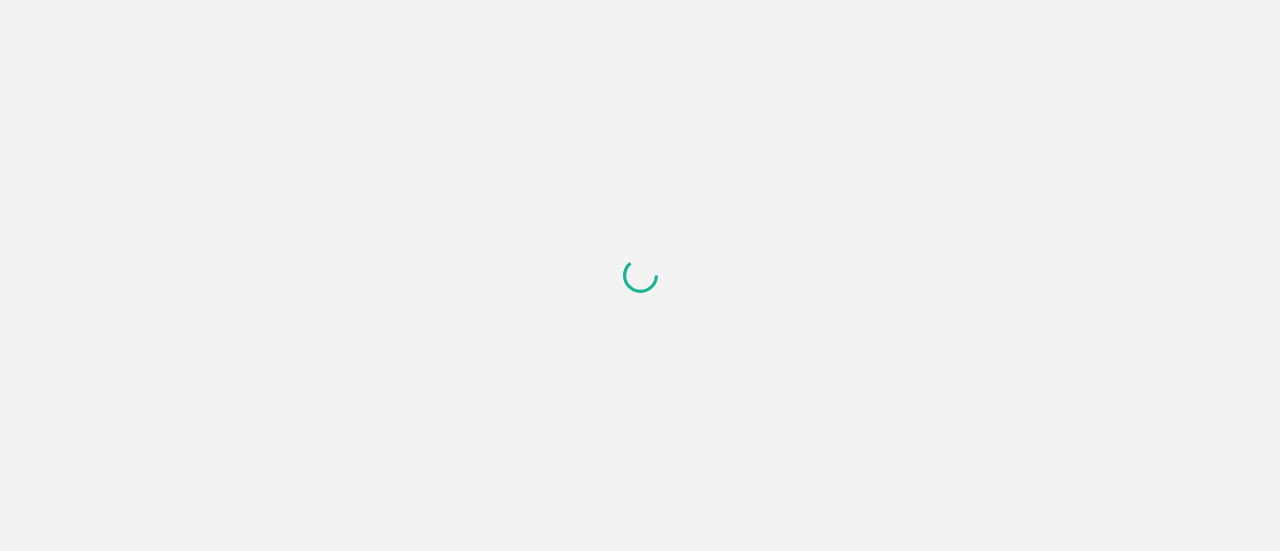 scroll, scrollTop: 0, scrollLeft: 0, axis: both 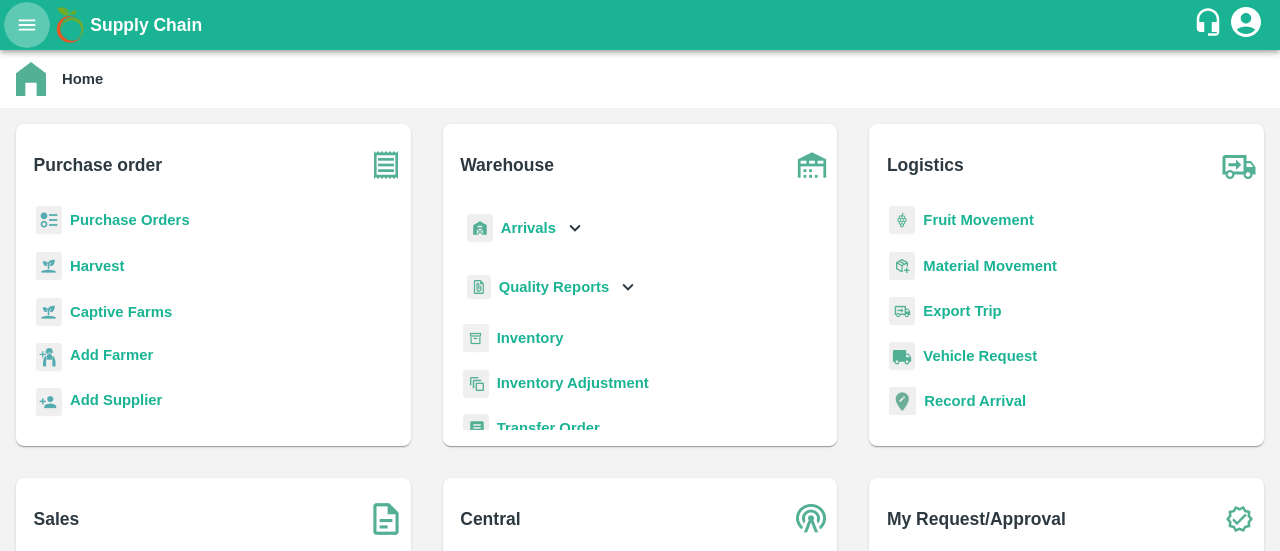click 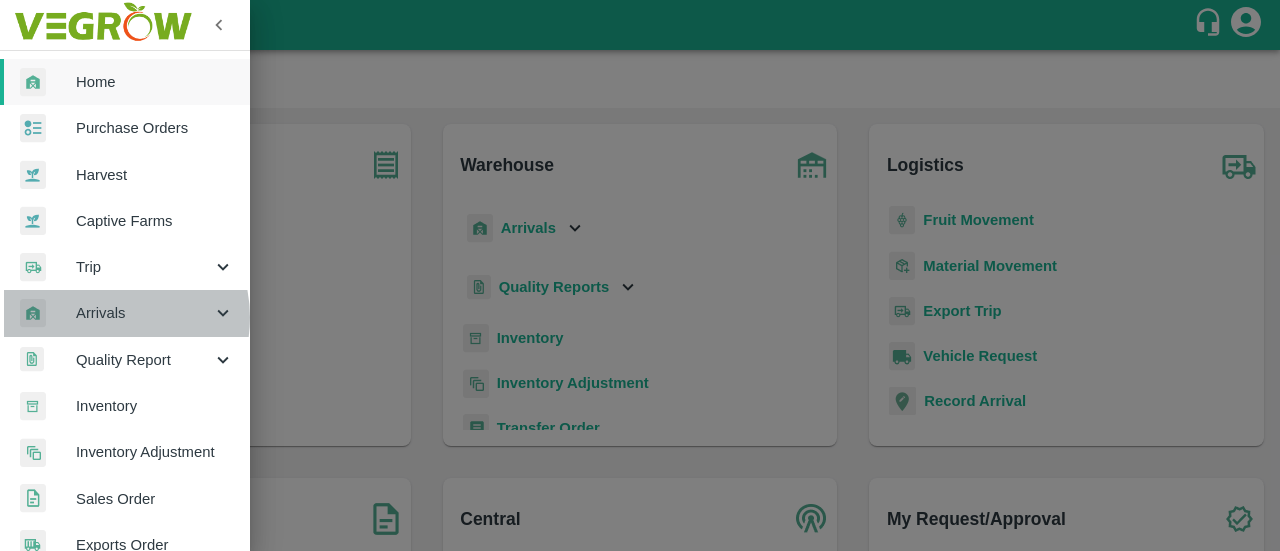 click on "Arrivals" at bounding box center (144, 313) 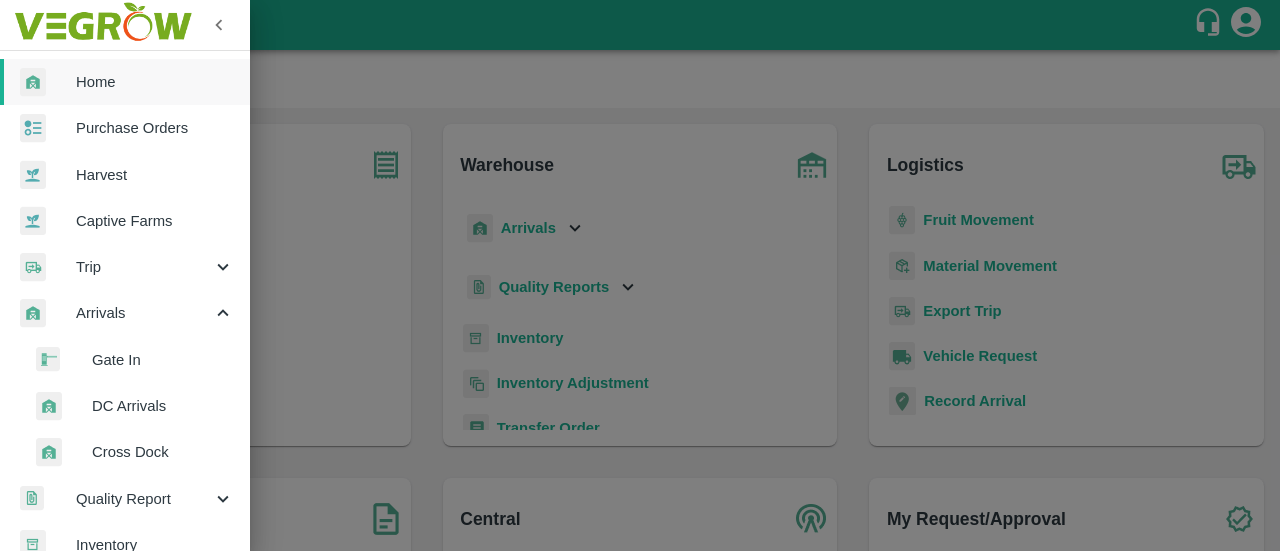 scroll, scrollTop: 144, scrollLeft: 0, axis: vertical 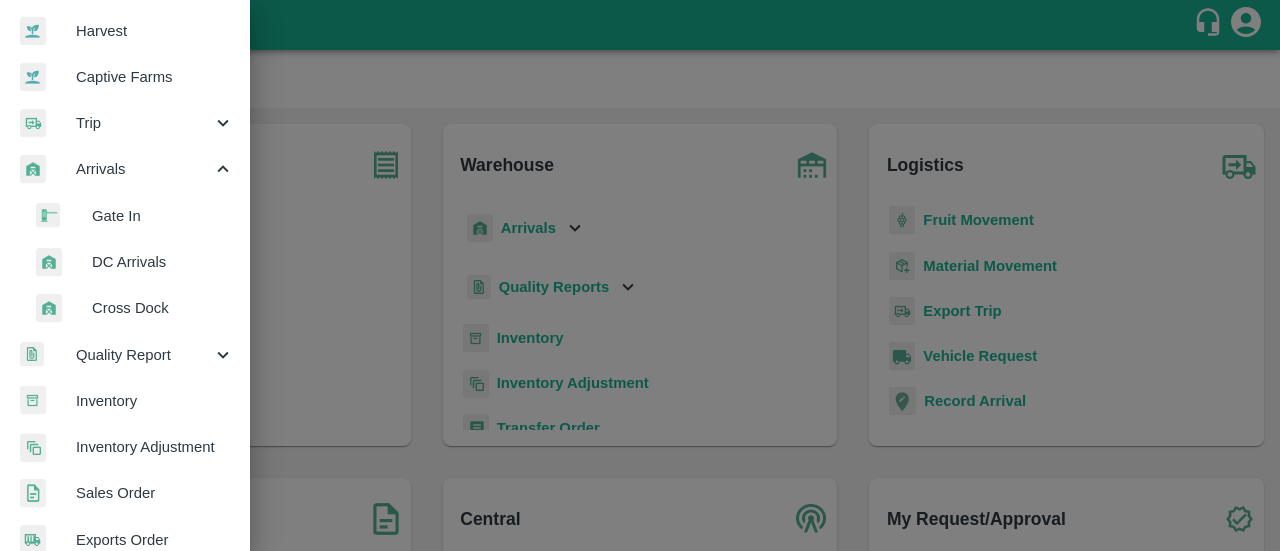 click on "DC Arrivals" at bounding box center (163, 262) 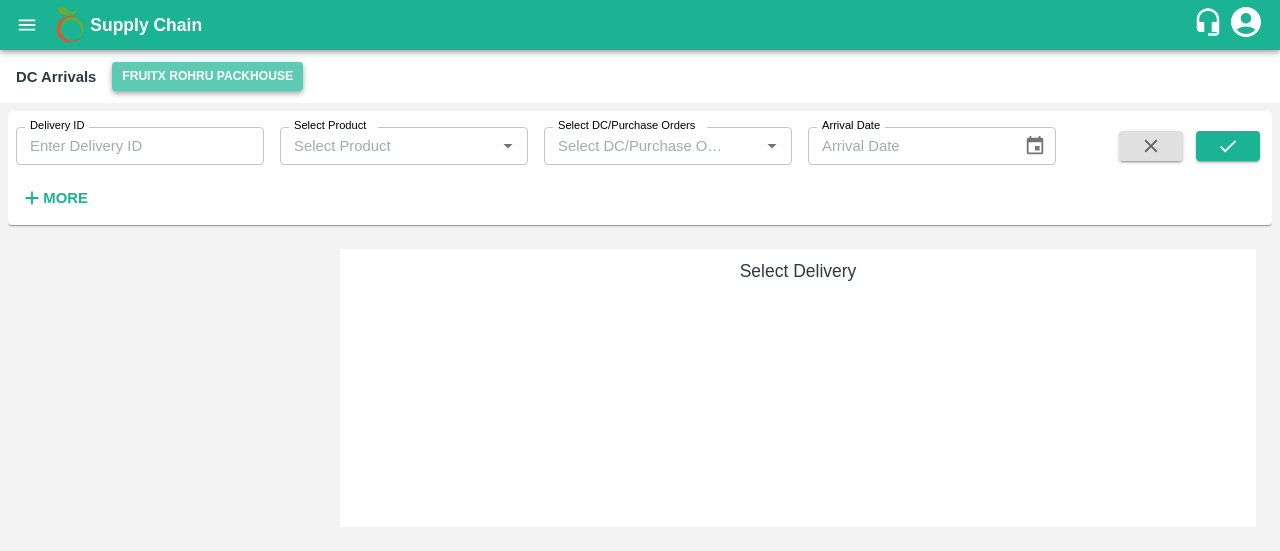 click on "FruitX Rohru Packhouse" at bounding box center (207, 76) 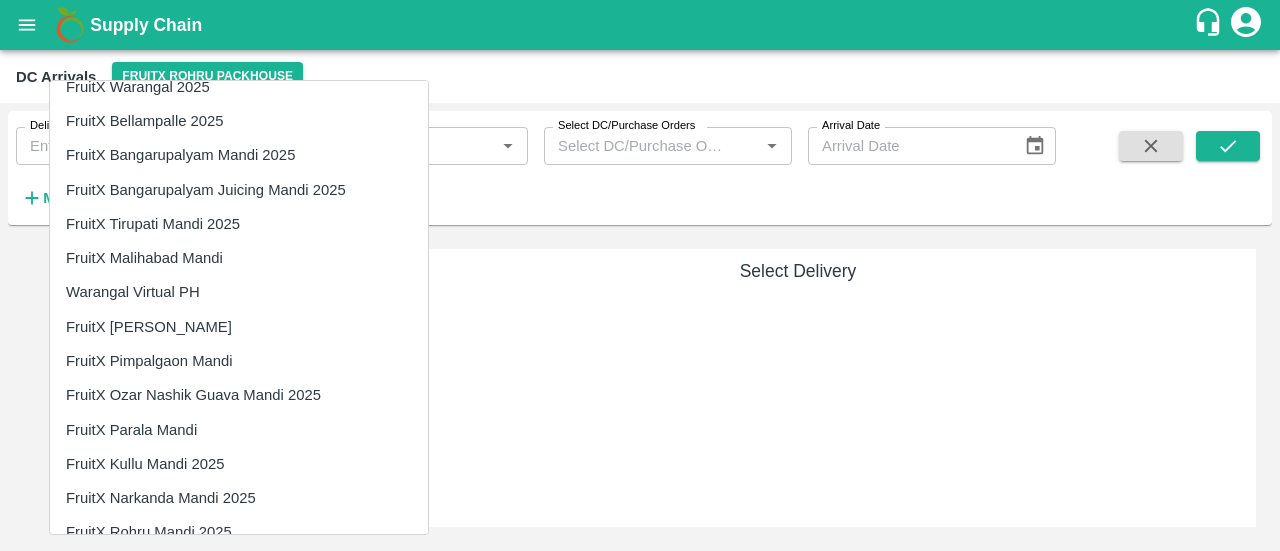 scroll, scrollTop: 1344, scrollLeft: 0, axis: vertical 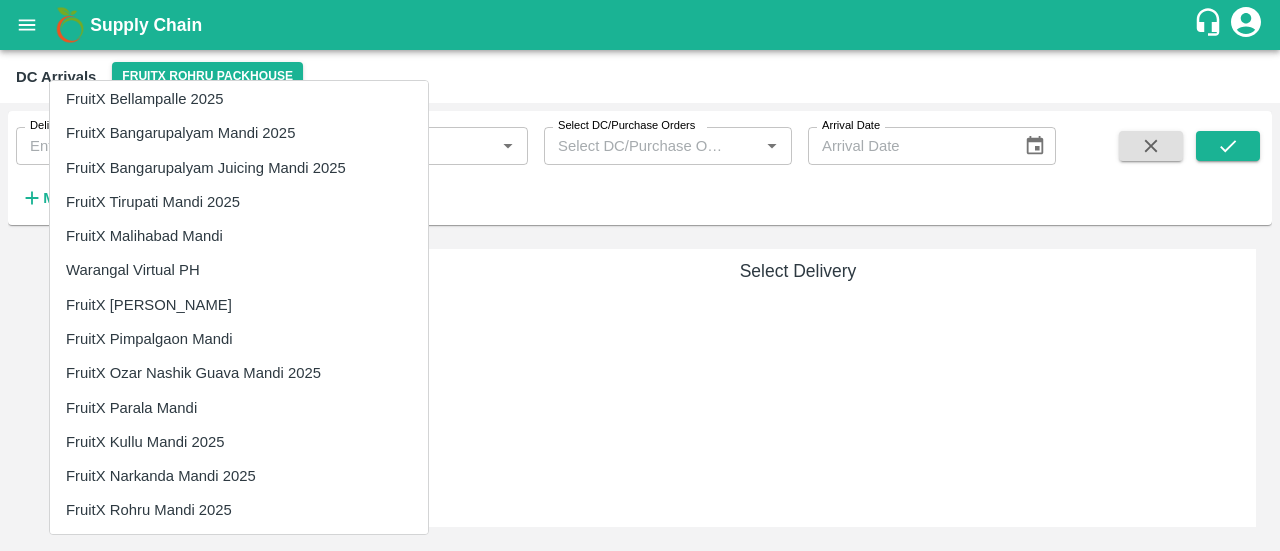 click on "FruitX Parala Mandi" at bounding box center [239, 408] 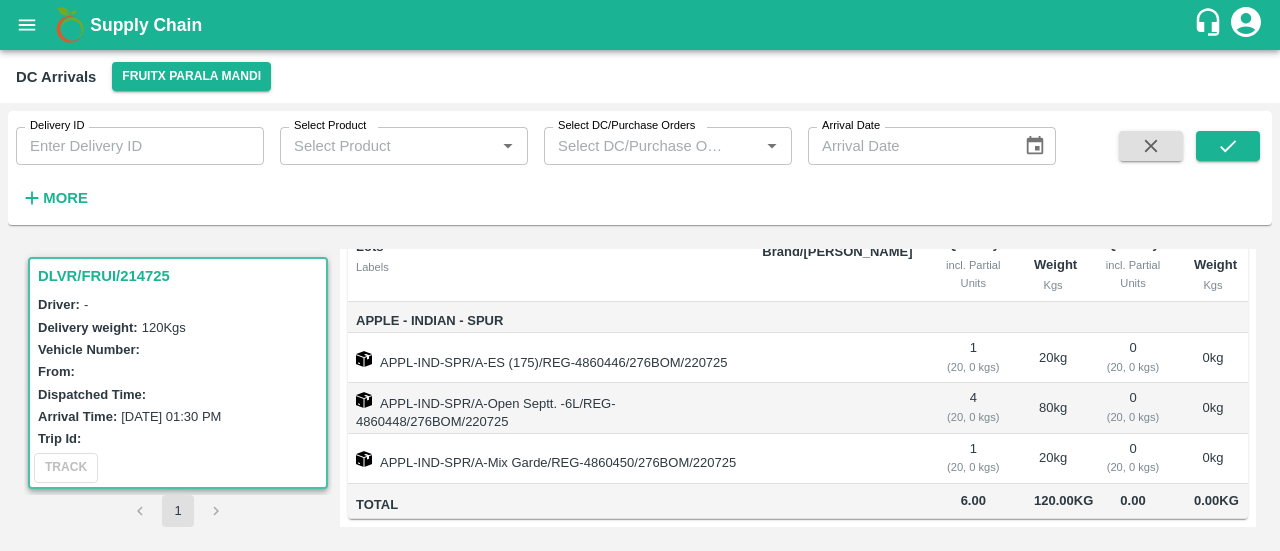 scroll, scrollTop: 0, scrollLeft: 0, axis: both 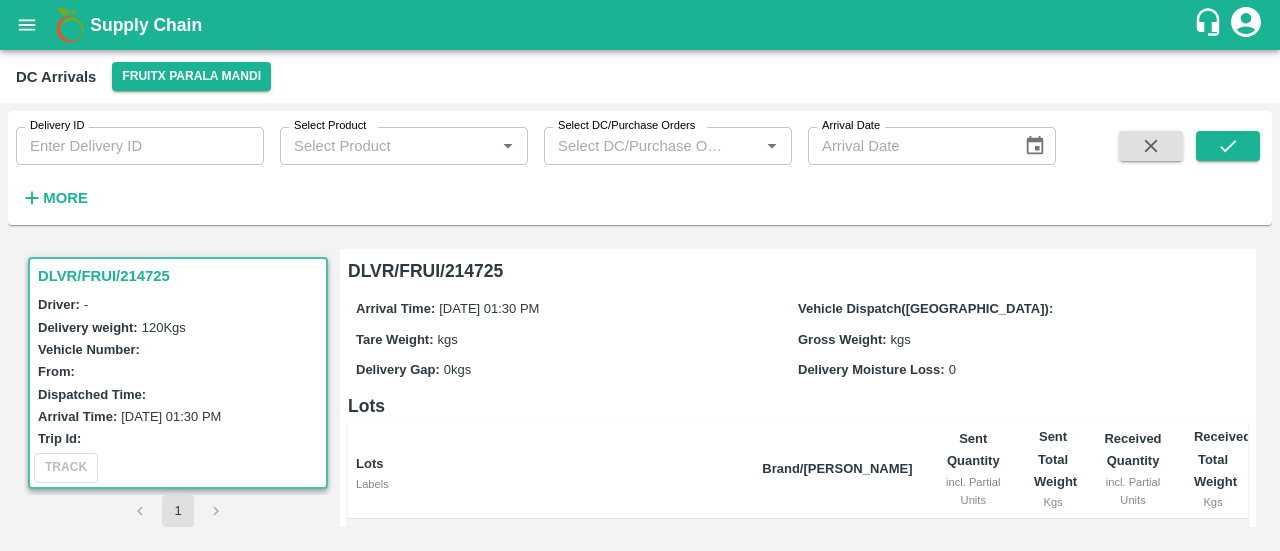 click on "Vehicle Number:" at bounding box center (181, 349) 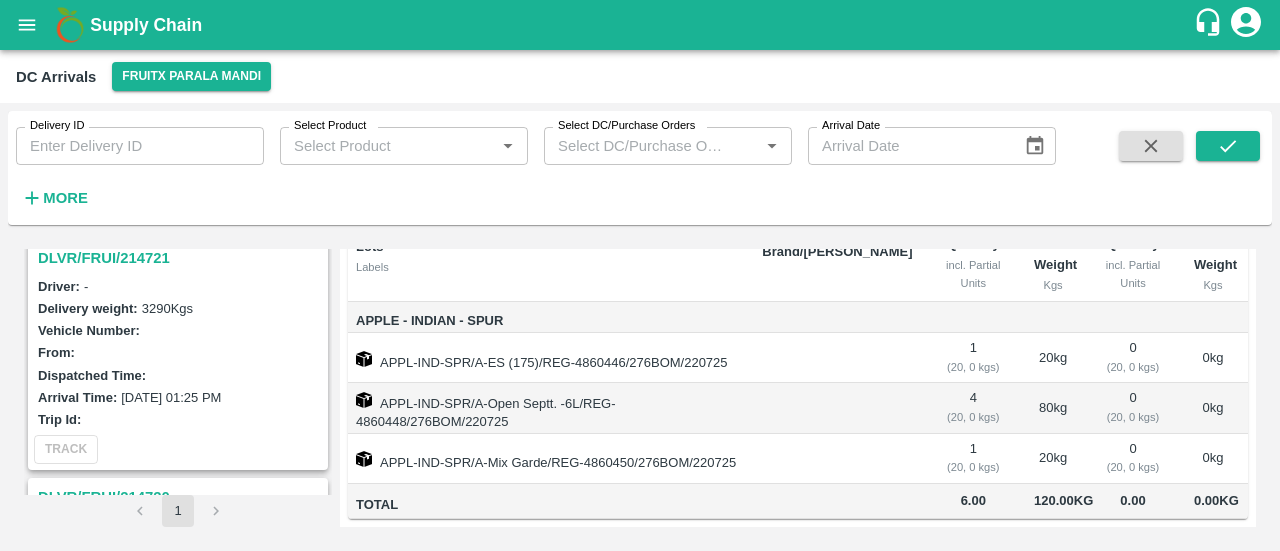 scroll, scrollTop: 260, scrollLeft: 0, axis: vertical 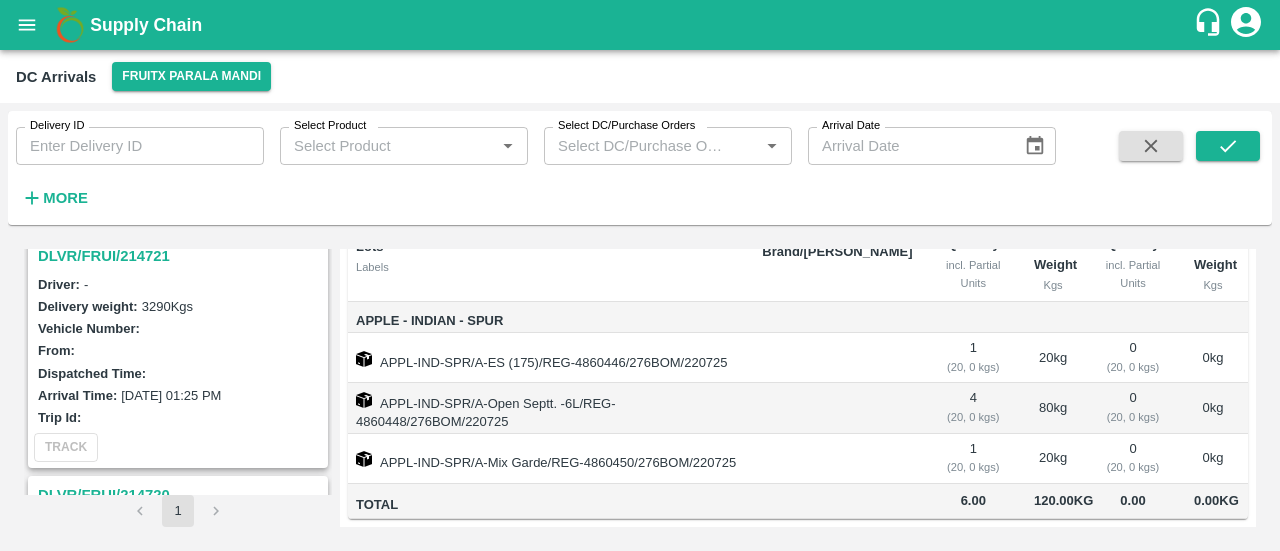 click on "Dispatched Time:" at bounding box center (181, 373) 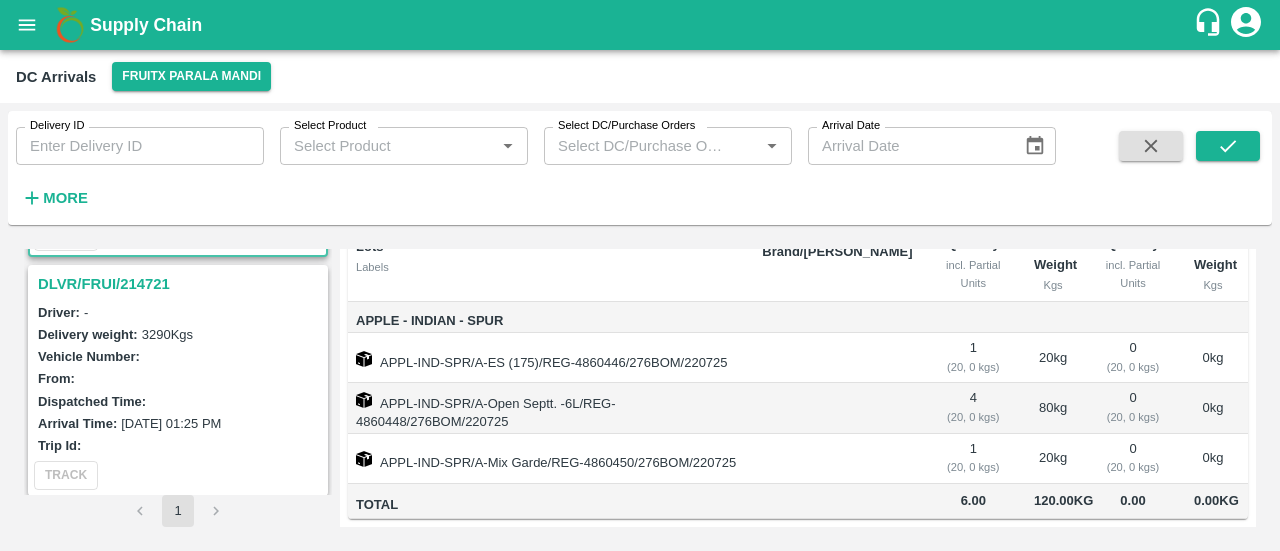 scroll, scrollTop: 231, scrollLeft: 0, axis: vertical 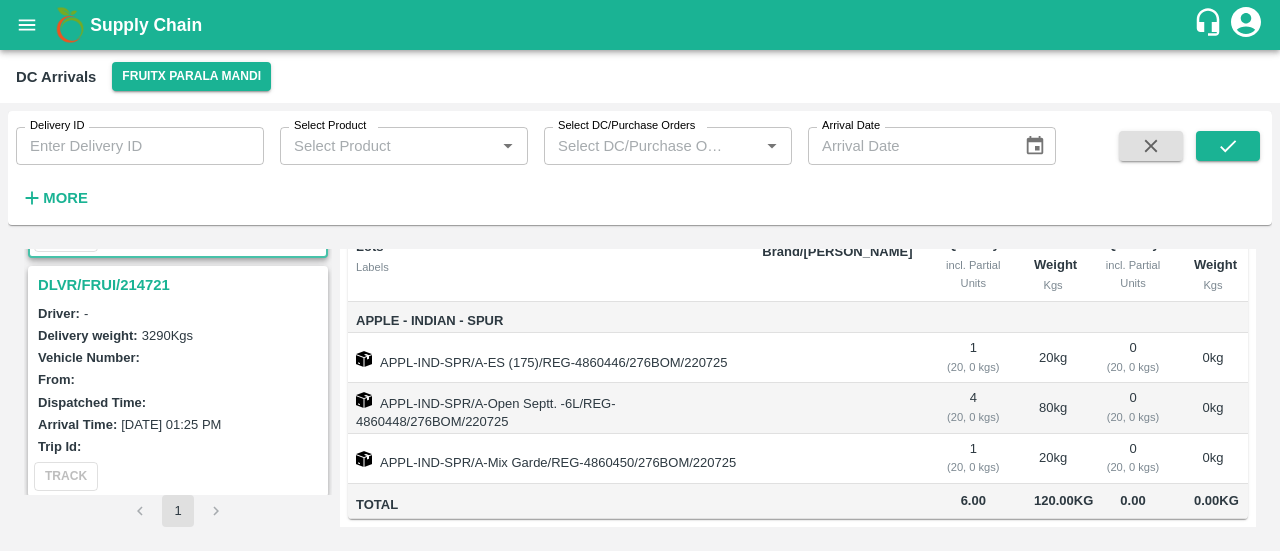 click on "DLVR/FRUI/214721" at bounding box center [181, 285] 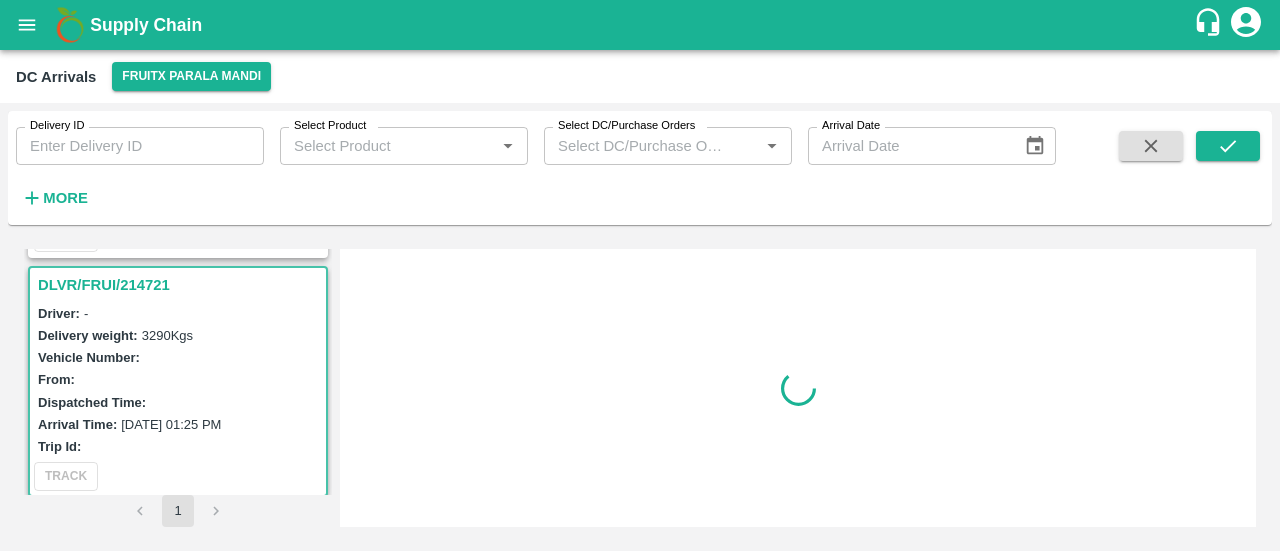 scroll, scrollTop: 0, scrollLeft: 0, axis: both 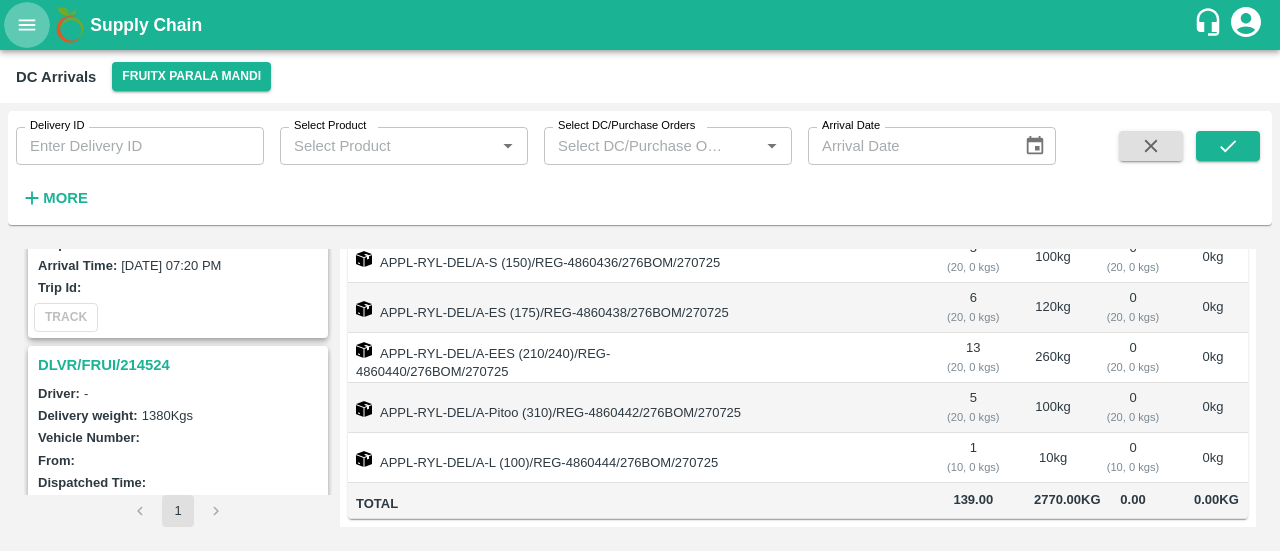 click 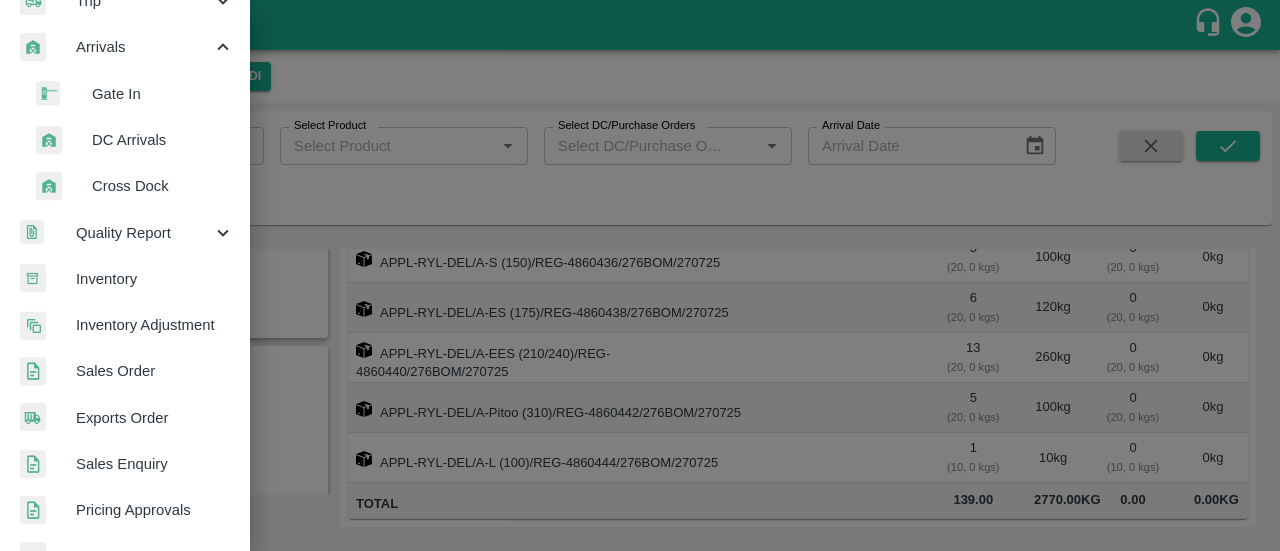 scroll, scrollTop: 267, scrollLeft: 0, axis: vertical 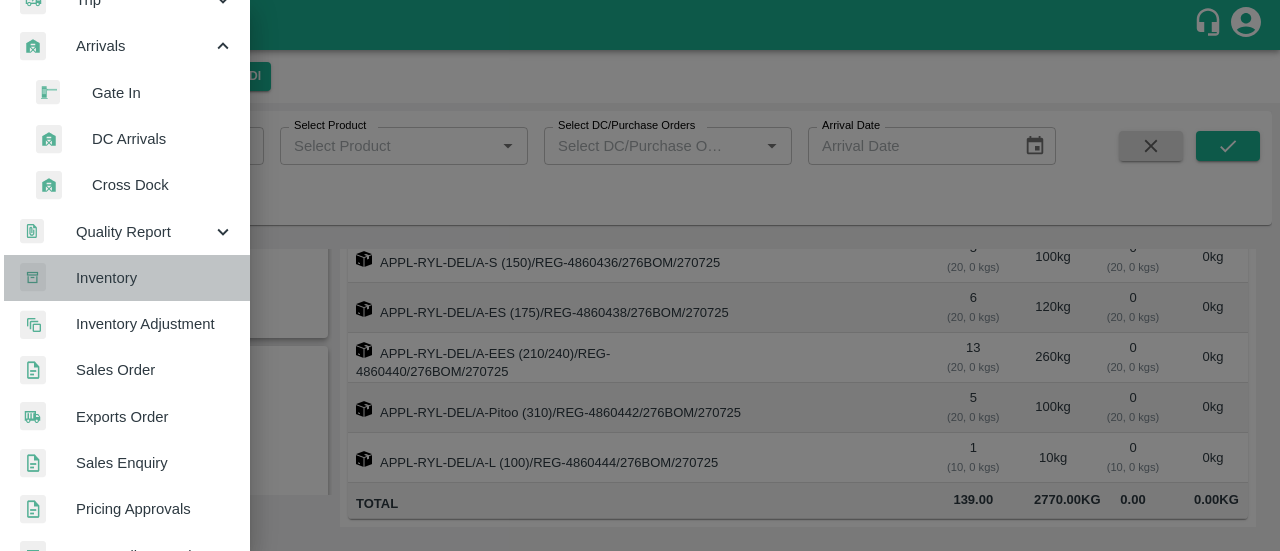 click on "Inventory" at bounding box center [155, 278] 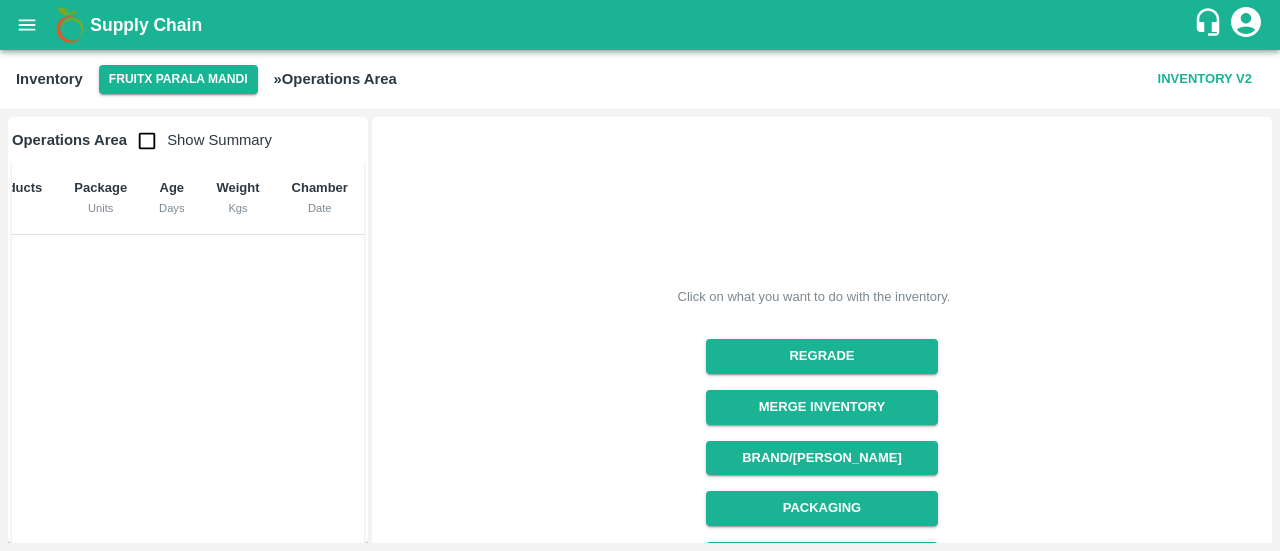 scroll, scrollTop: 0, scrollLeft: 0, axis: both 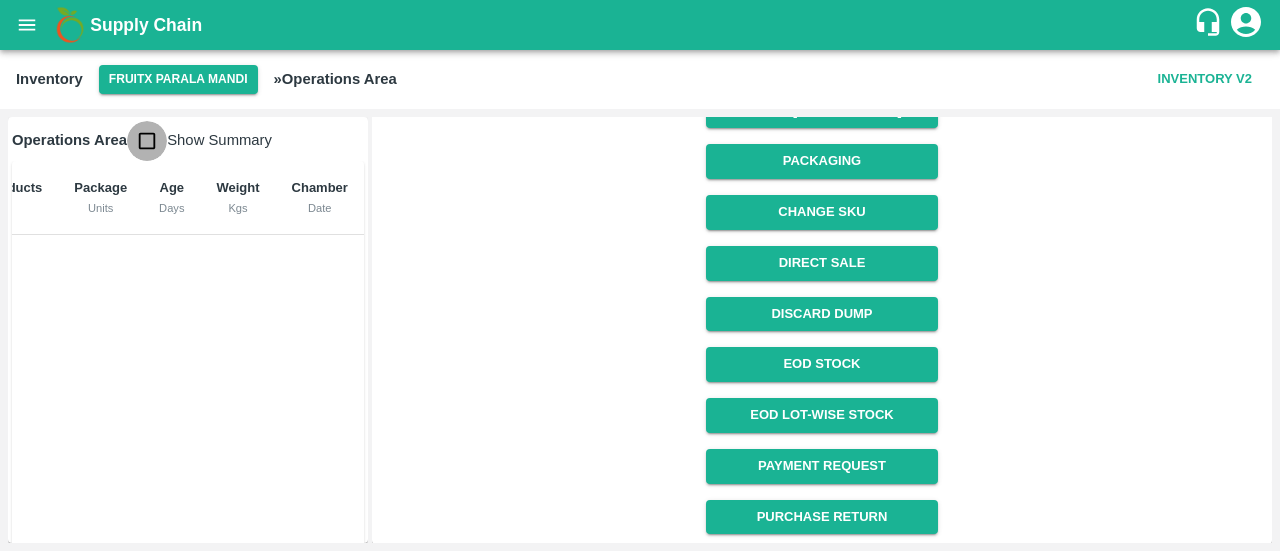 click at bounding box center [147, 141] 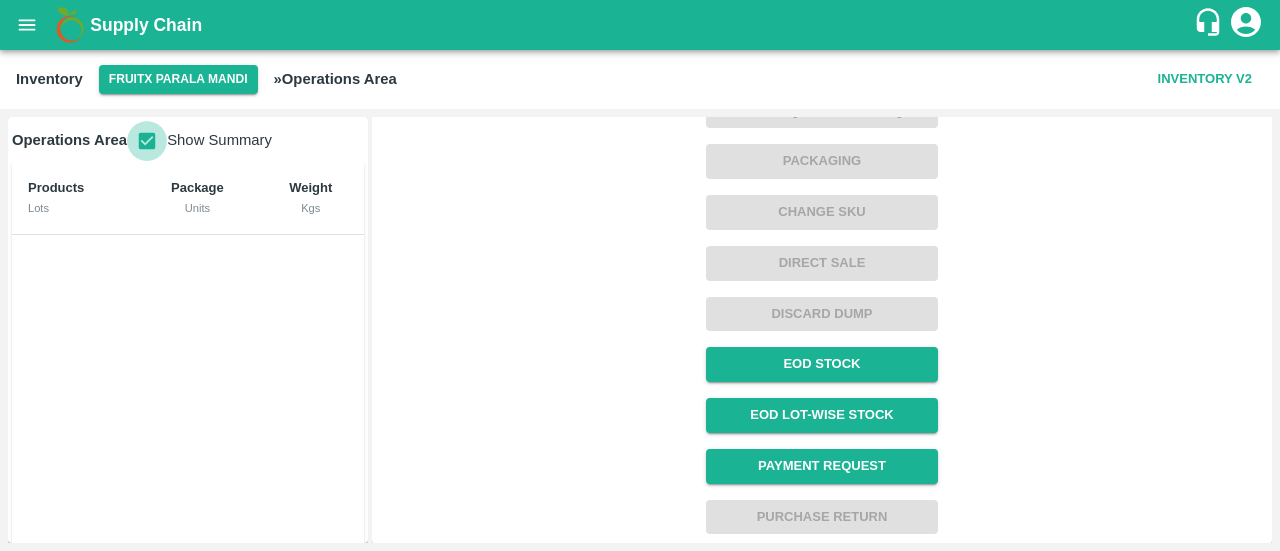 click at bounding box center (147, 141) 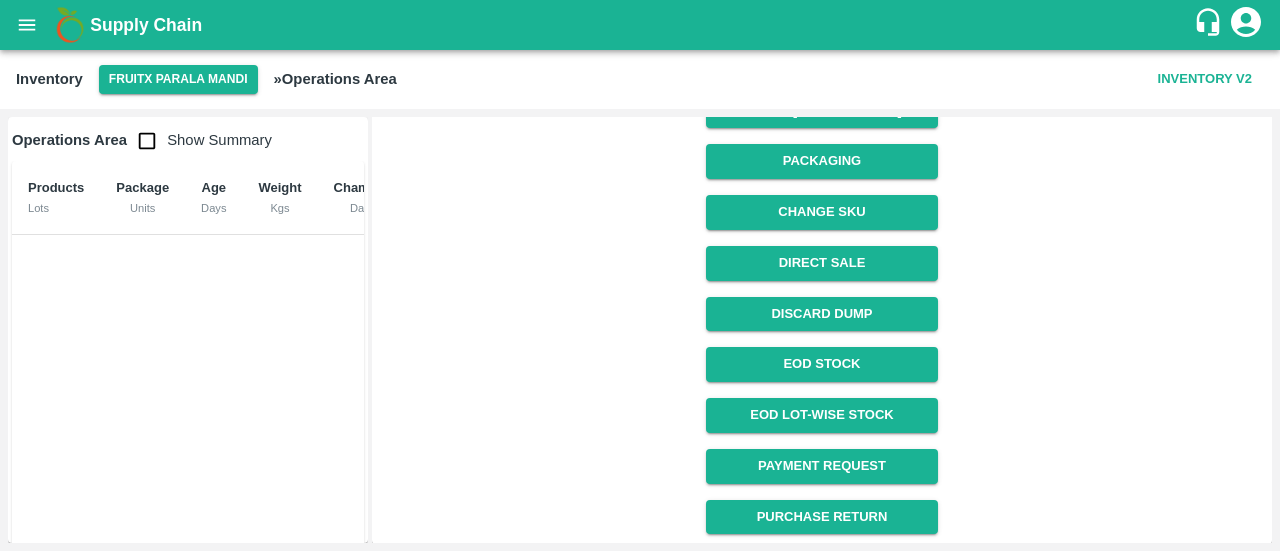 click on "»  Operations Area" at bounding box center (335, 79) 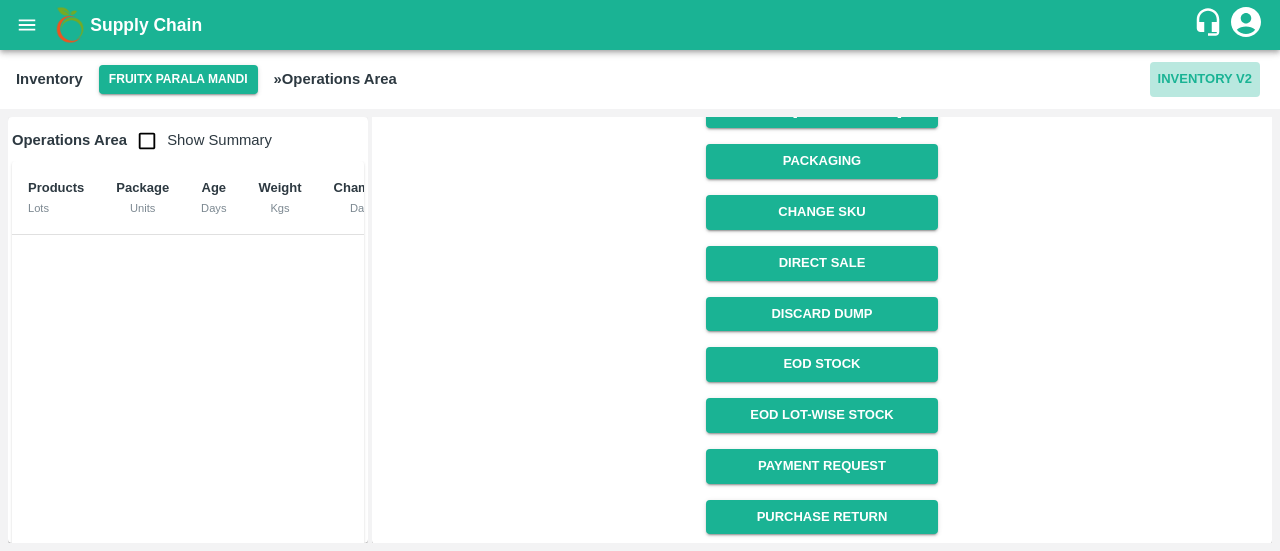 click on "Inventory V2" at bounding box center (1205, 79) 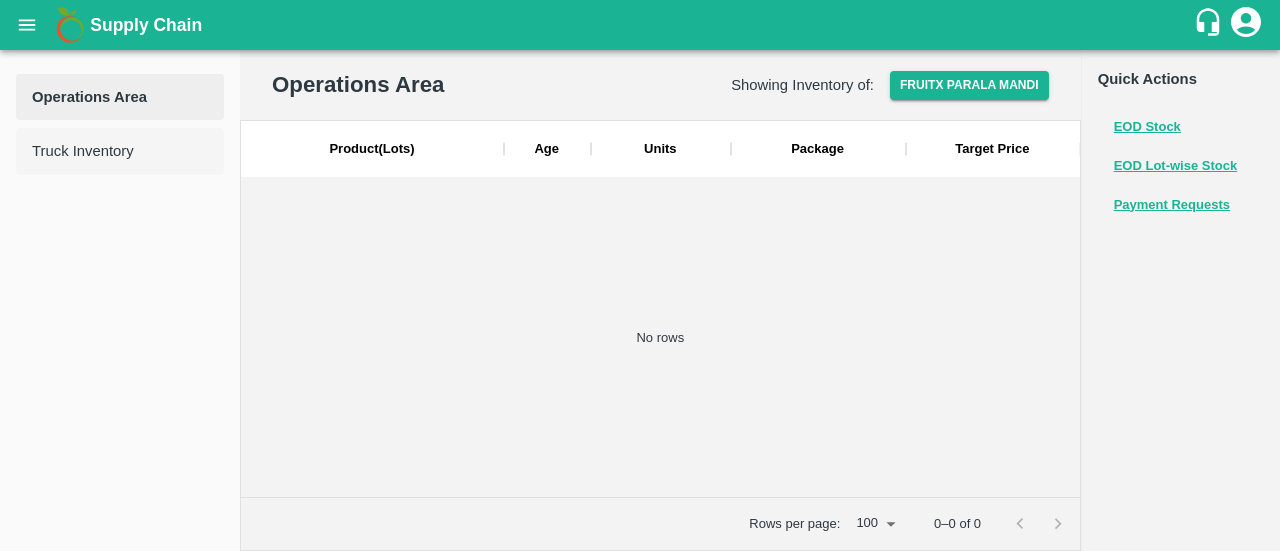 click on "Truck Inventory" at bounding box center [120, 151] 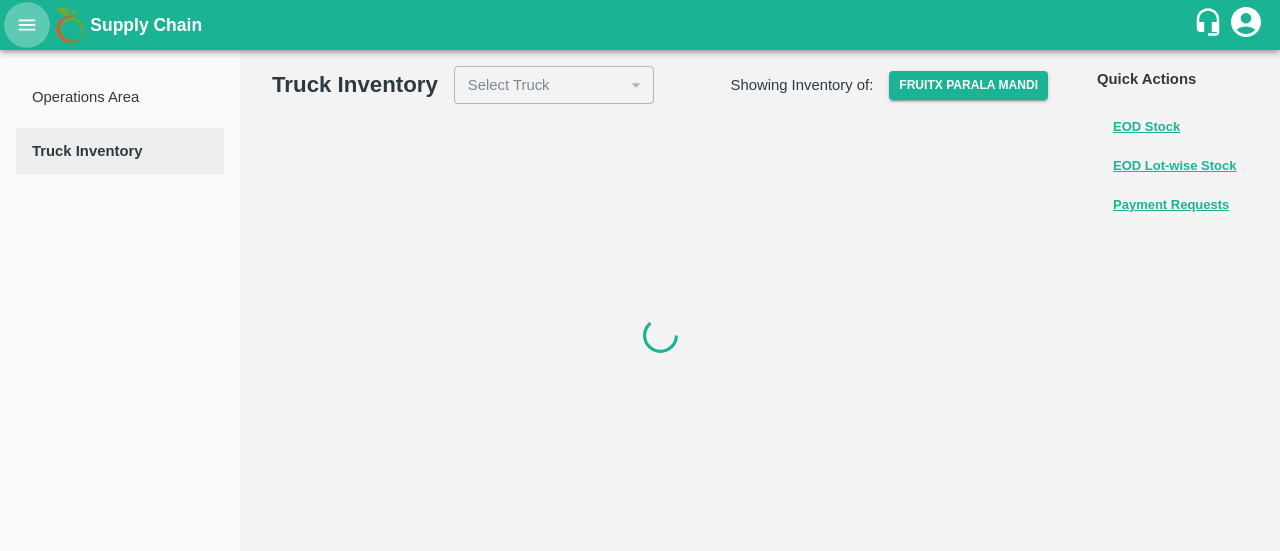 click 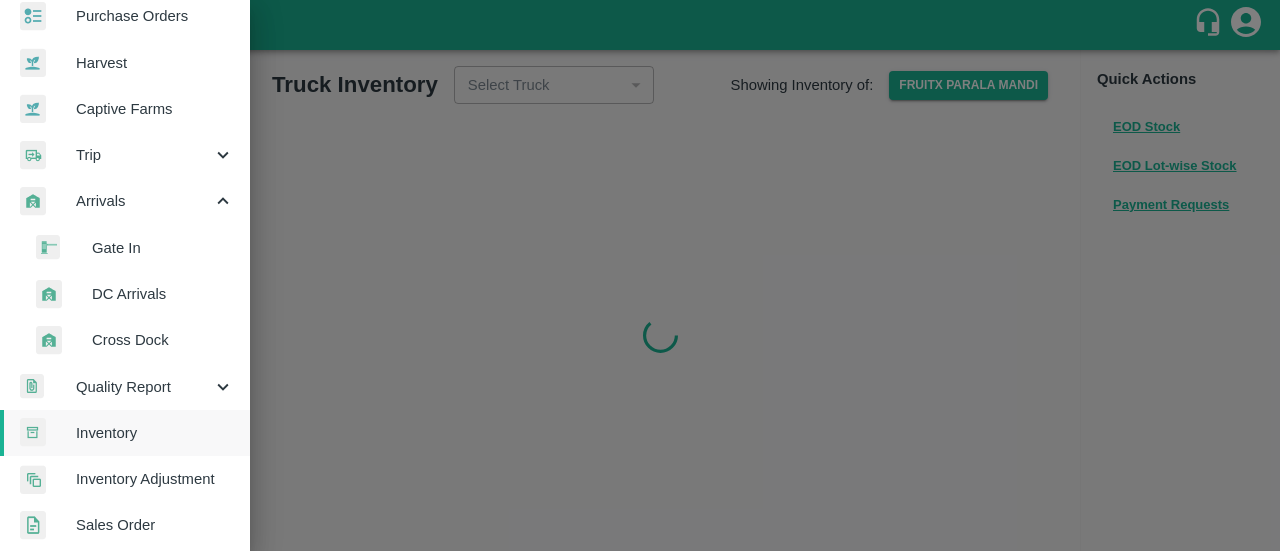 scroll, scrollTop: 130, scrollLeft: 0, axis: vertical 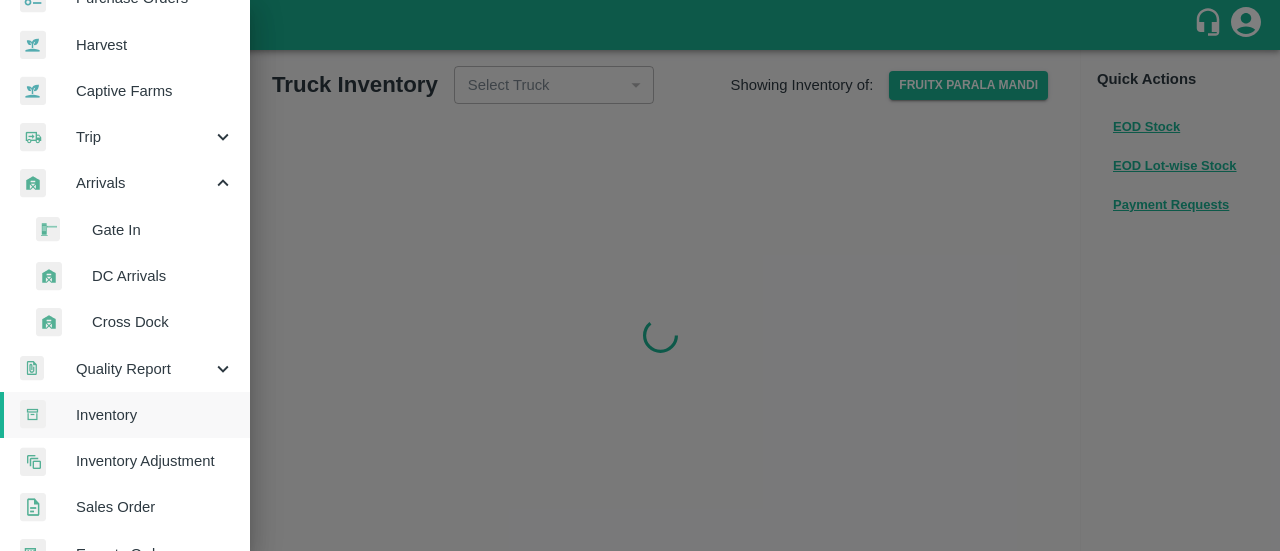 click on "Gate In" at bounding box center (163, 230) 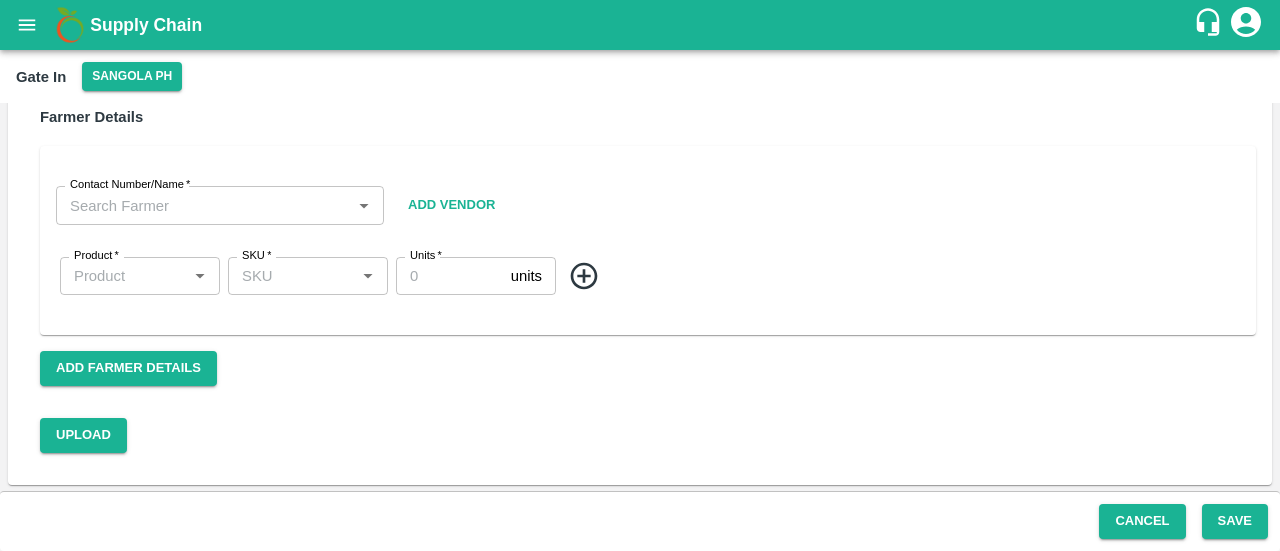 scroll, scrollTop: 0, scrollLeft: 0, axis: both 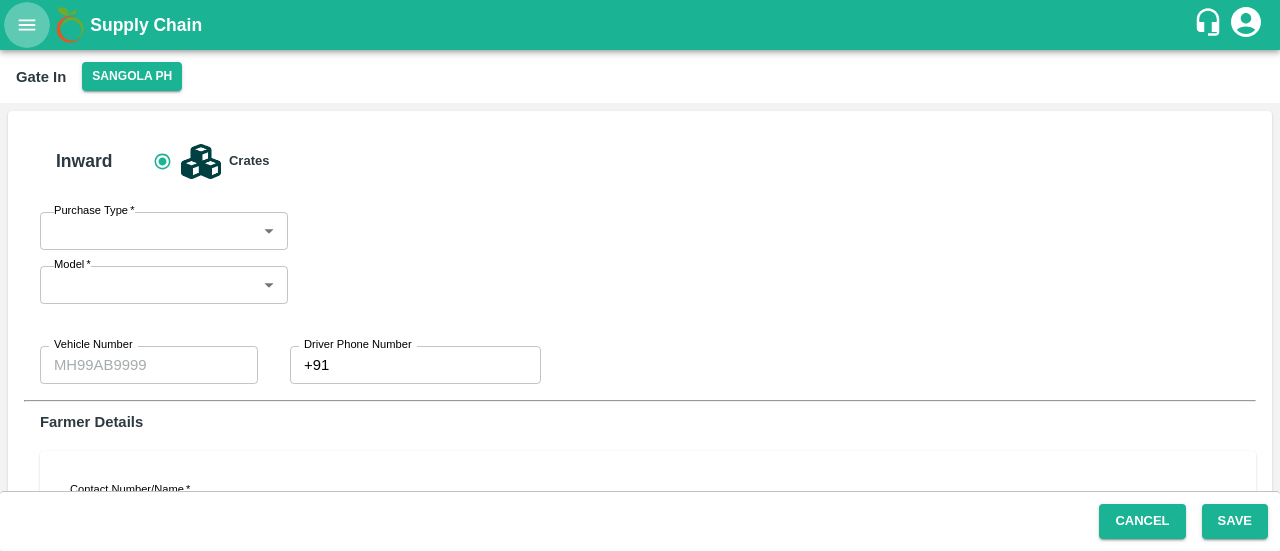 click 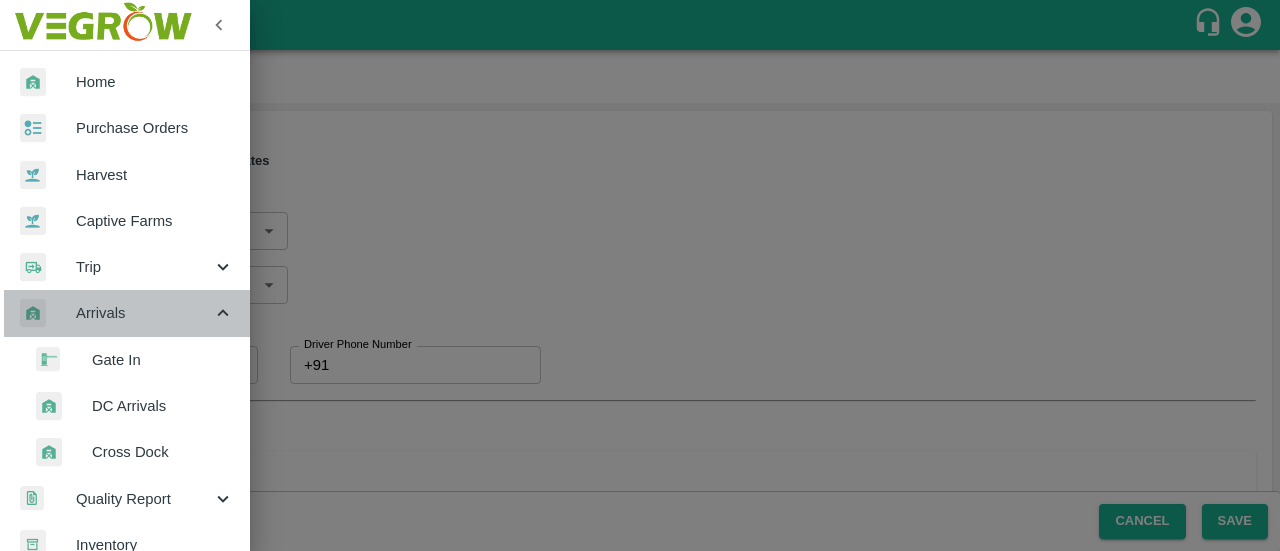 click on "Arrivals" at bounding box center (144, 313) 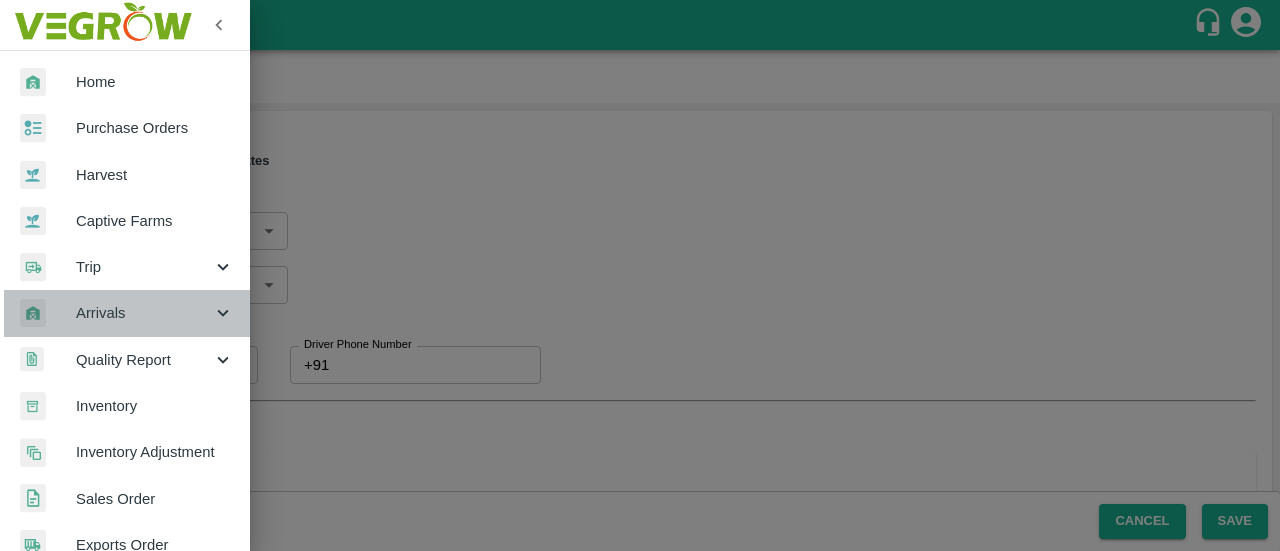 click on "Arrivals" at bounding box center (144, 313) 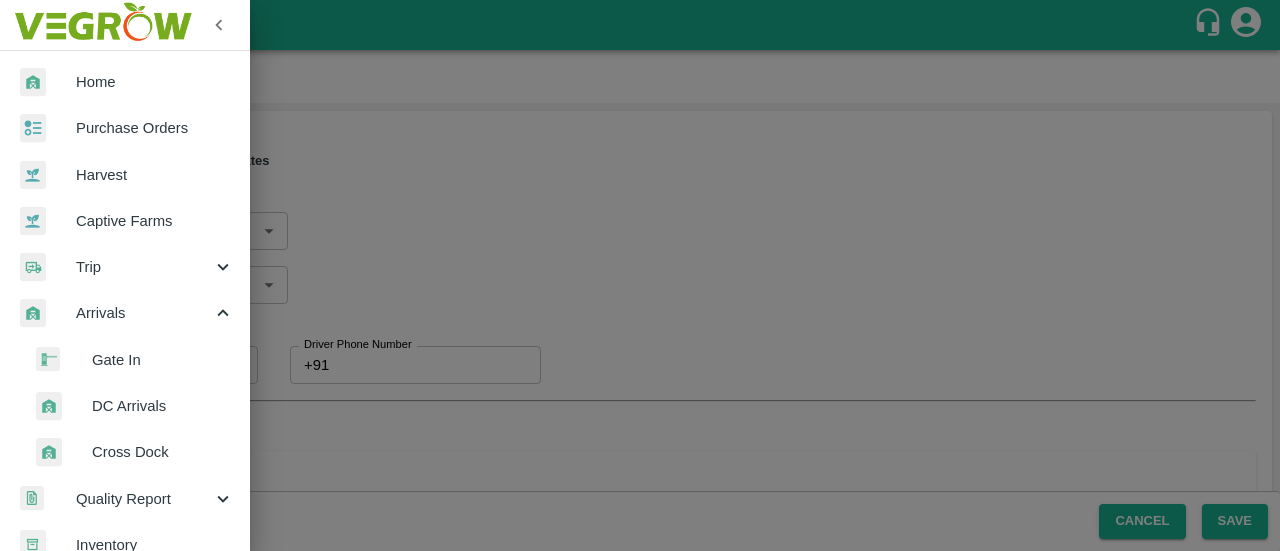 click on "DC Arrivals" at bounding box center (163, 406) 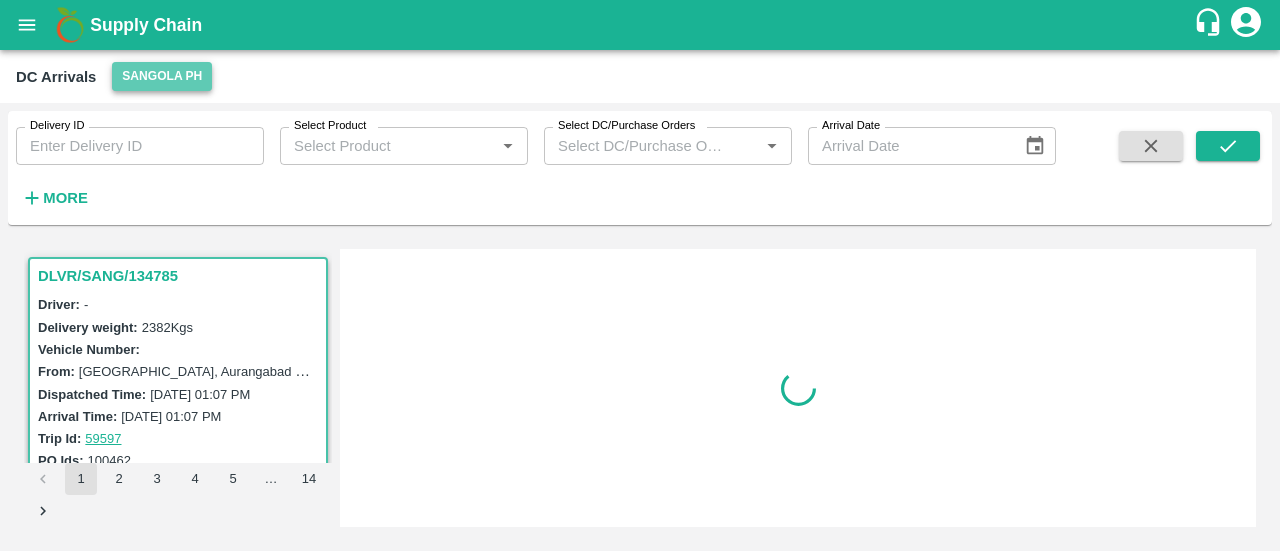 click on "Sangola PH" at bounding box center [162, 76] 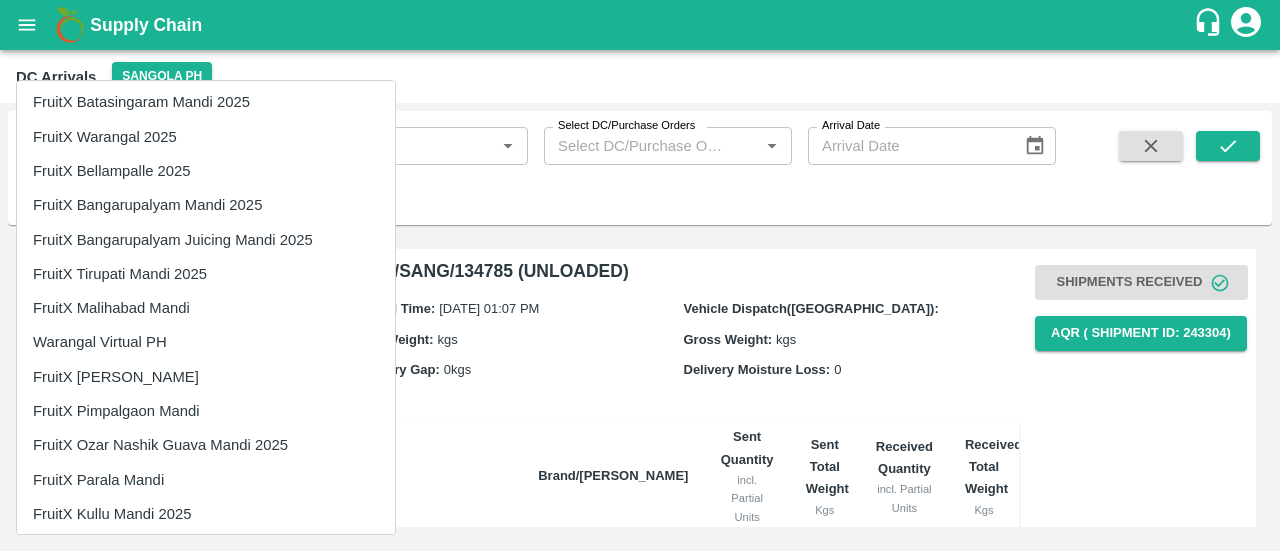 scroll, scrollTop: 1344, scrollLeft: 0, axis: vertical 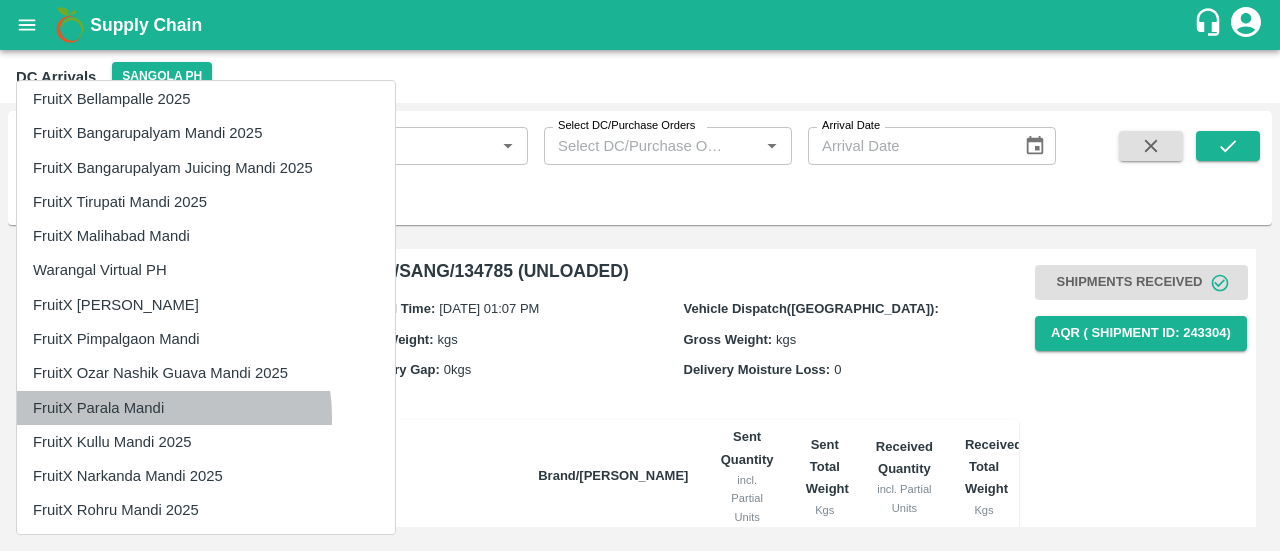 click on "FruitX Parala Mandi" at bounding box center (206, 408) 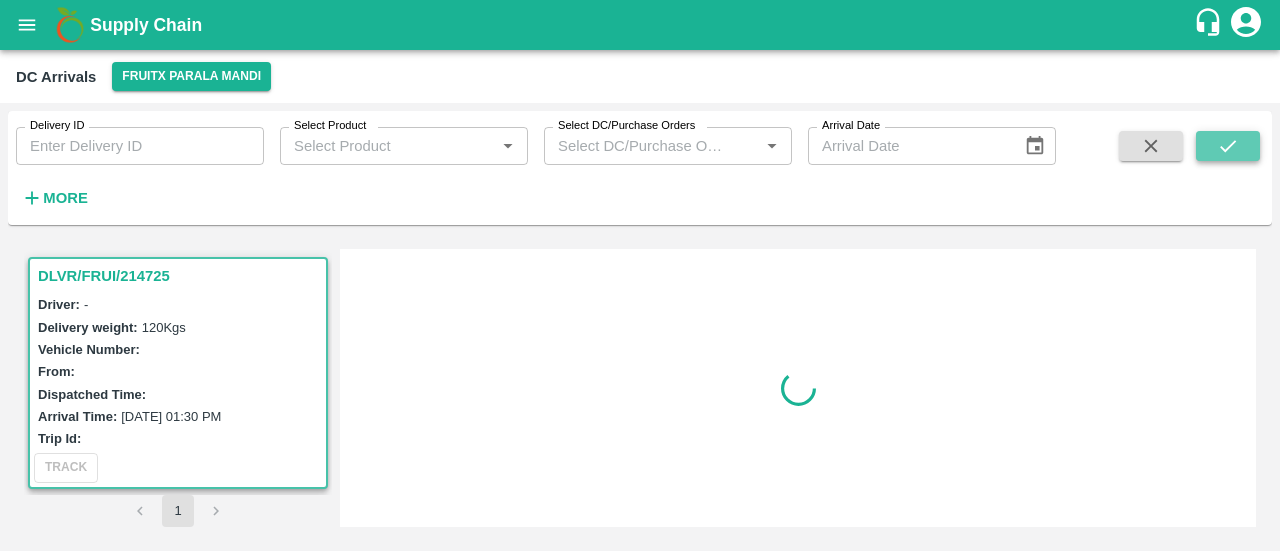 click at bounding box center [1228, 146] 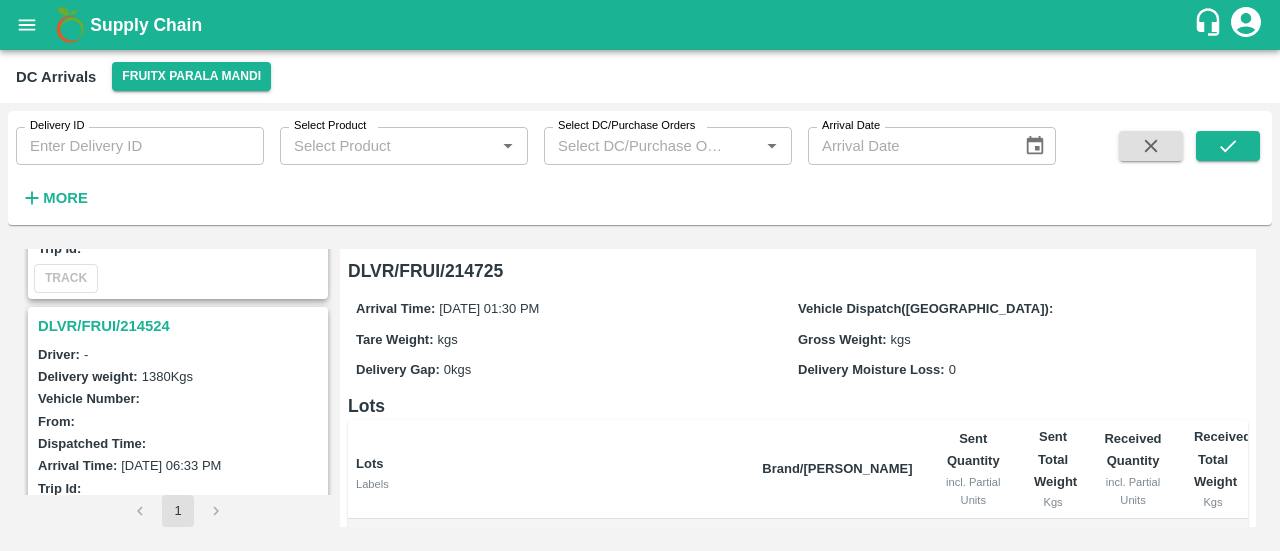 scroll, scrollTop: 954, scrollLeft: 0, axis: vertical 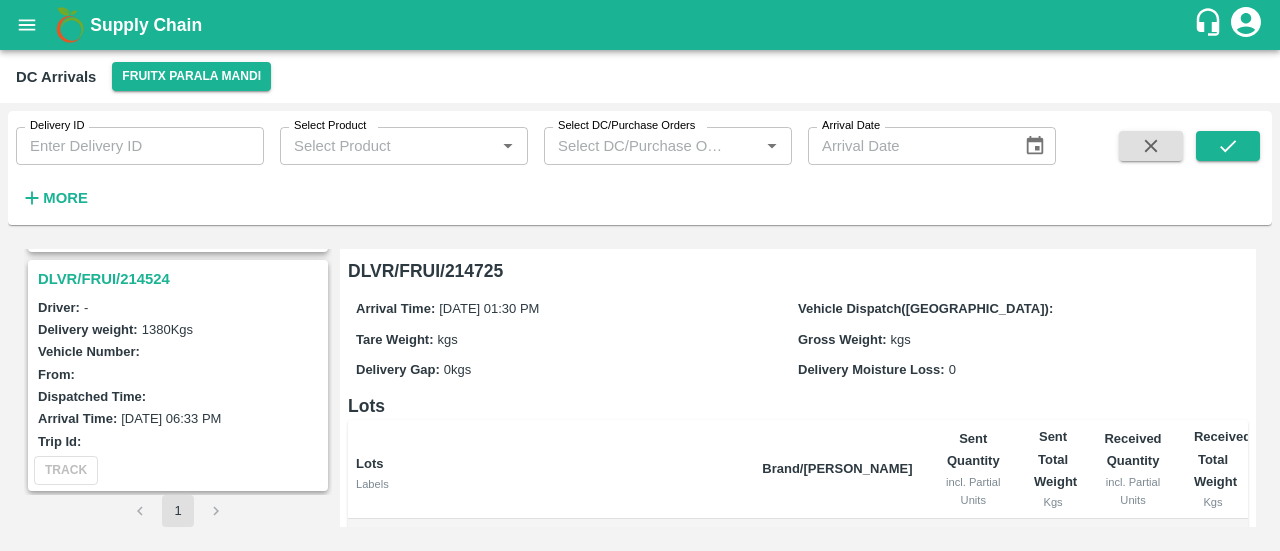 click on "DLVR/FRUI/214524" at bounding box center (181, 279) 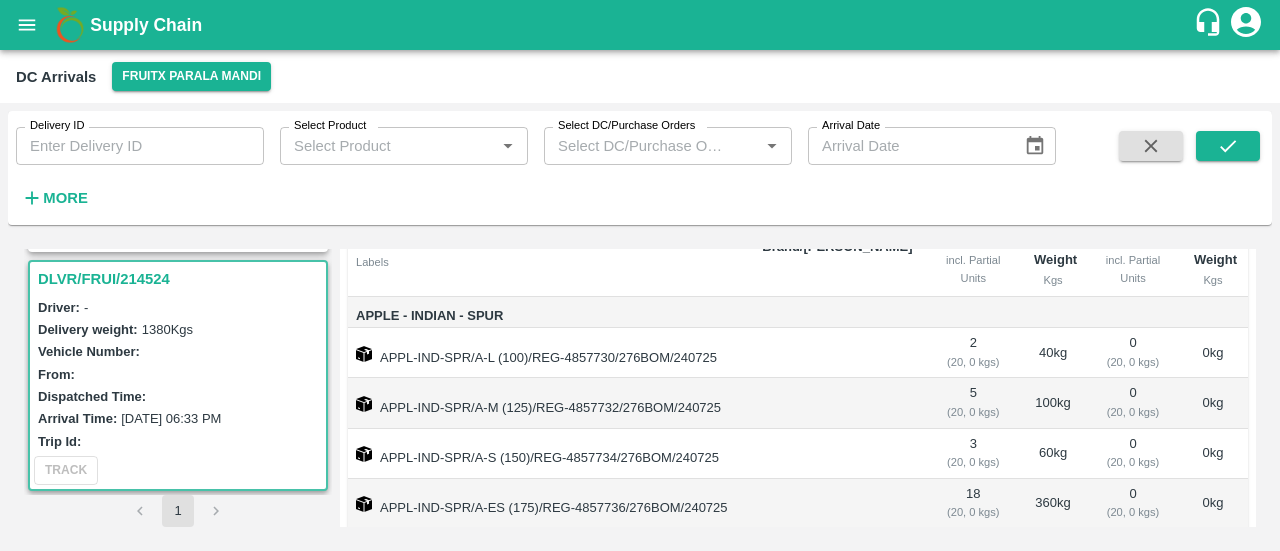 scroll, scrollTop: 436, scrollLeft: 0, axis: vertical 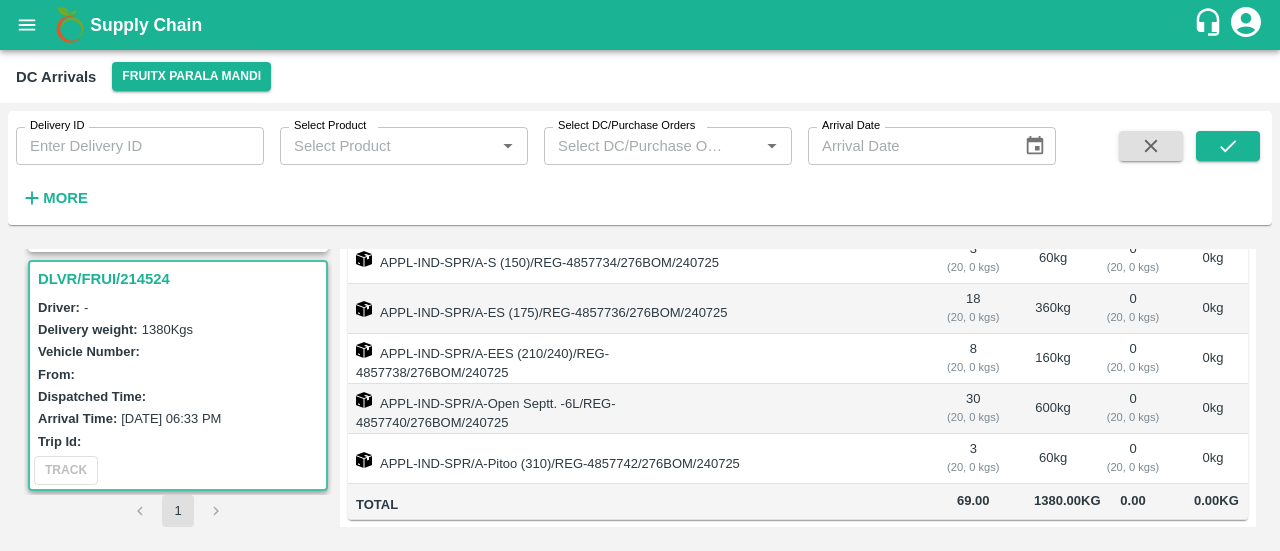 click on "DLVR/FRUI/214524" at bounding box center (181, 279) 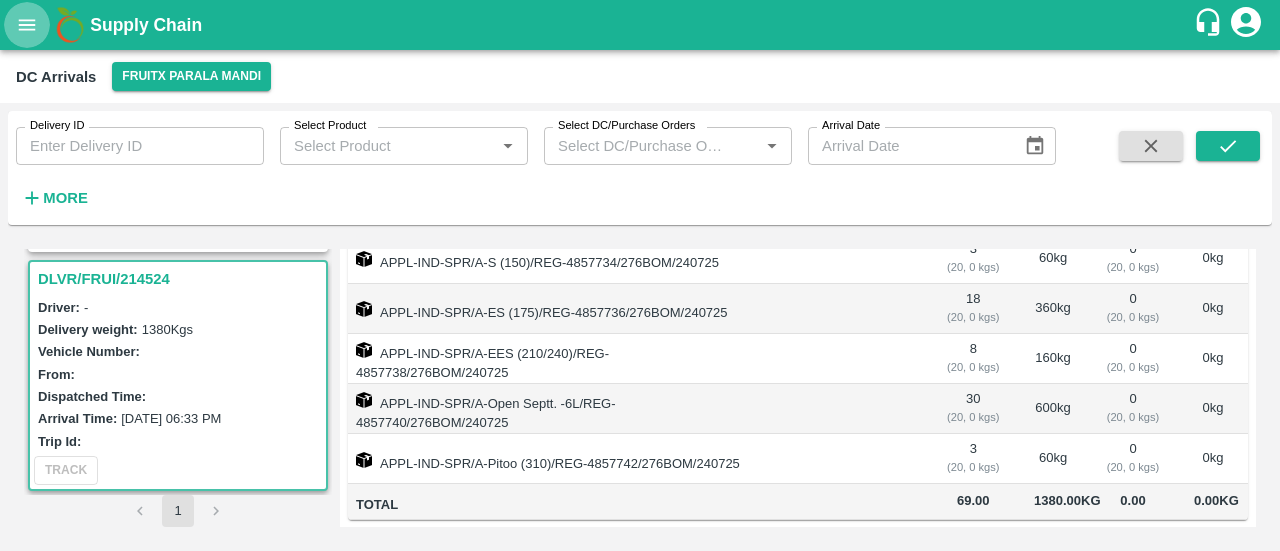 click at bounding box center (27, 25) 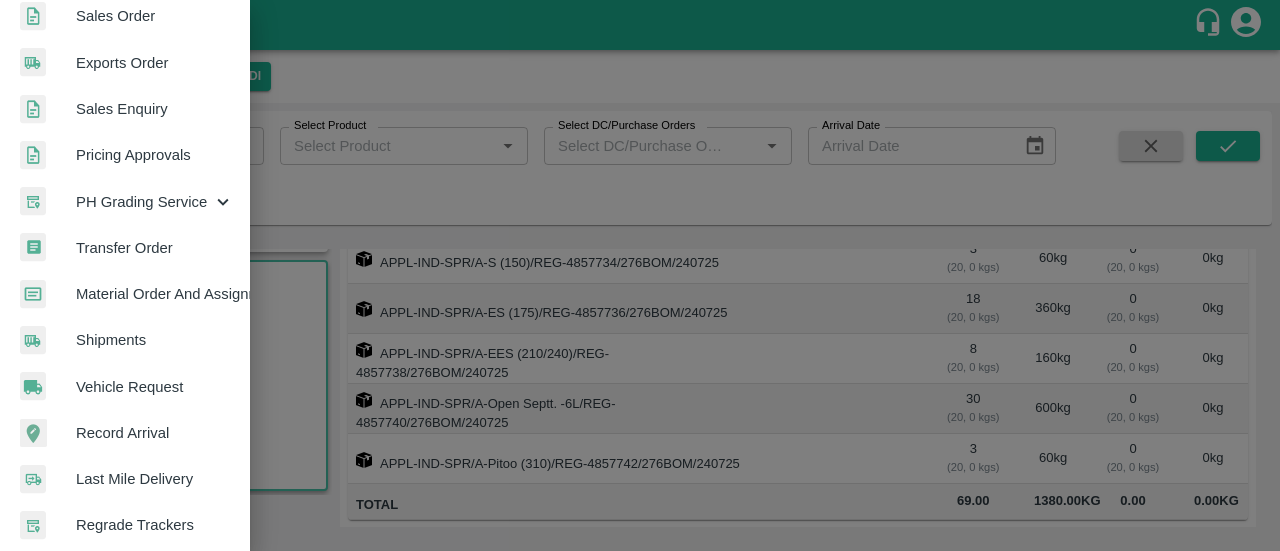 scroll, scrollTop: 622, scrollLeft: 0, axis: vertical 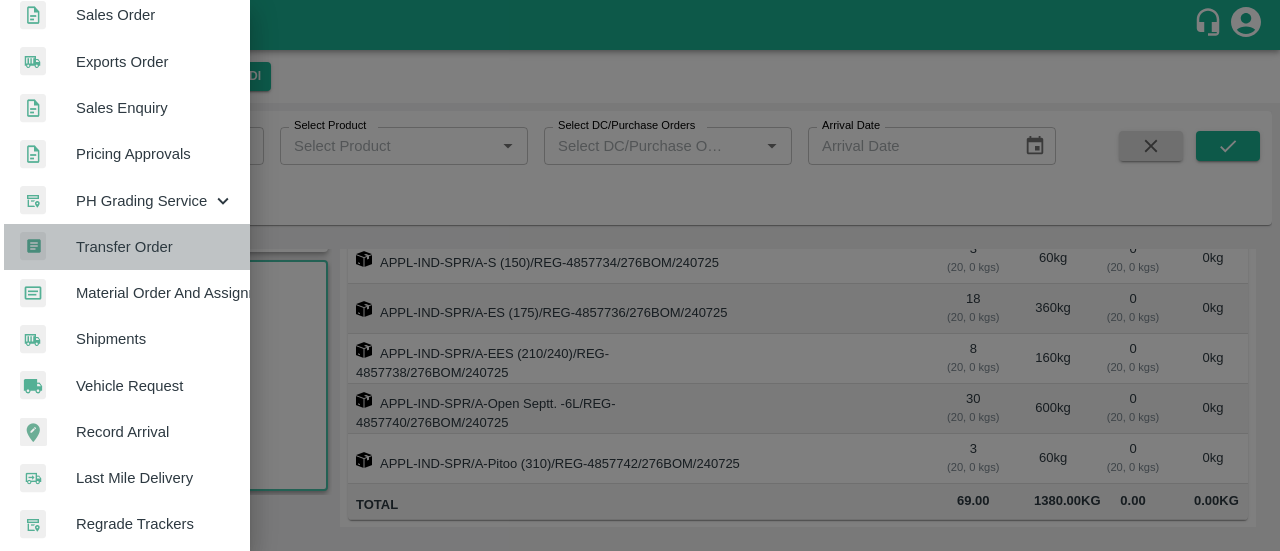 click on "Transfer Order" at bounding box center (155, 247) 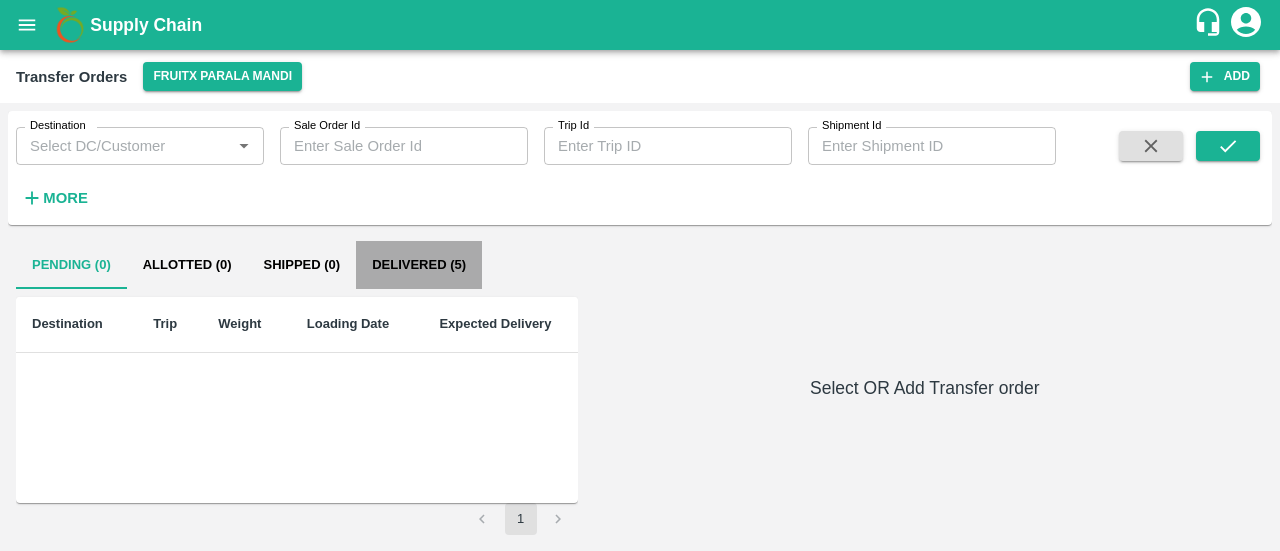 click on "Delivered (5)" at bounding box center (419, 265) 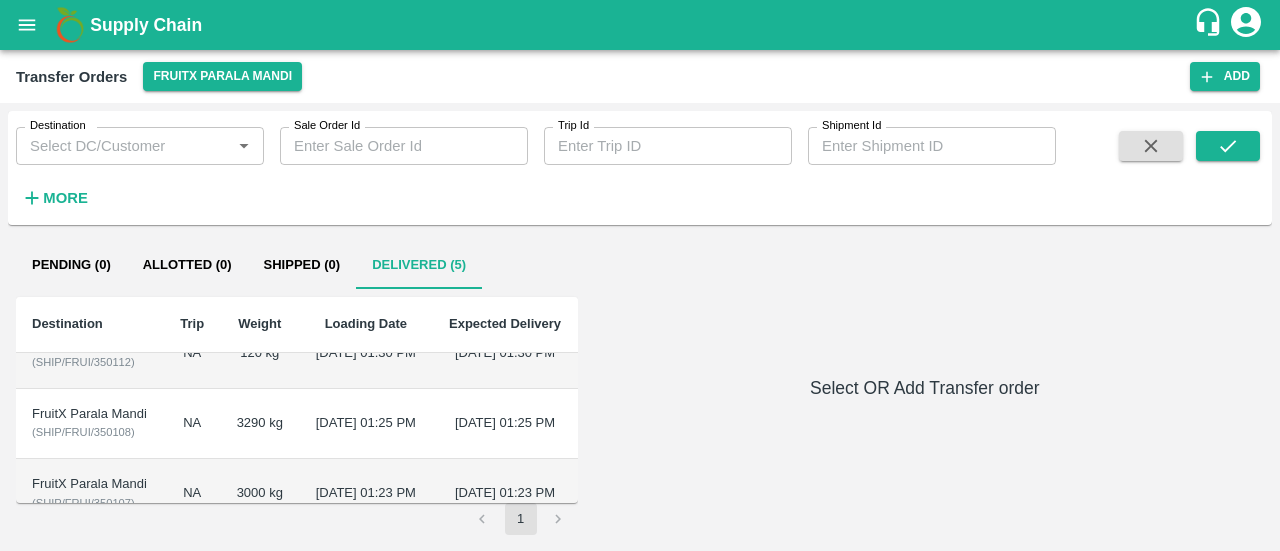 scroll, scrollTop: 0, scrollLeft: 0, axis: both 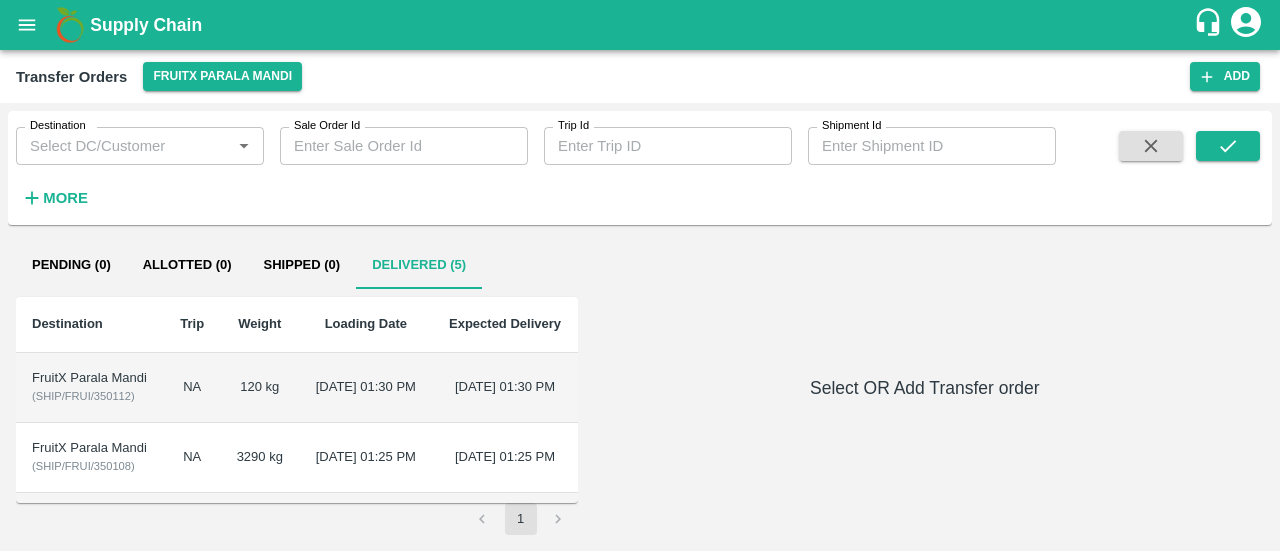 click on "[DATE] 01:30 PM" at bounding box center (504, 388) 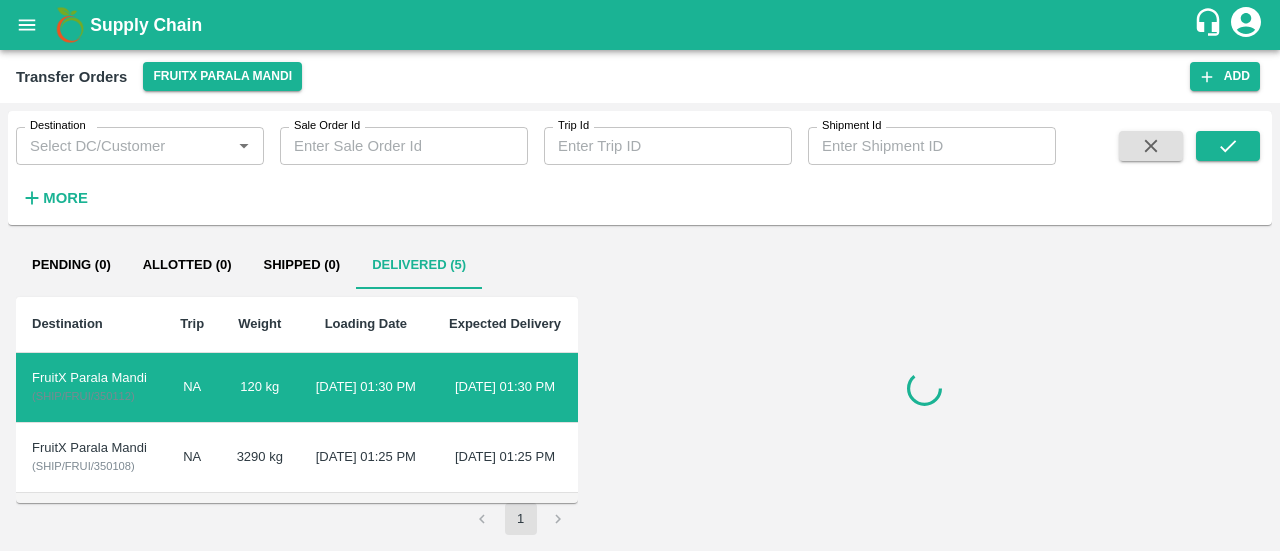 click on "[DATE] 01:30 PM" at bounding box center (504, 388) 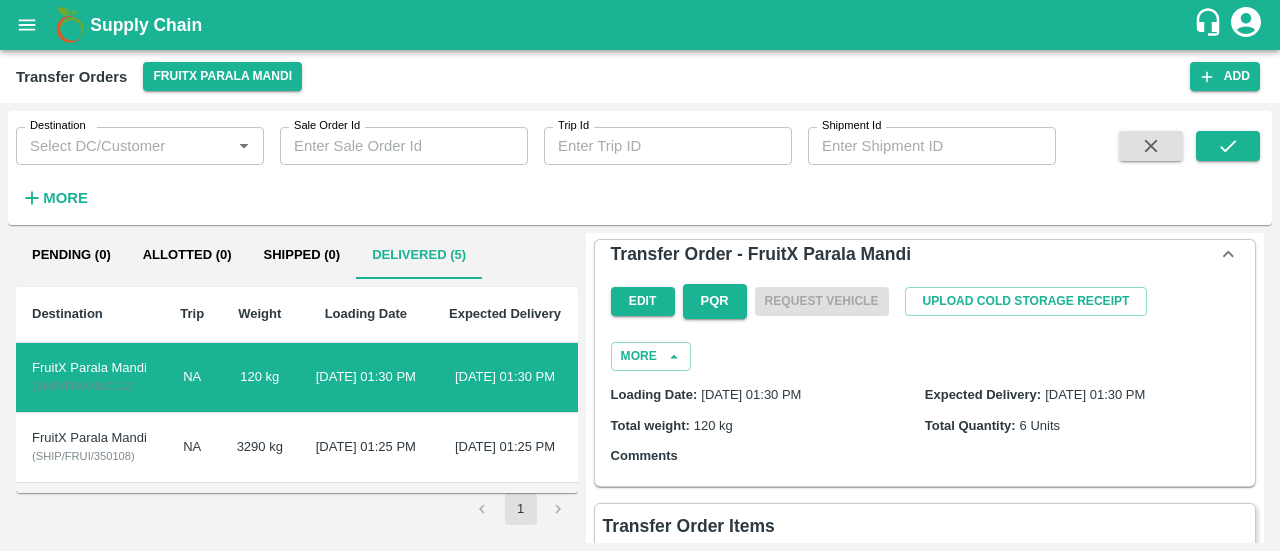 scroll, scrollTop: 4, scrollLeft: 0, axis: vertical 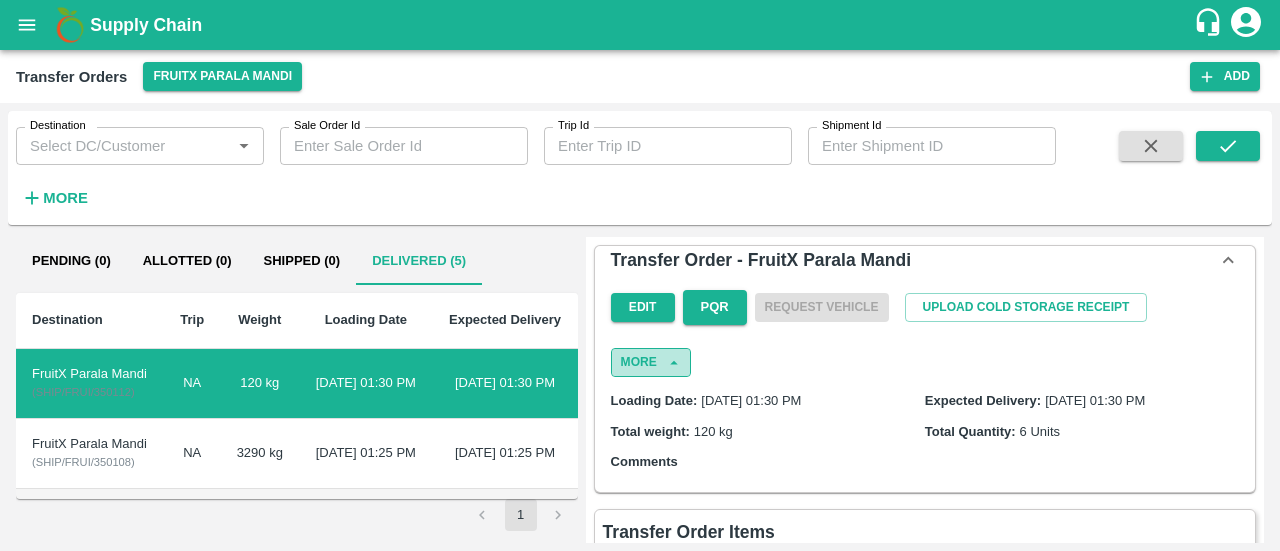 click on "More" at bounding box center [651, 362] 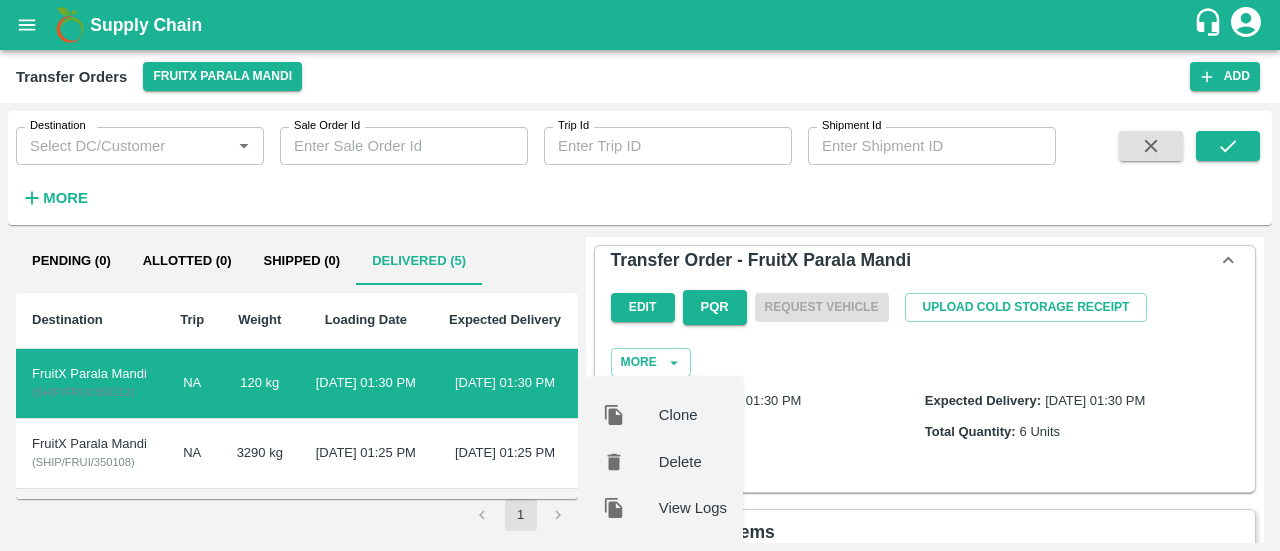 click on "Total weight: 120 kg" at bounding box center [768, 431] 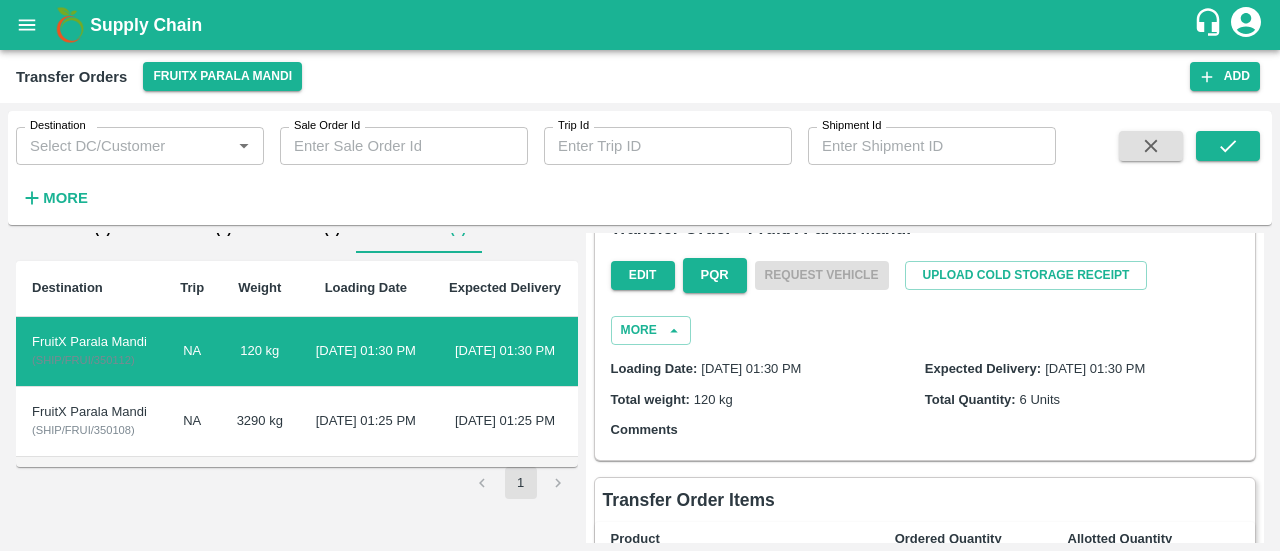 scroll, scrollTop: 0, scrollLeft: 0, axis: both 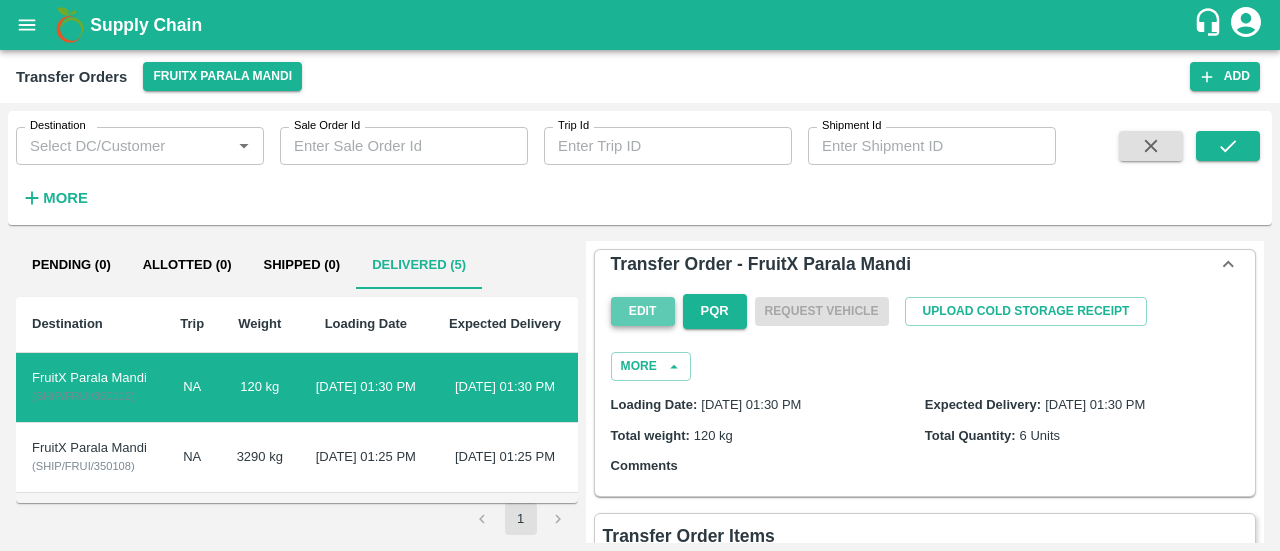 click on "Edit" at bounding box center (643, 311) 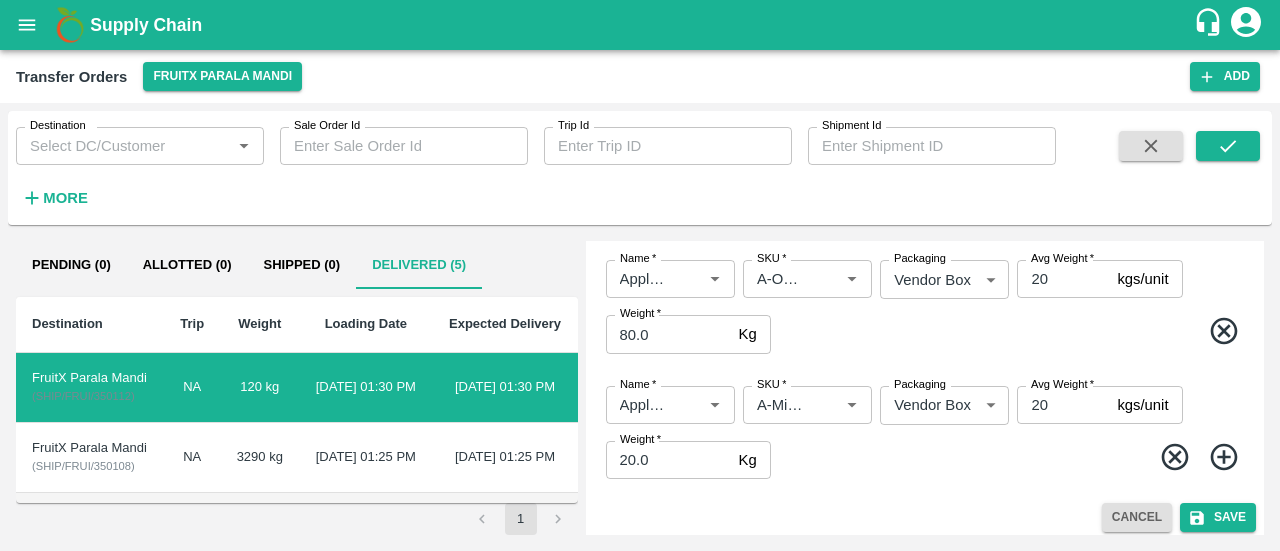 scroll, scrollTop: 338, scrollLeft: 0, axis: vertical 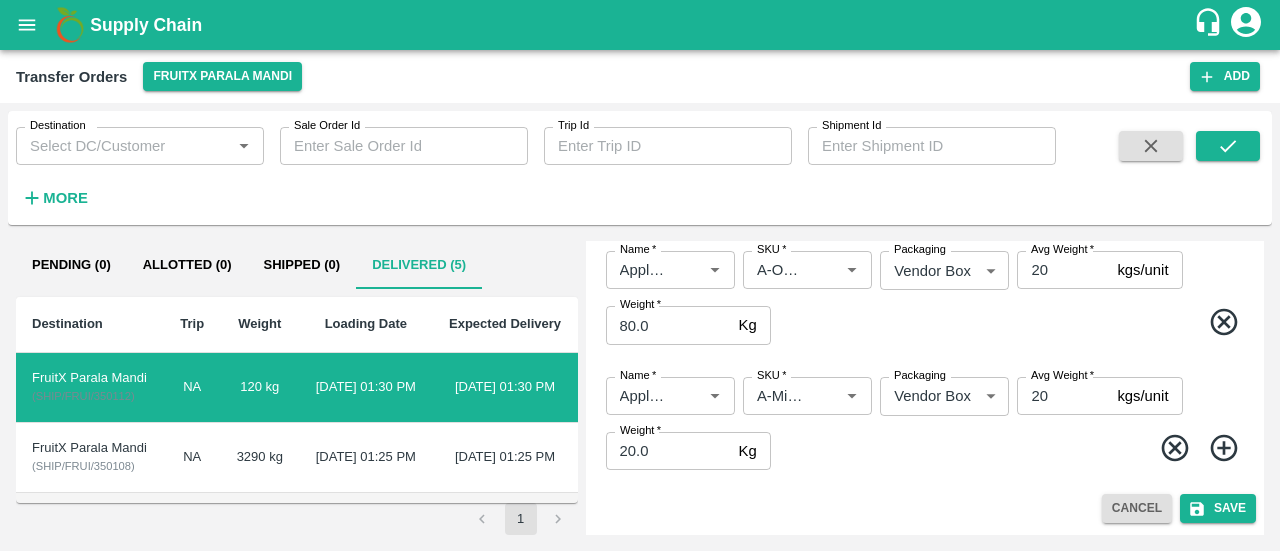 click on "Cancel" at bounding box center [1137, 508] 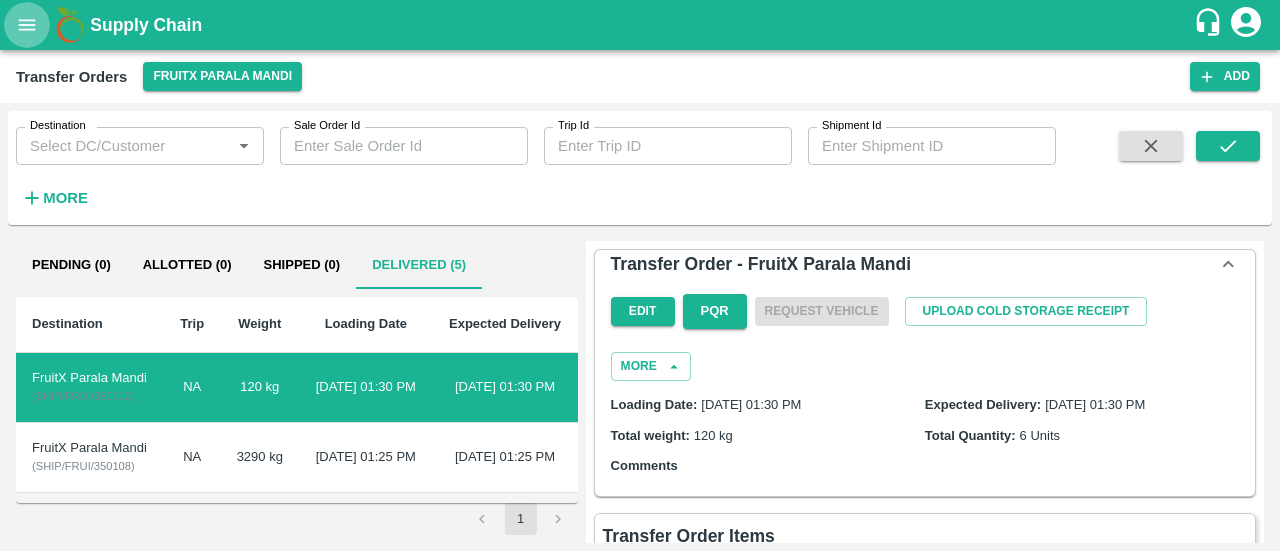 click 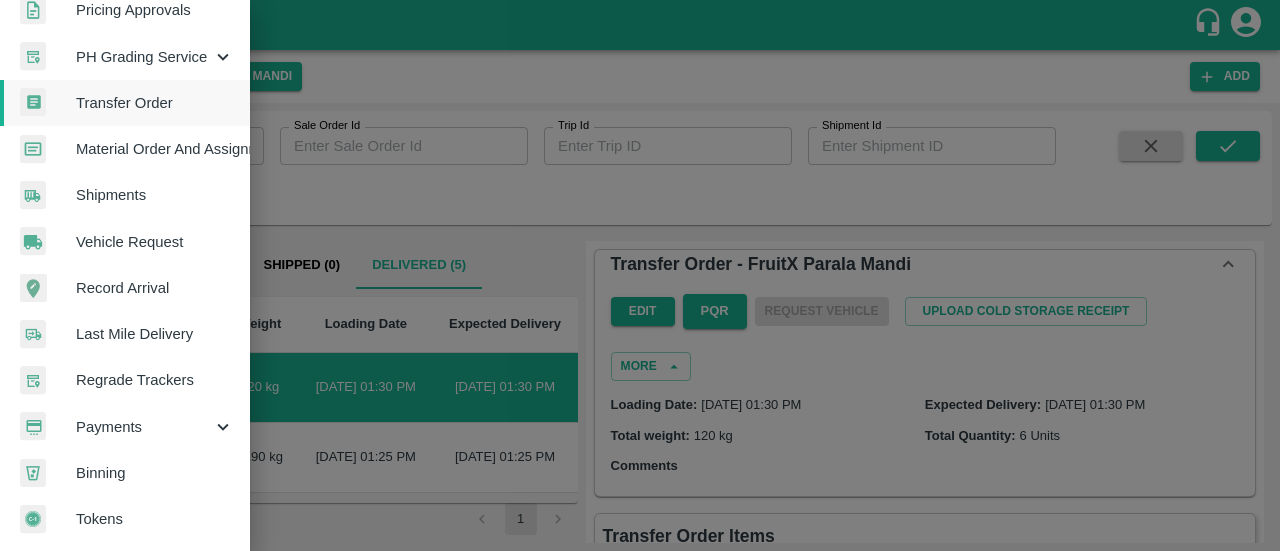 scroll, scrollTop: 772, scrollLeft: 0, axis: vertical 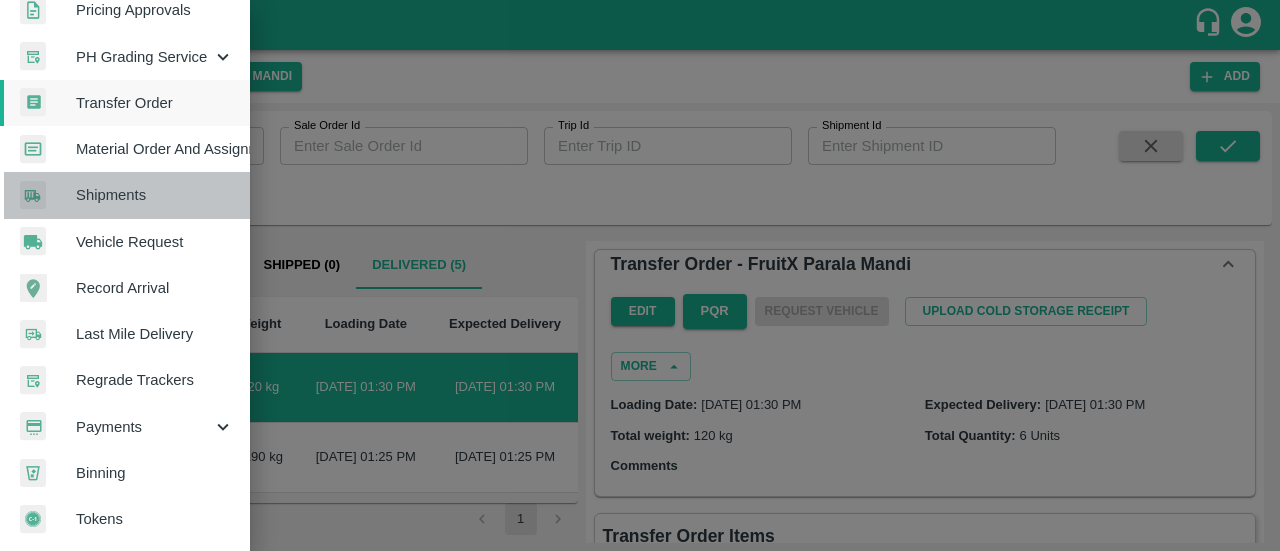 click on "Shipments" at bounding box center [155, 195] 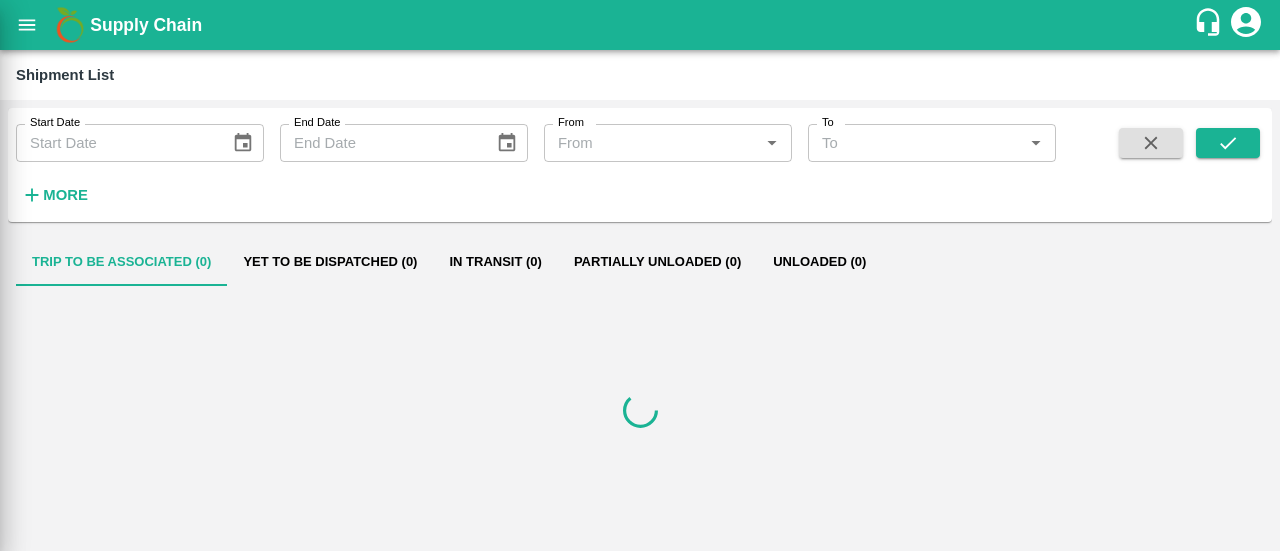 scroll, scrollTop: 0, scrollLeft: 0, axis: both 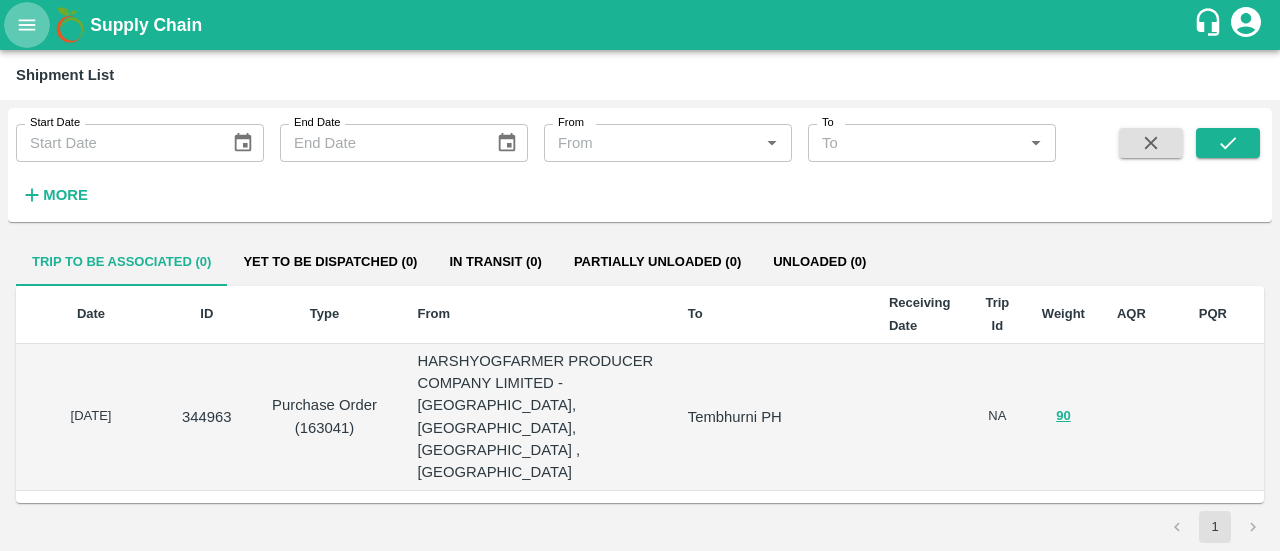 click at bounding box center [27, 25] 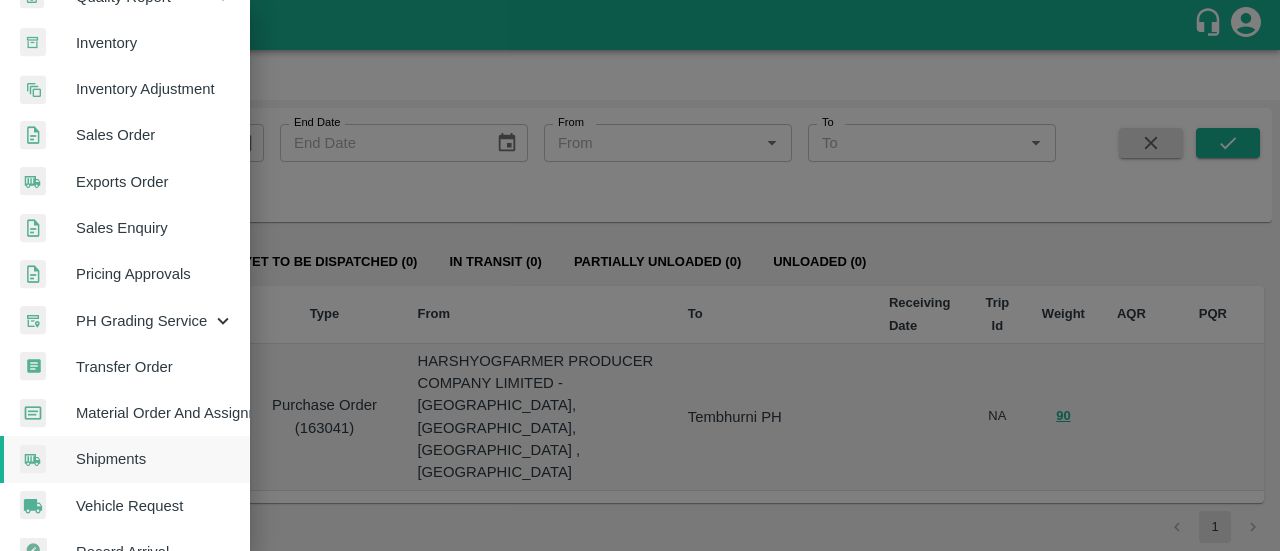 scroll, scrollTop: 500, scrollLeft: 0, axis: vertical 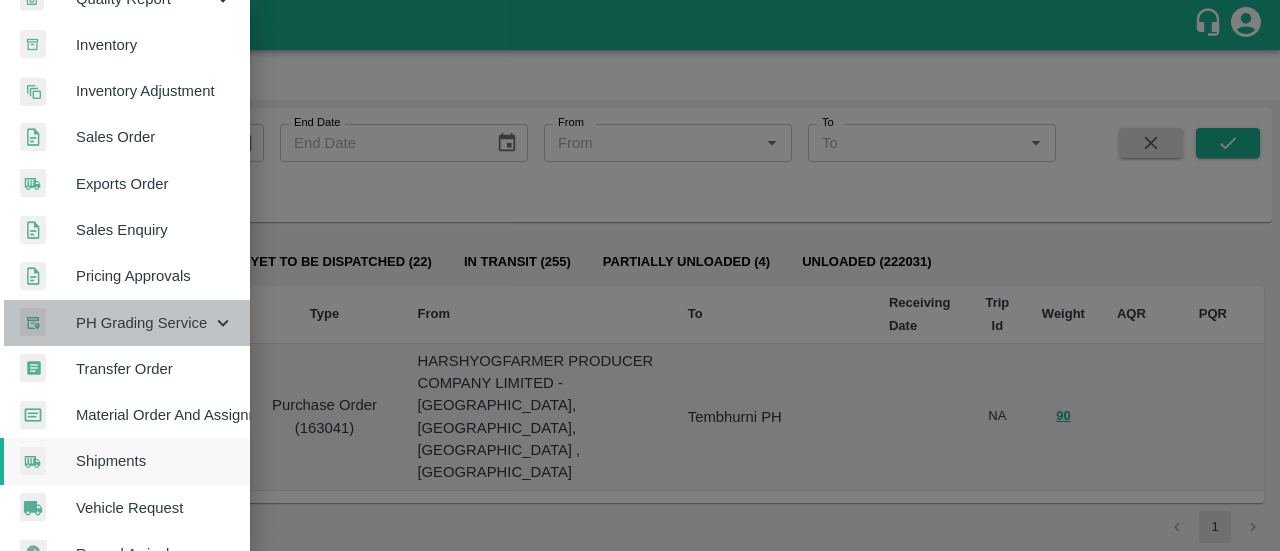 click on "PH Grading Service" at bounding box center [144, 323] 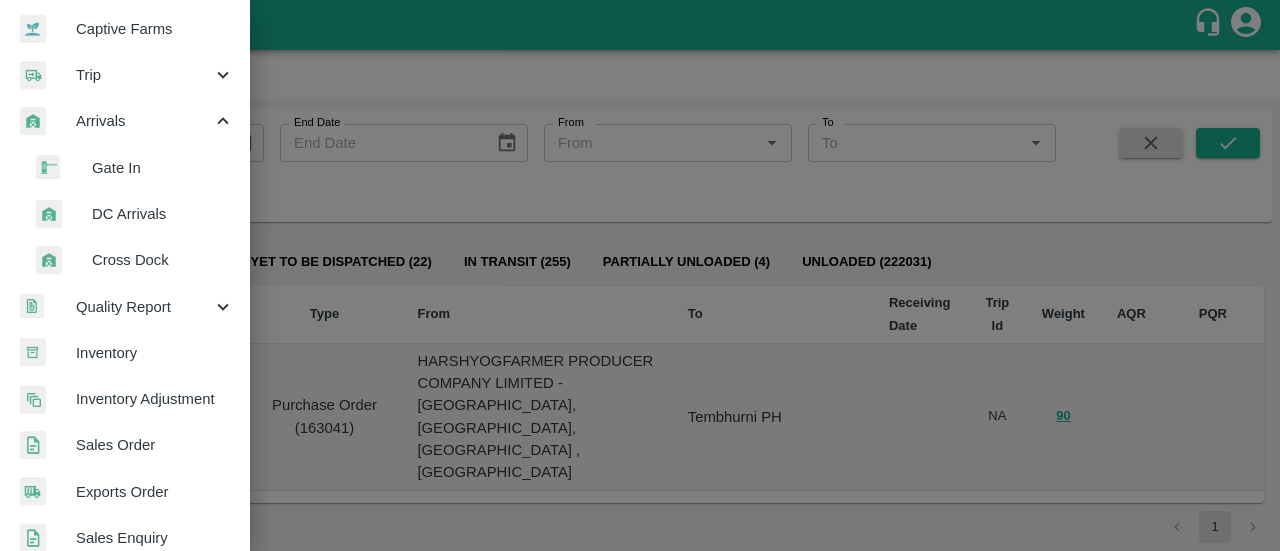 scroll, scrollTop: 86, scrollLeft: 0, axis: vertical 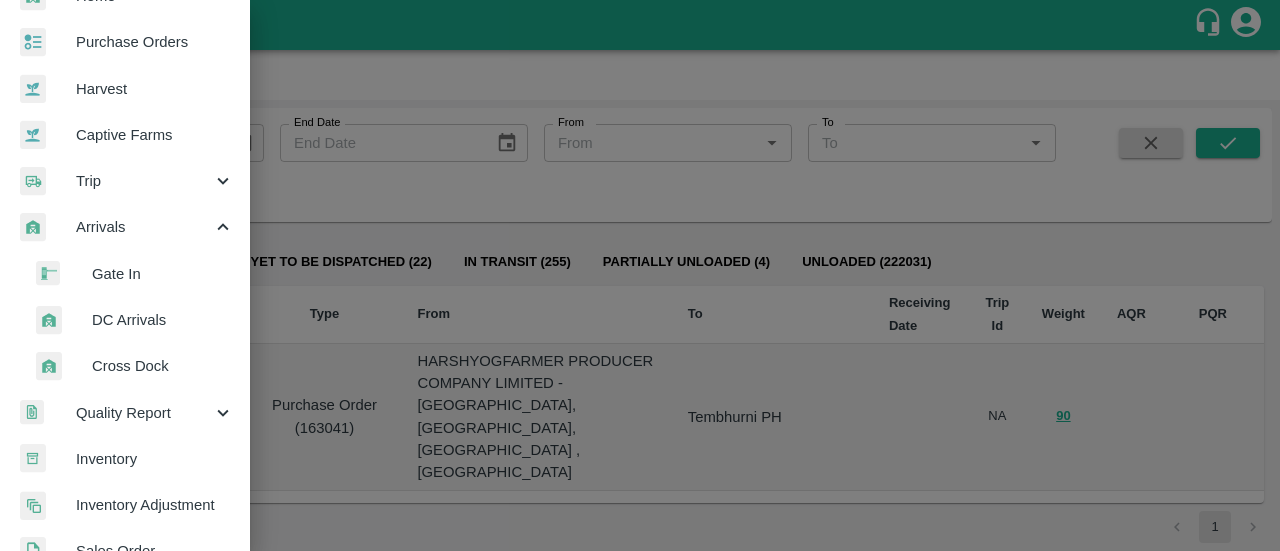 click on "DC Arrivals" at bounding box center (163, 320) 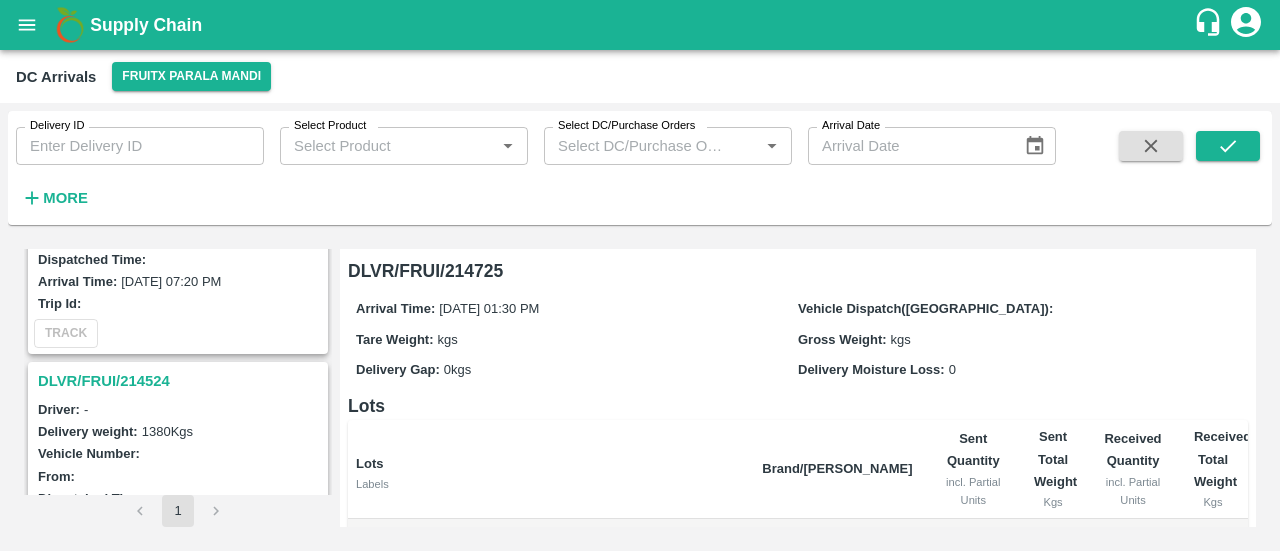 scroll, scrollTop: 954, scrollLeft: 0, axis: vertical 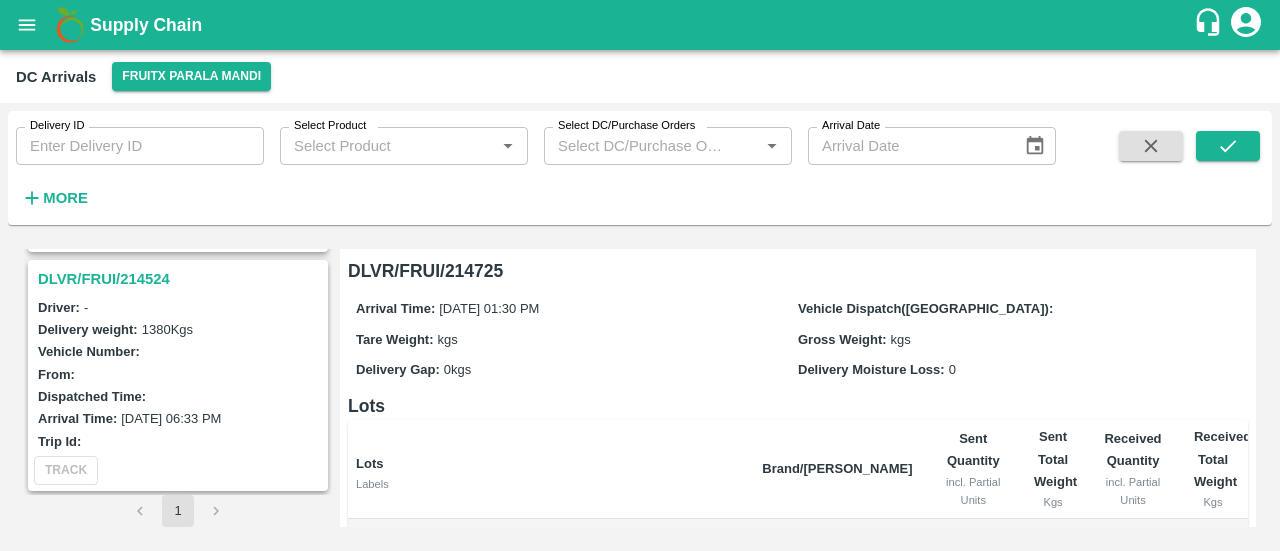 click on "DLVR/FRUI/214524" at bounding box center [181, 279] 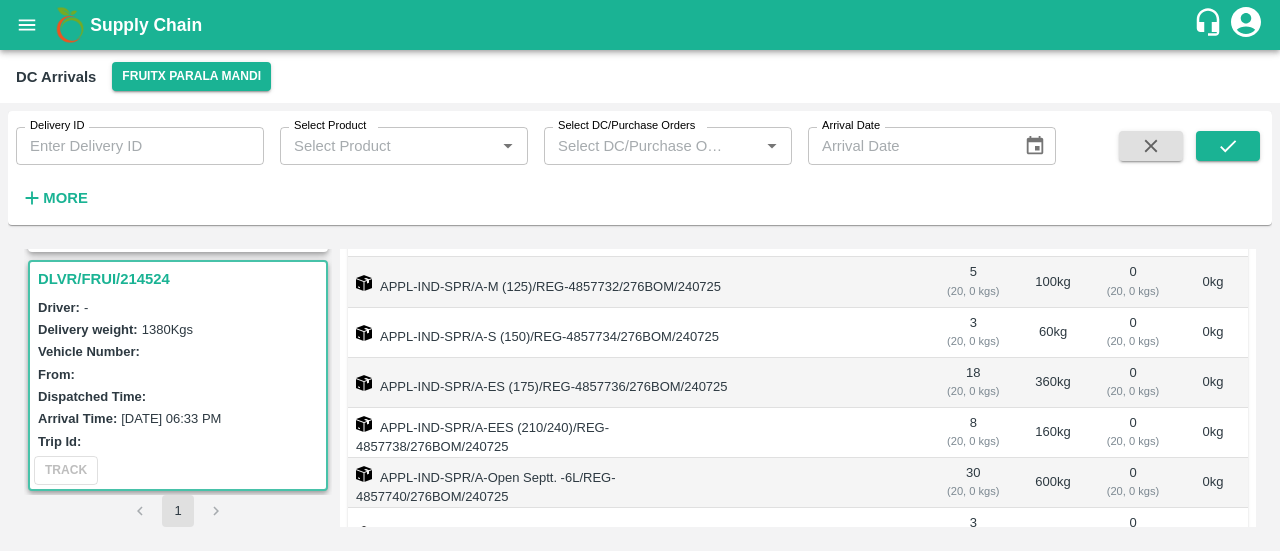 scroll, scrollTop: 392, scrollLeft: 0, axis: vertical 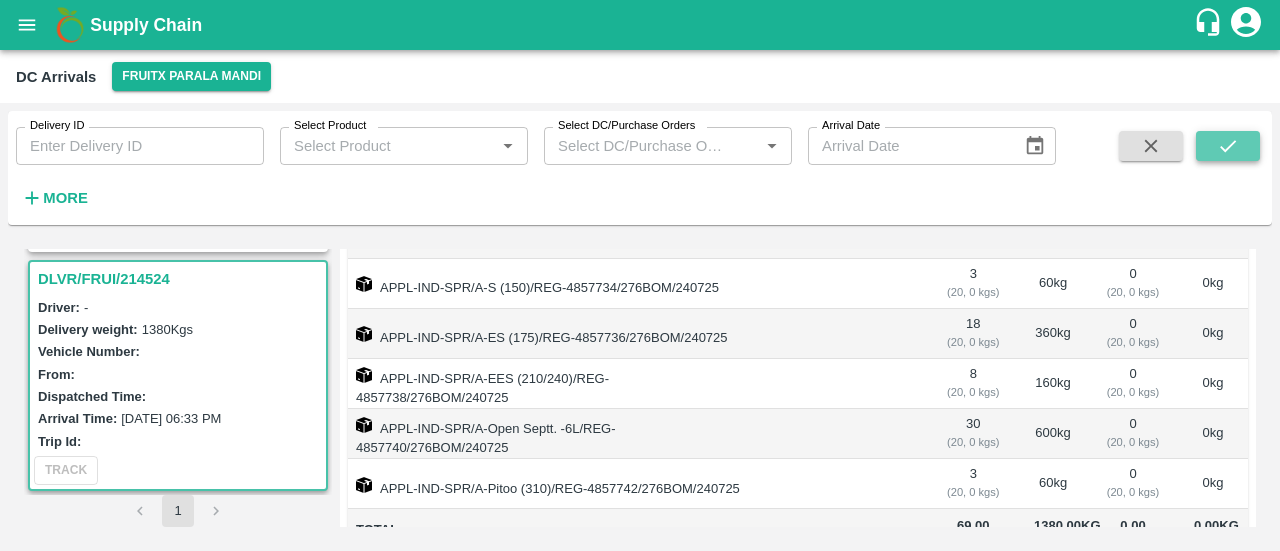 click 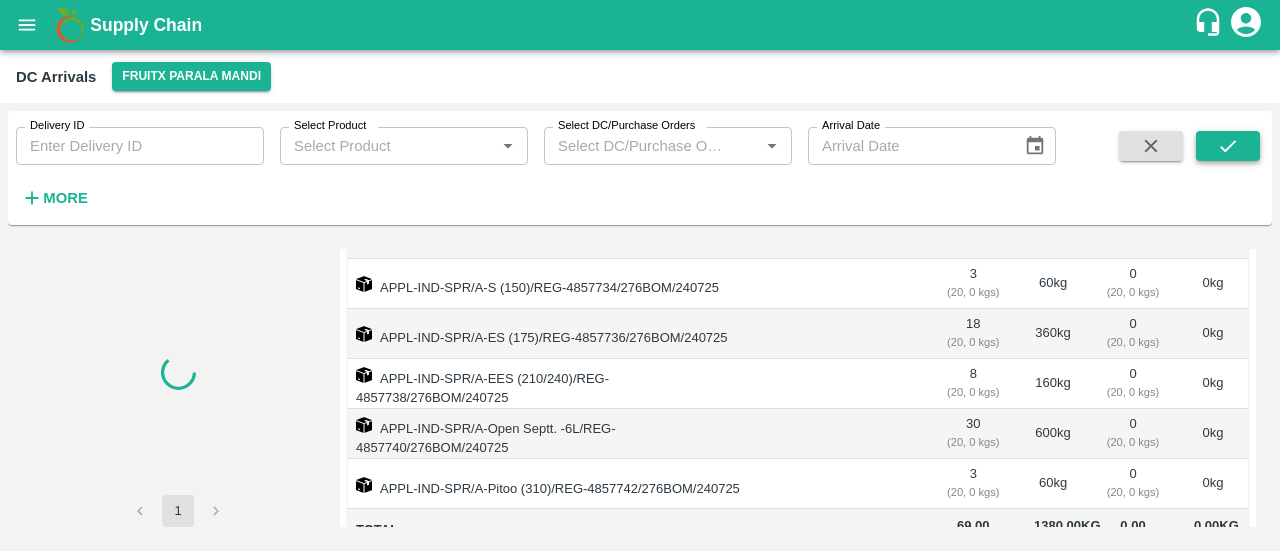 scroll, scrollTop: 0, scrollLeft: 0, axis: both 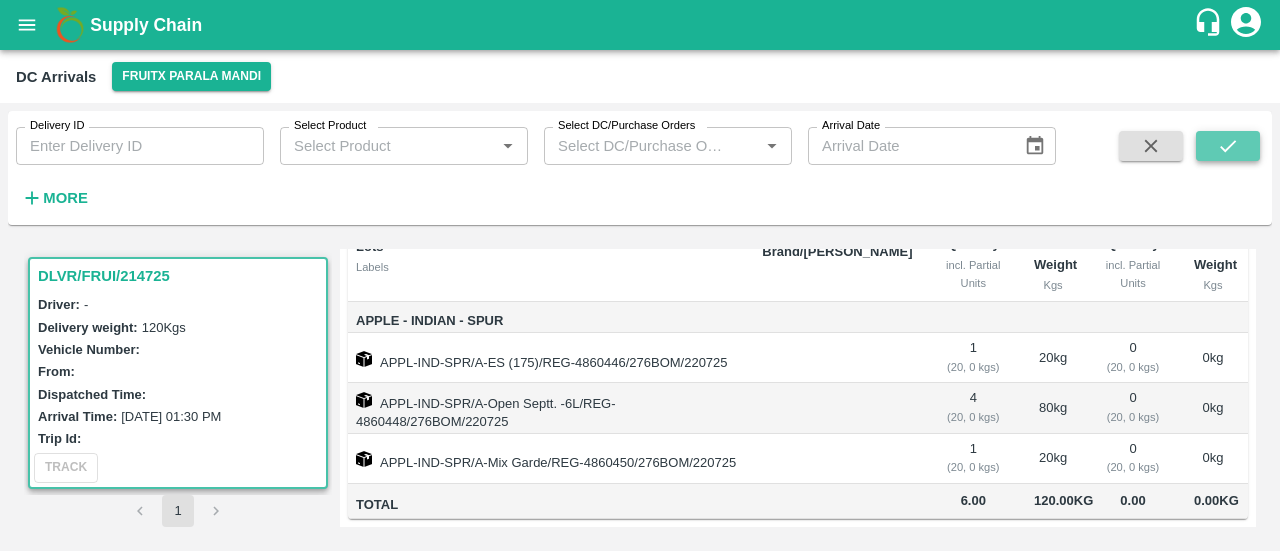 click 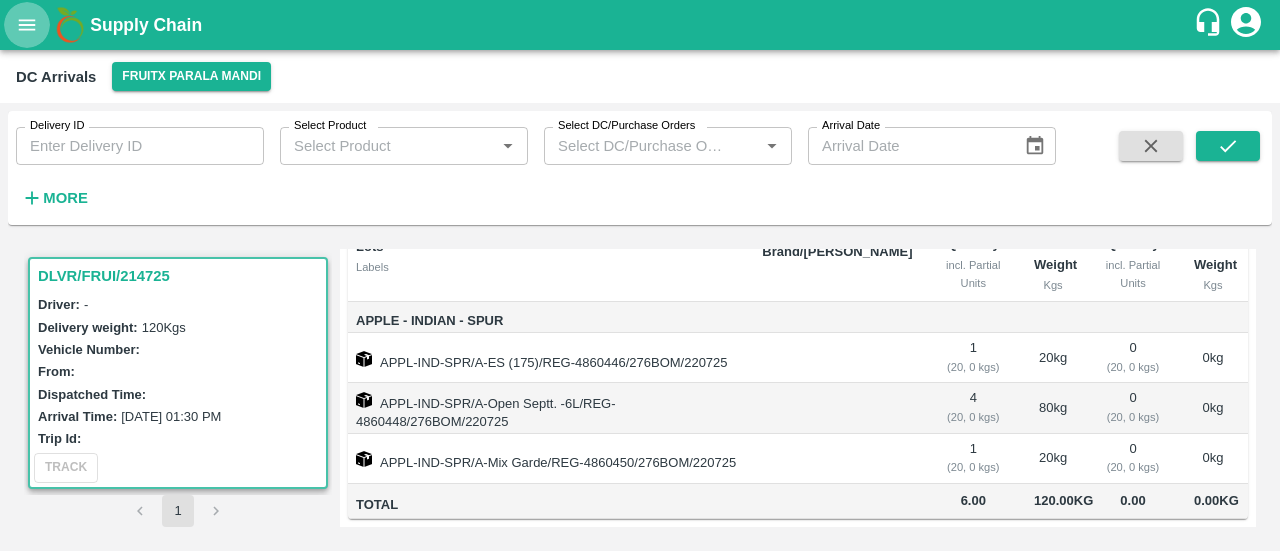 click at bounding box center (27, 25) 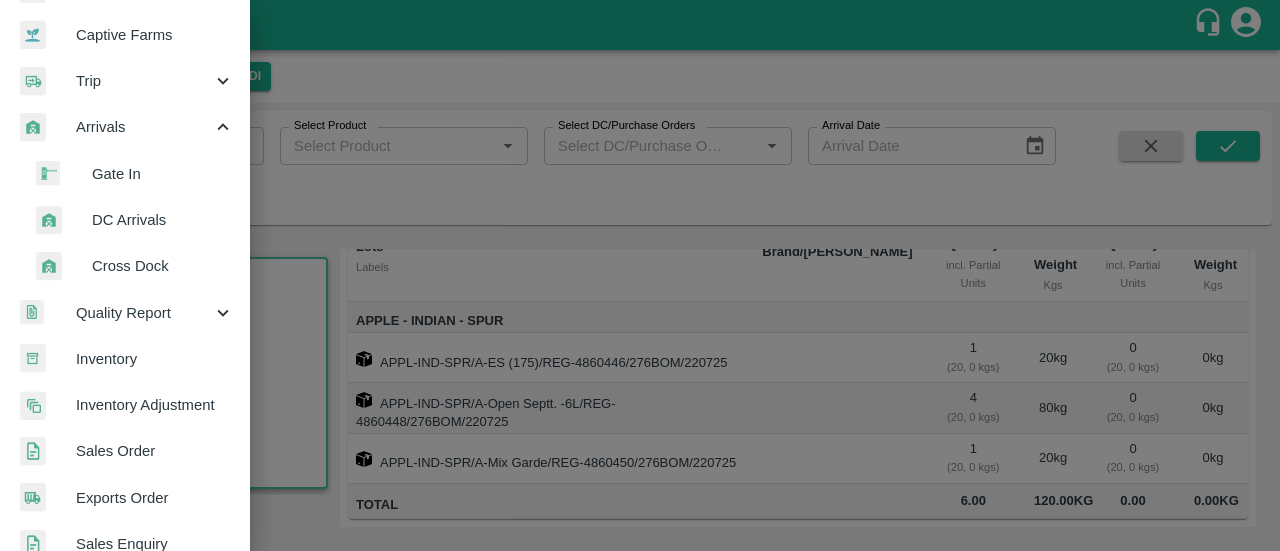 scroll, scrollTop: 190, scrollLeft: 0, axis: vertical 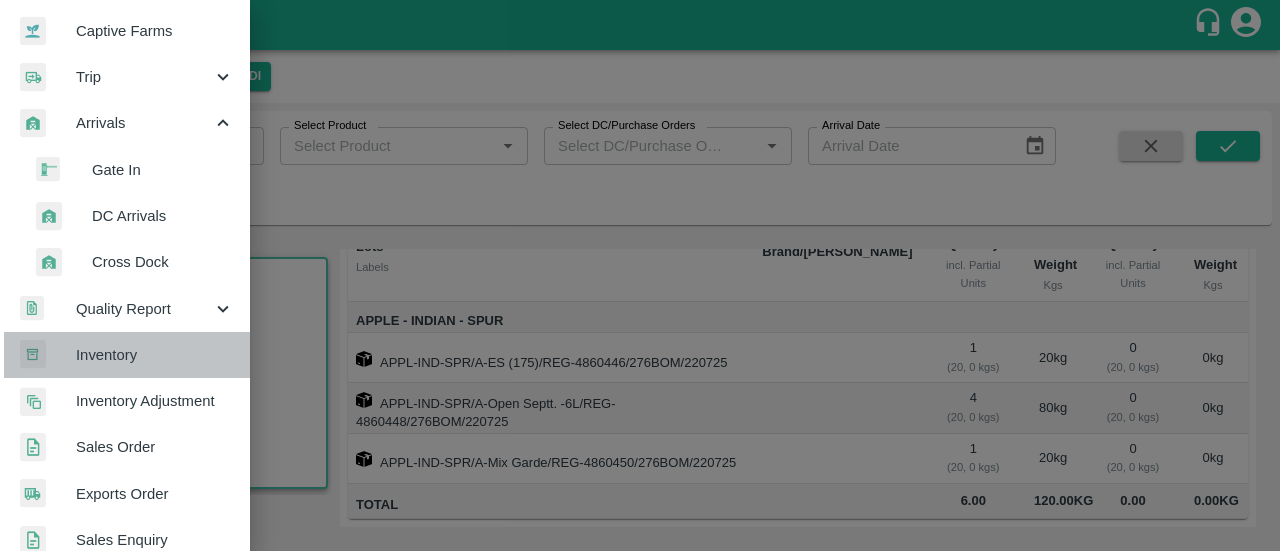 click on "Inventory" at bounding box center (155, 355) 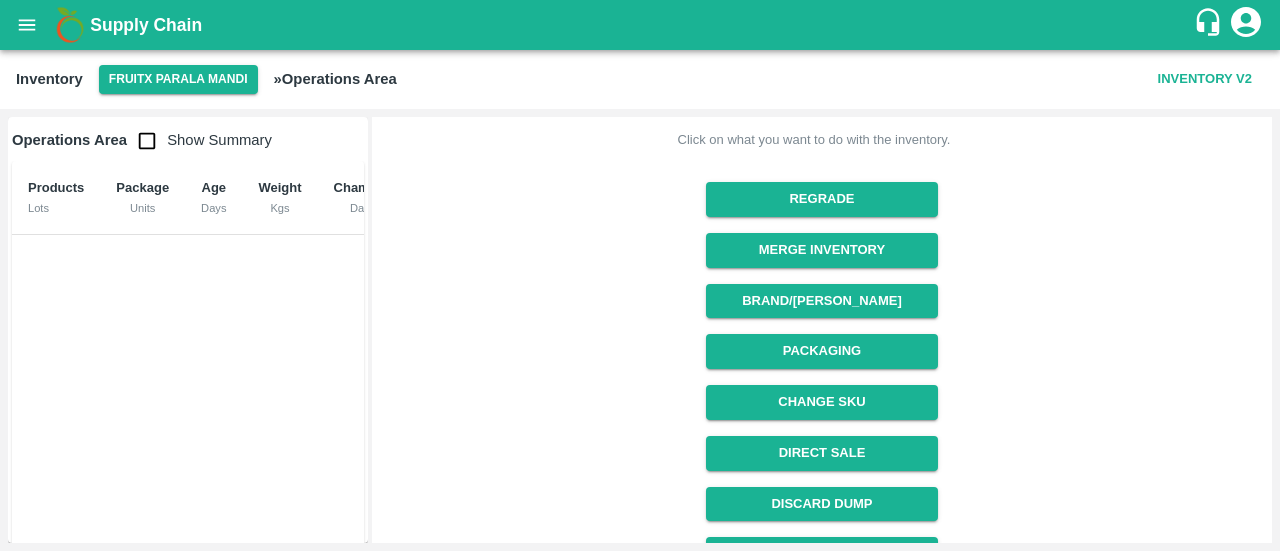 scroll, scrollTop: 154, scrollLeft: 0, axis: vertical 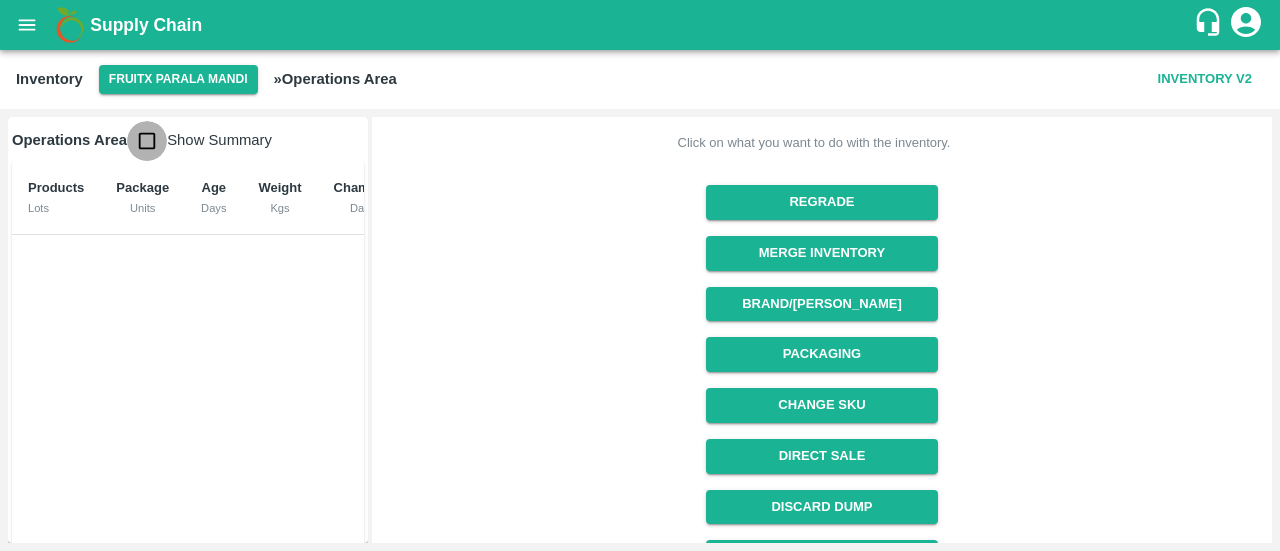 click at bounding box center [147, 141] 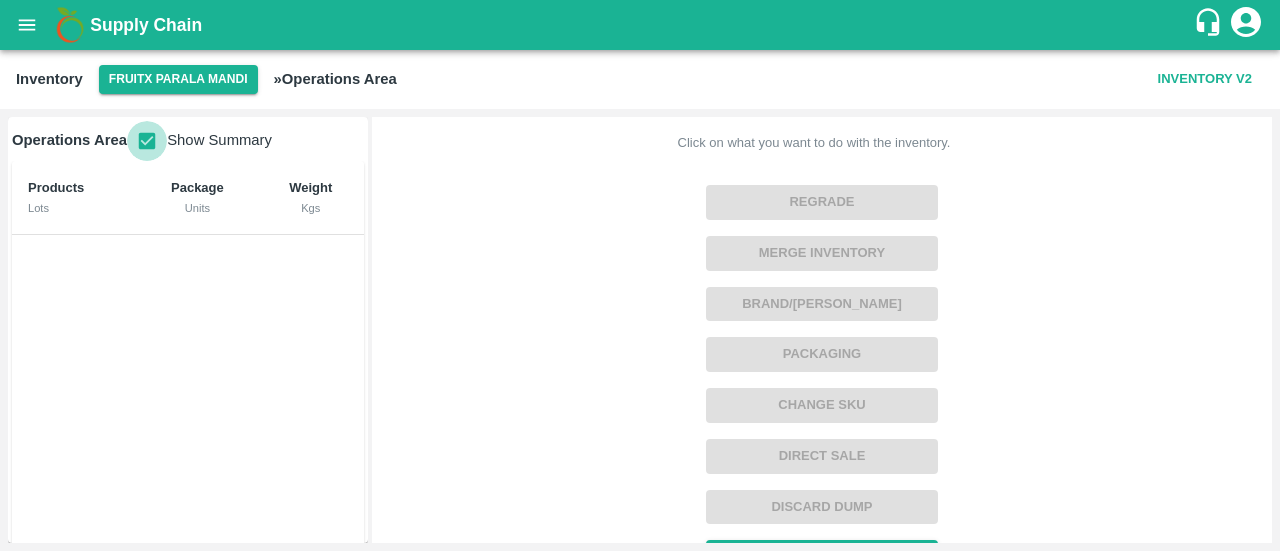 click at bounding box center [147, 141] 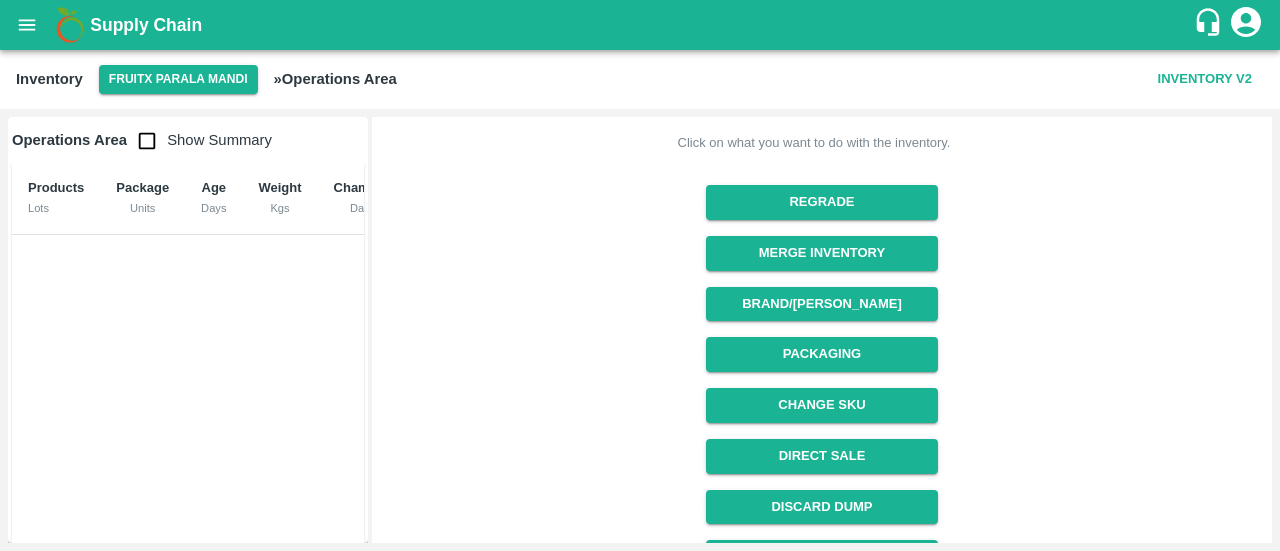 scroll, scrollTop: 0, scrollLeft: 46, axis: horizontal 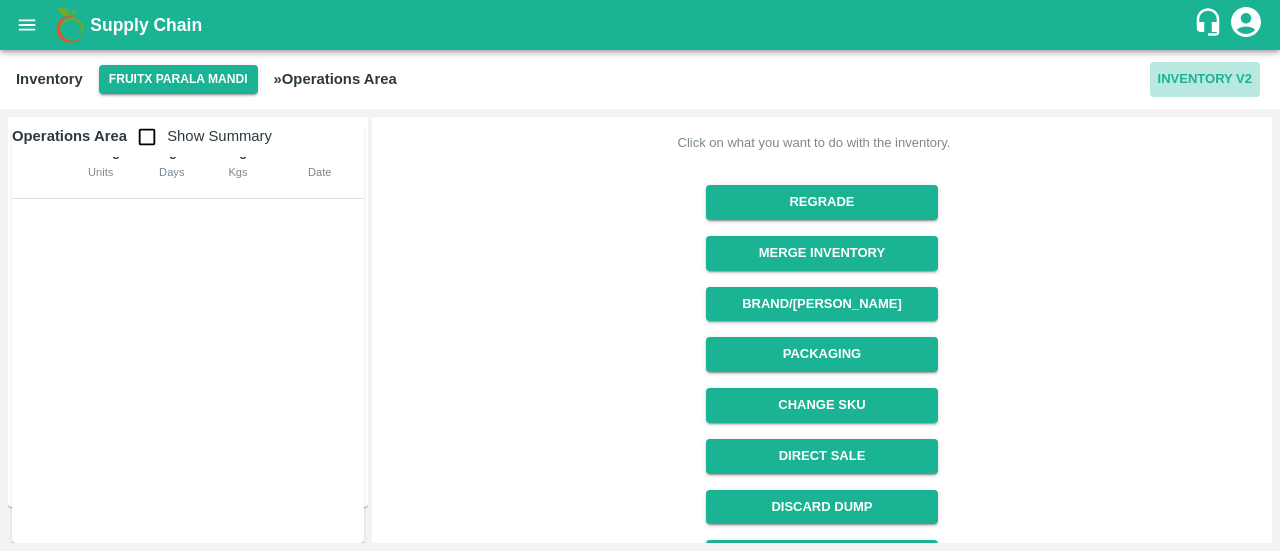 click on "Inventory V2" at bounding box center [1205, 79] 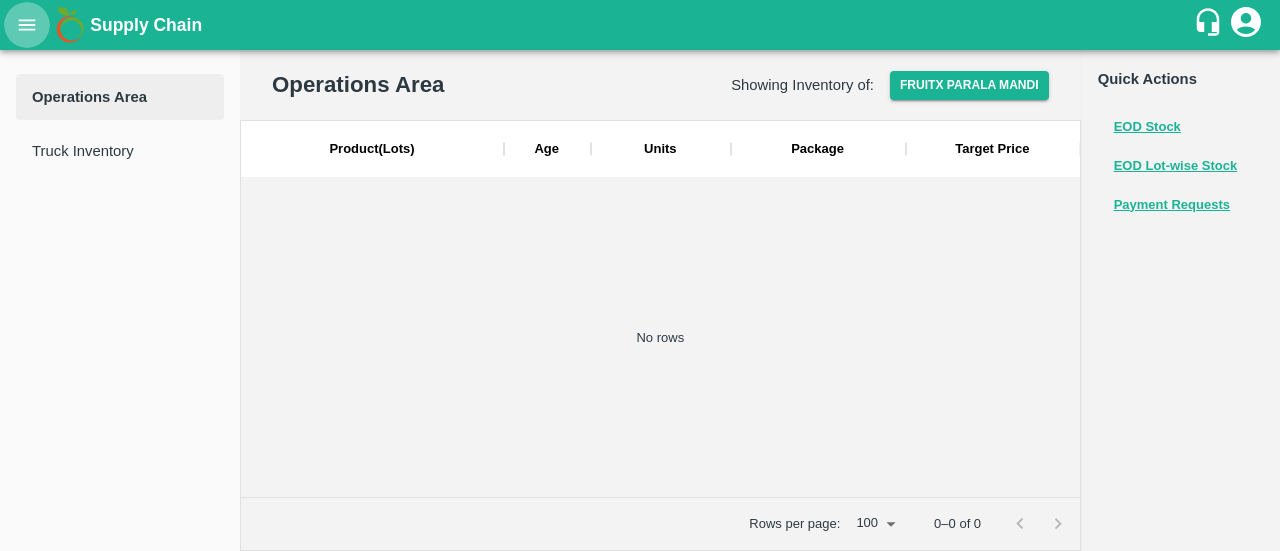 click at bounding box center [27, 25] 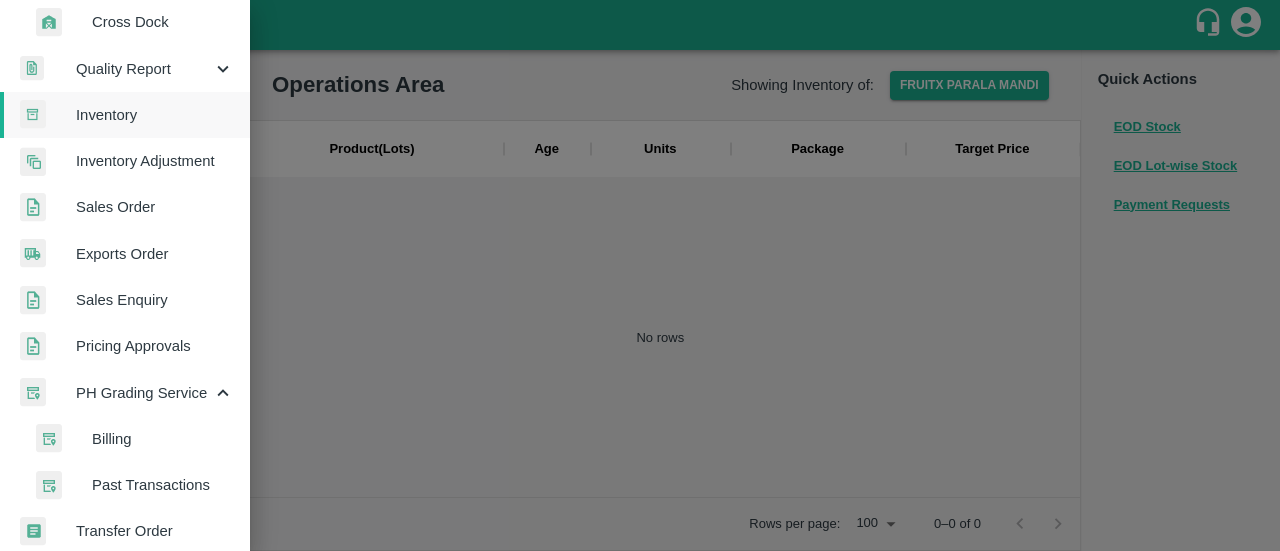 scroll, scrollTop: 655, scrollLeft: 0, axis: vertical 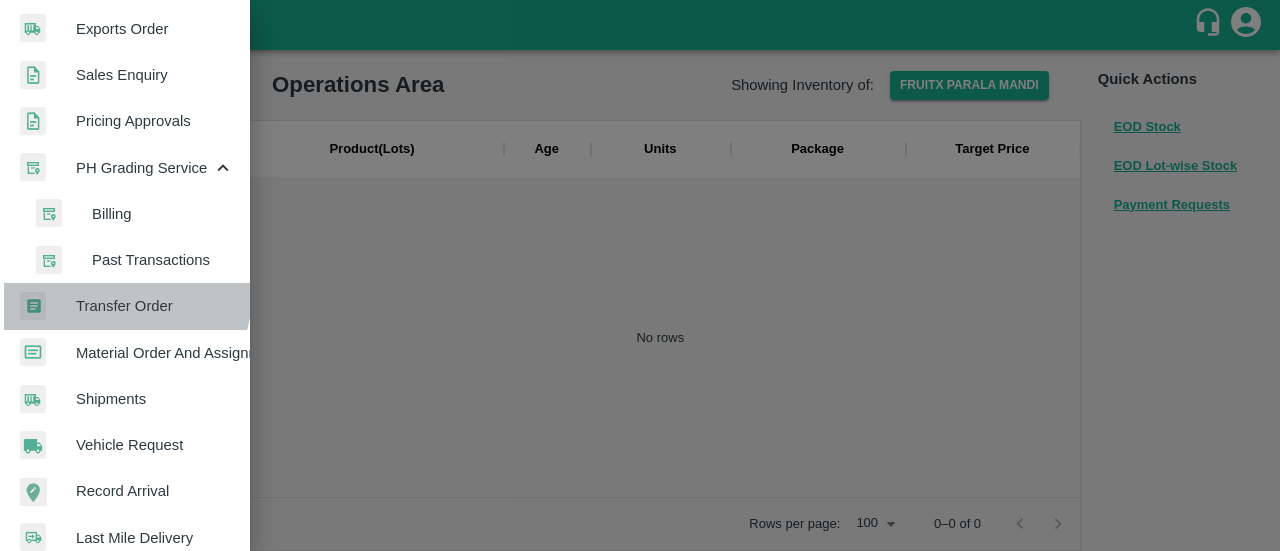click on "Transfer Order" at bounding box center [155, 306] 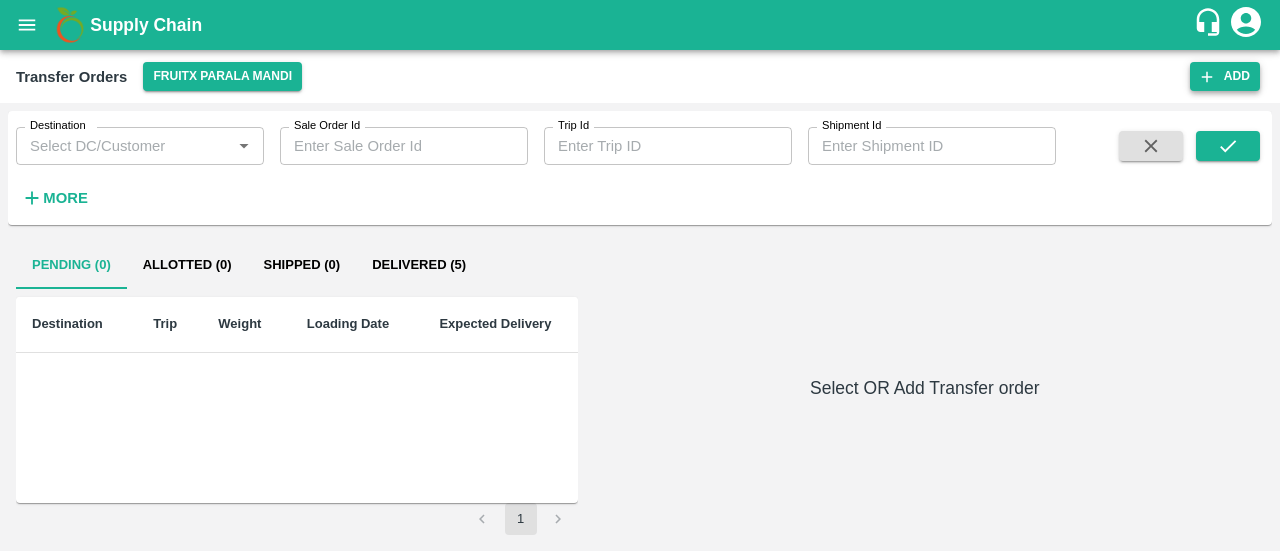 click on "Add" at bounding box center (1225, 76) 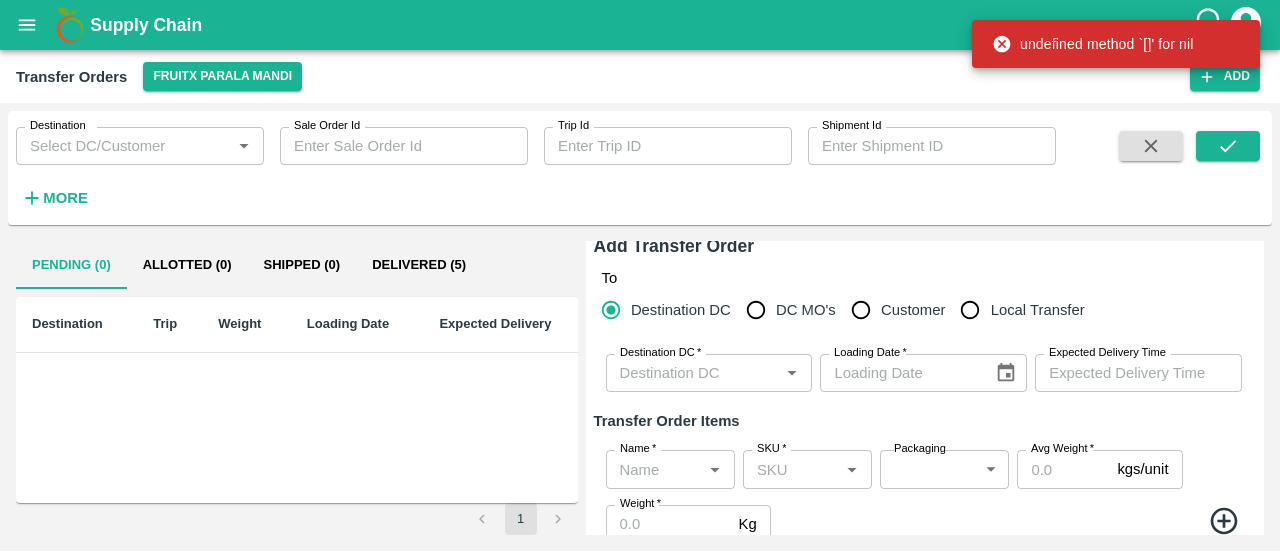scroll, scrollTop: 14, scrollLeft: 0, axis: vertical 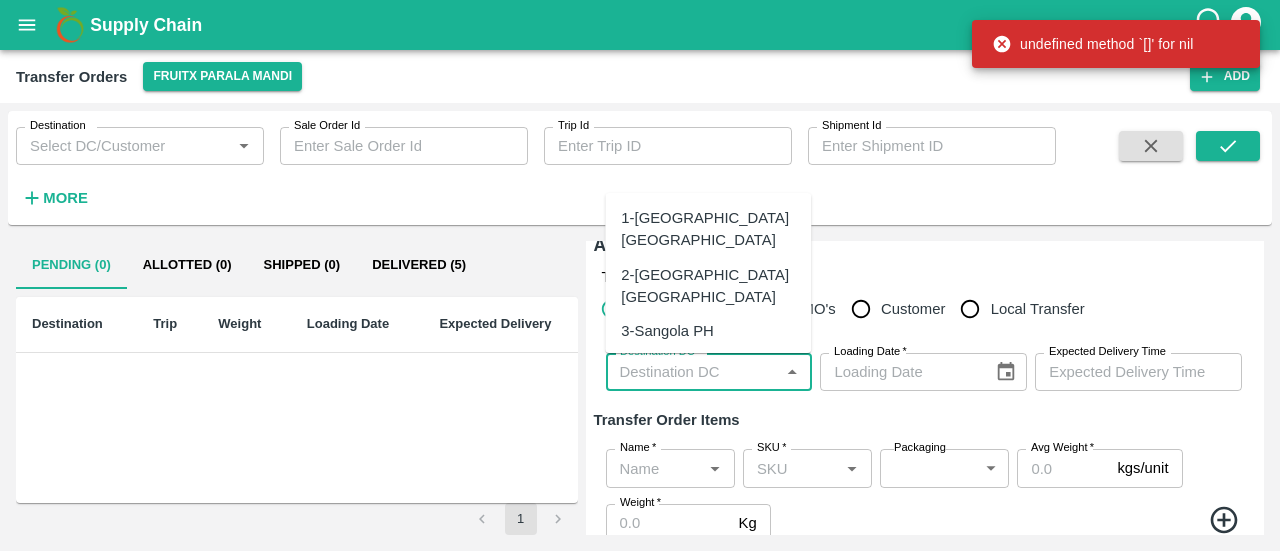 click on "Destination DC   *" at bounding box center [693, 372] 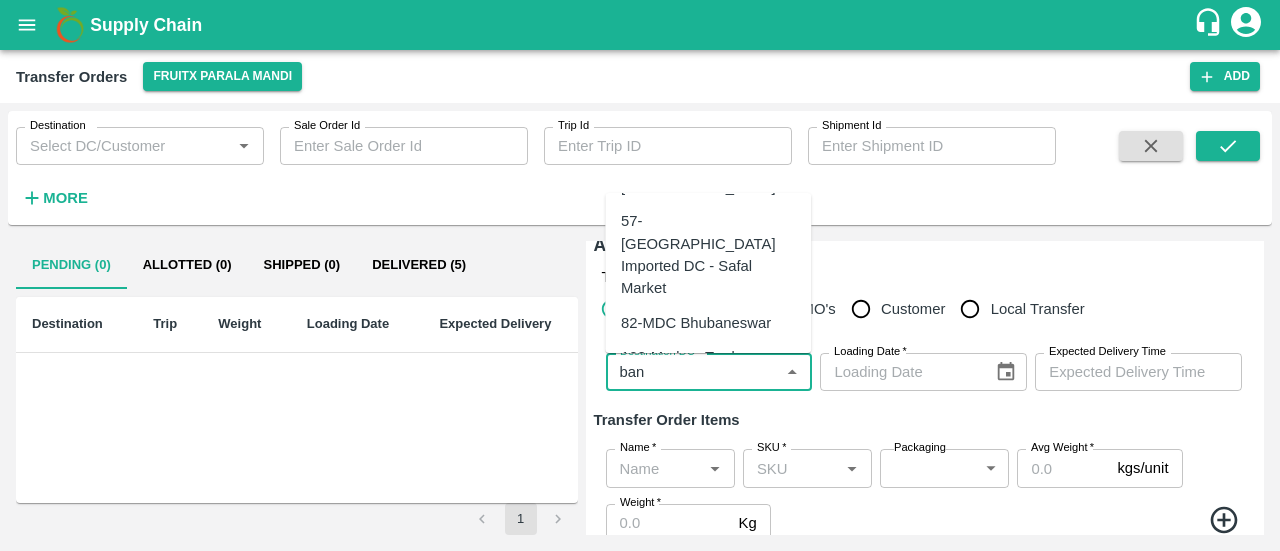 scroll, scrollTop: 0, scrollLeft: 0, axis: both 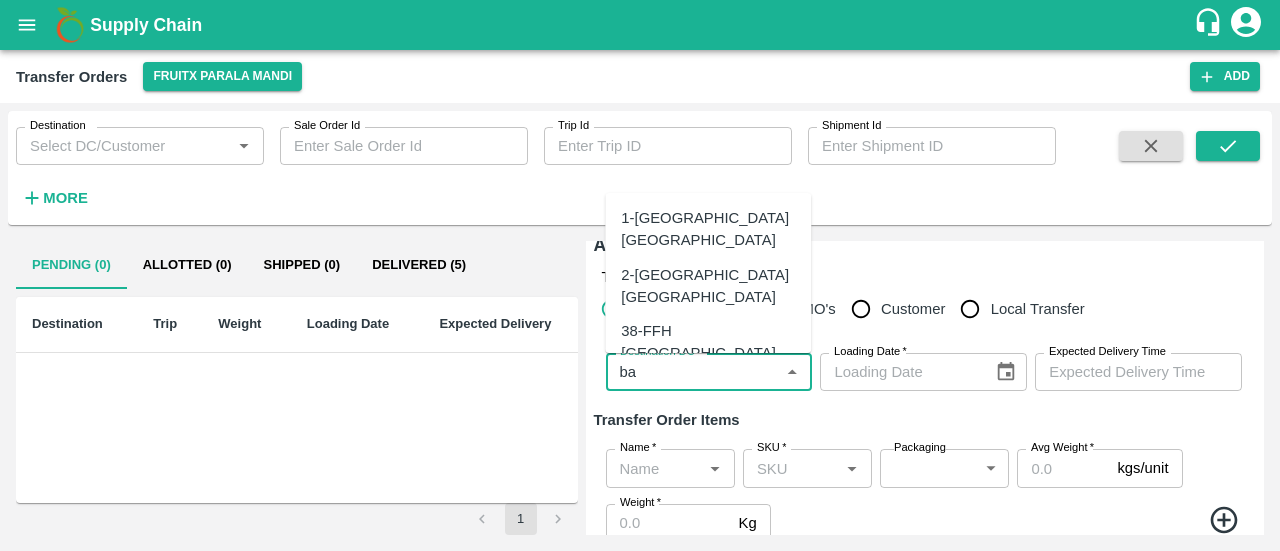 type on "b" 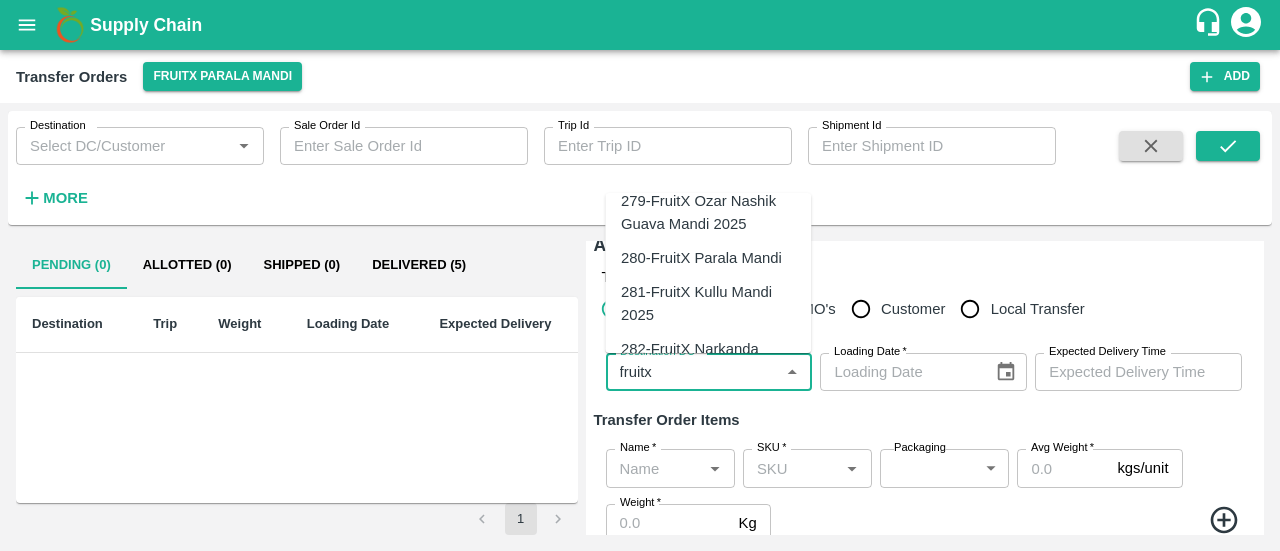 scroll, scrollTop: 1732, scrollLeft: 0, axis: vertical 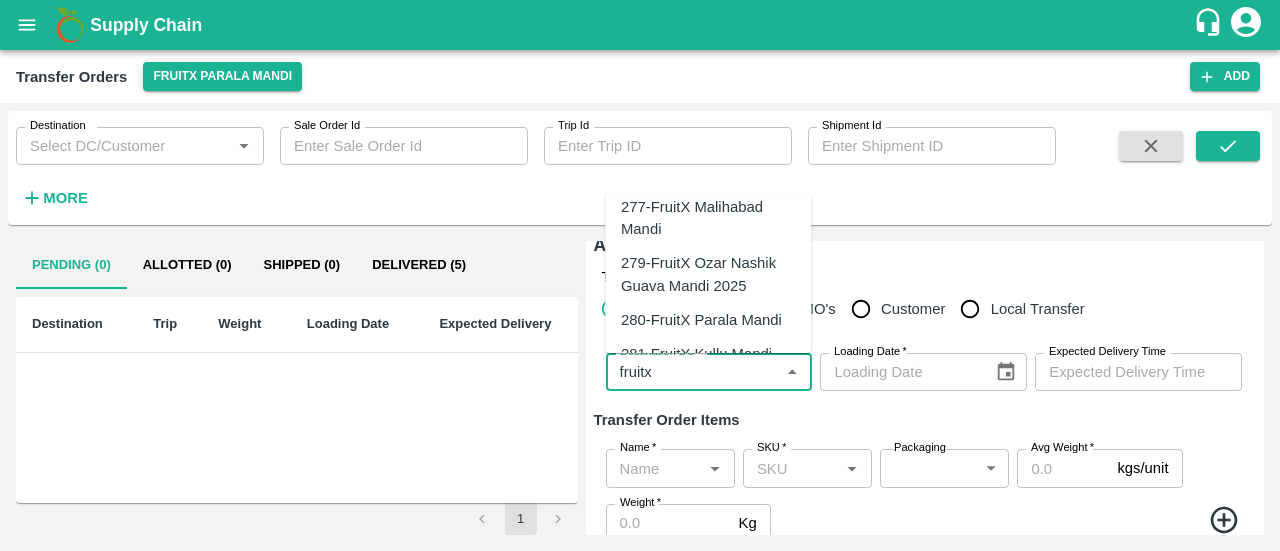 type on "fruitx" 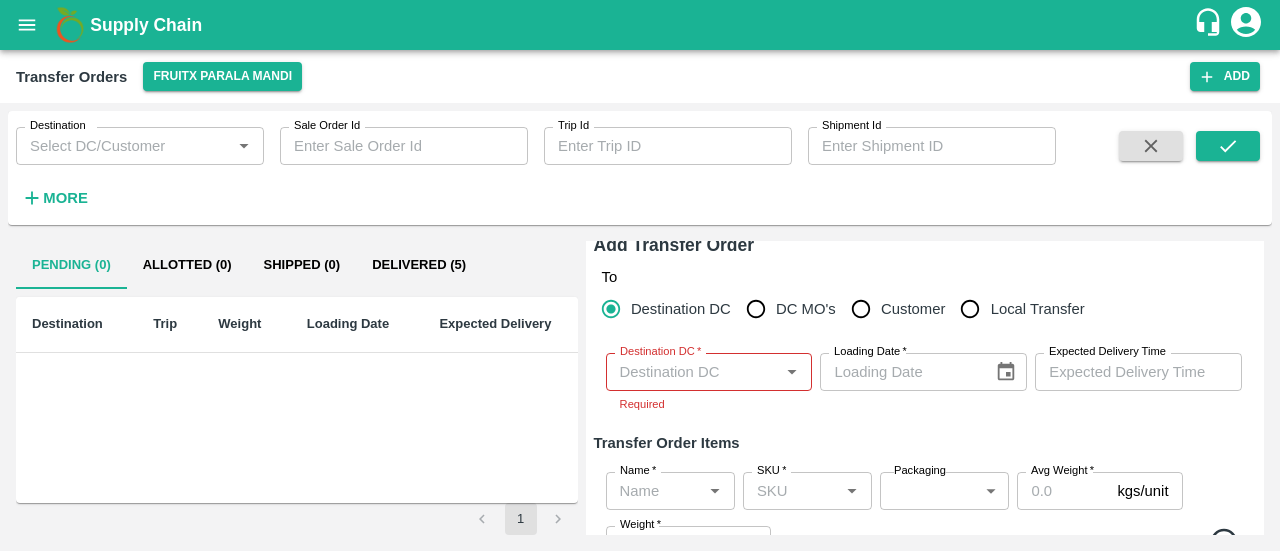 click on "Add Transfer Order" at bounding box center (925, 245) 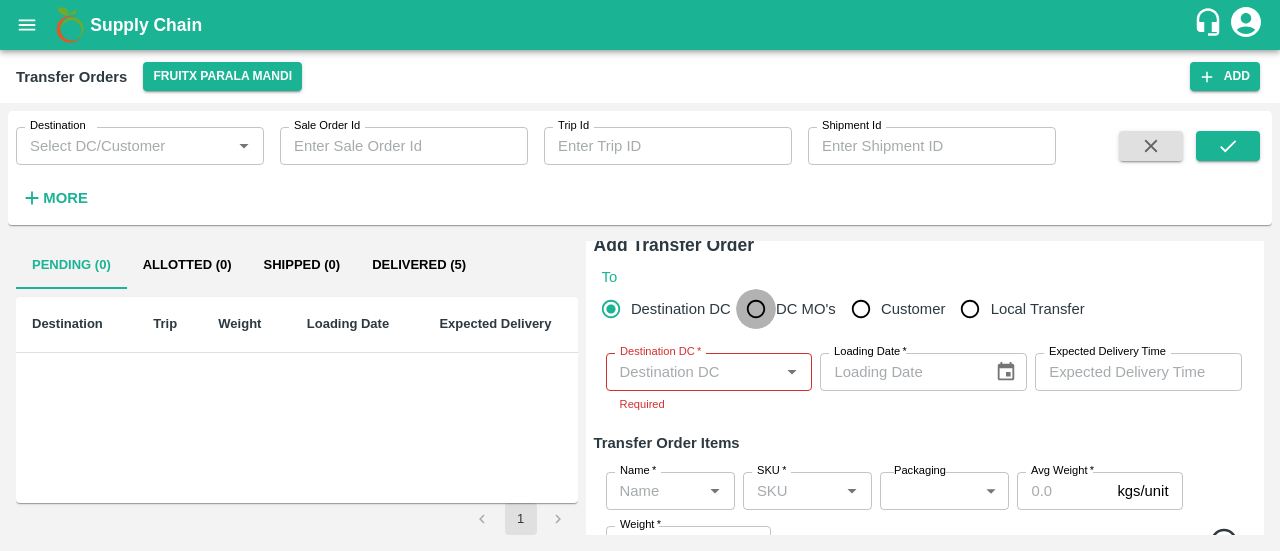 click on "DC MO's" at bounding box center [756, 309] 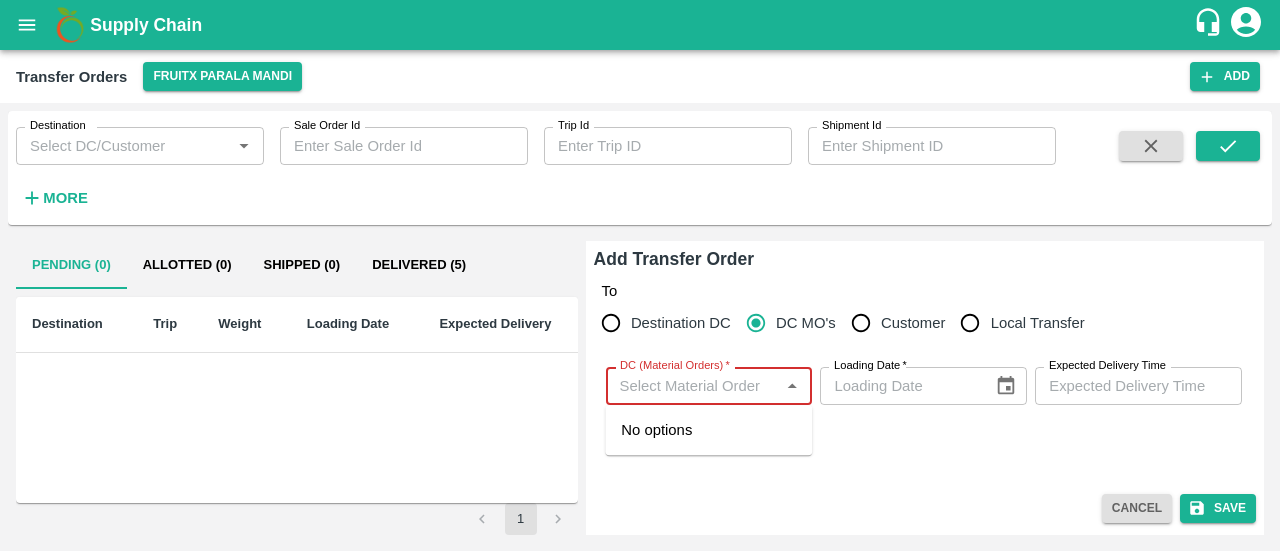 click on "DC (Material Orders)   *" at bounding box center (693, 386) 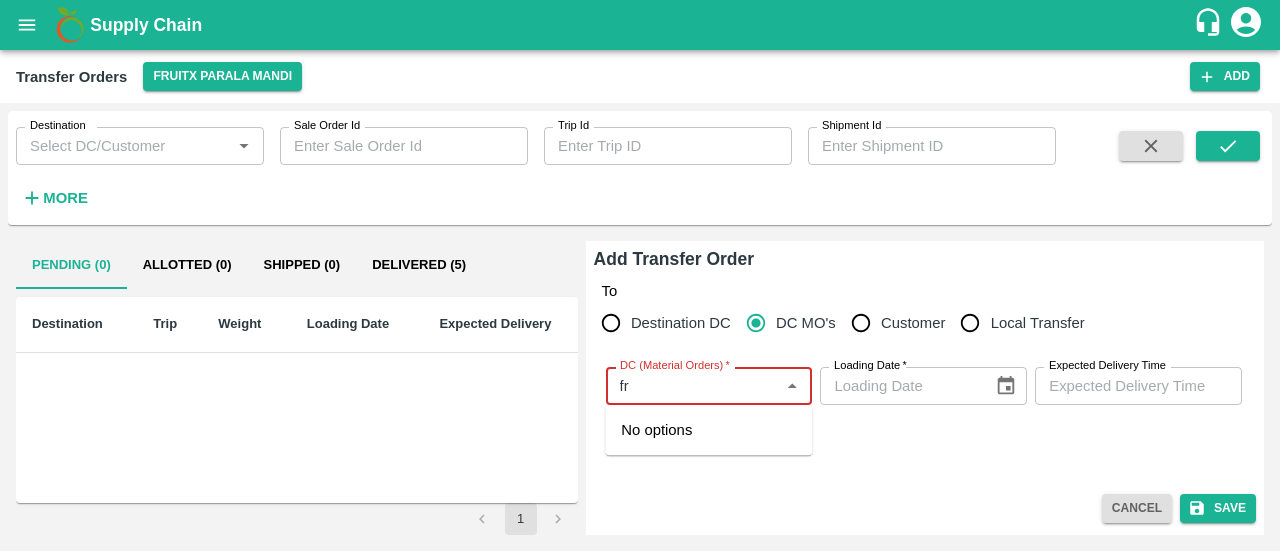 type on "f" 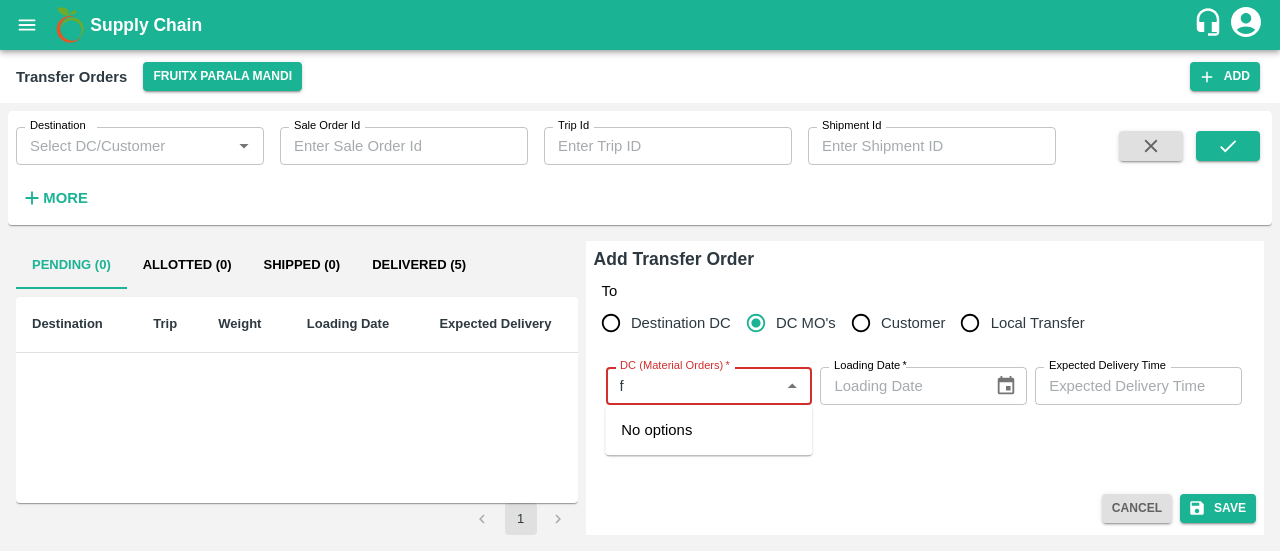 type 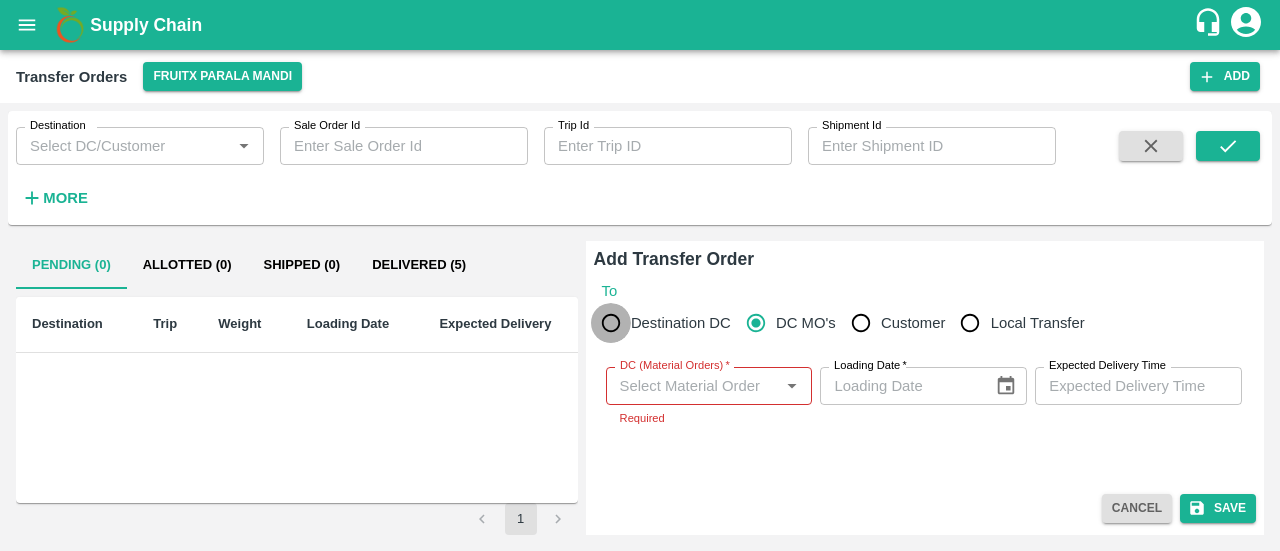 click on "Destination DC" at bounding box center (611, 323) 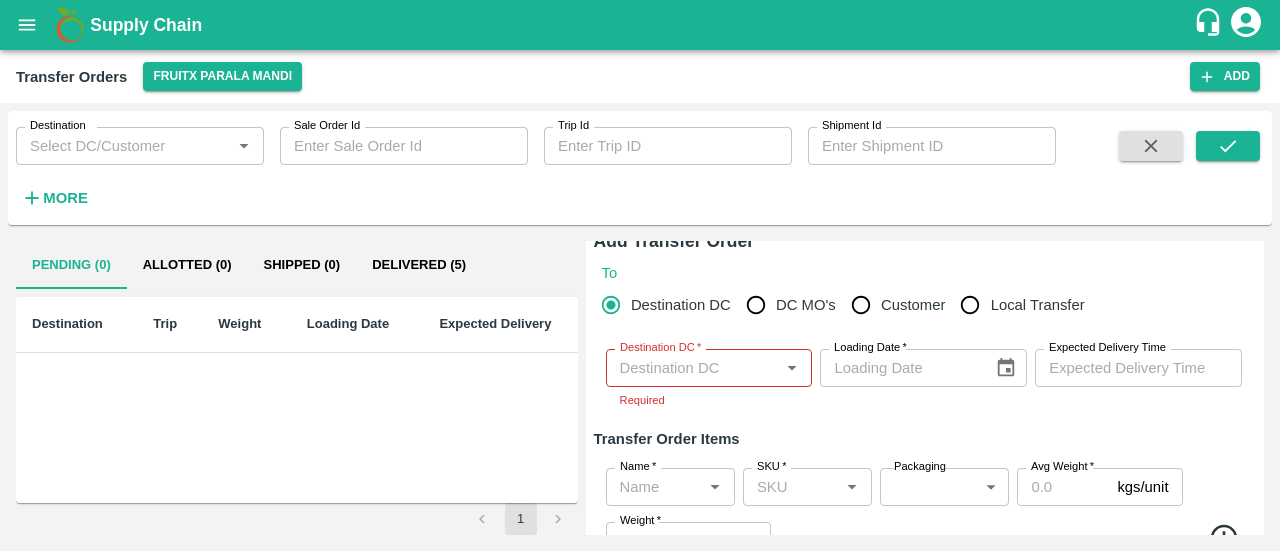 scroll, scrollTop: 0, scrollLeft: 0, axis: both 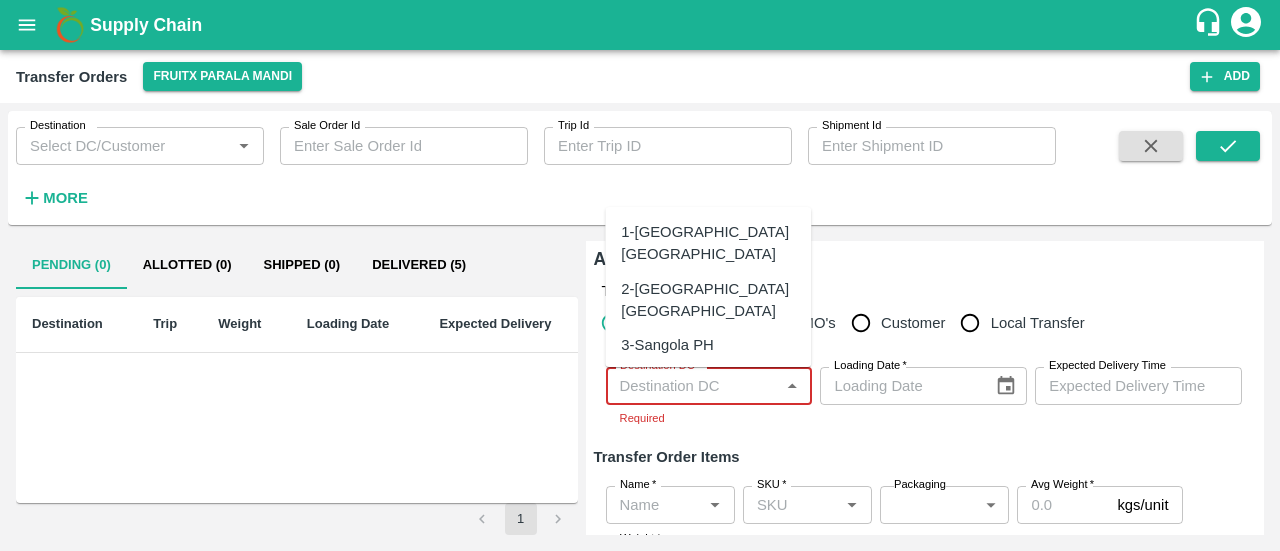 click on "Destination DC   *" at bounding box center (693, 386) 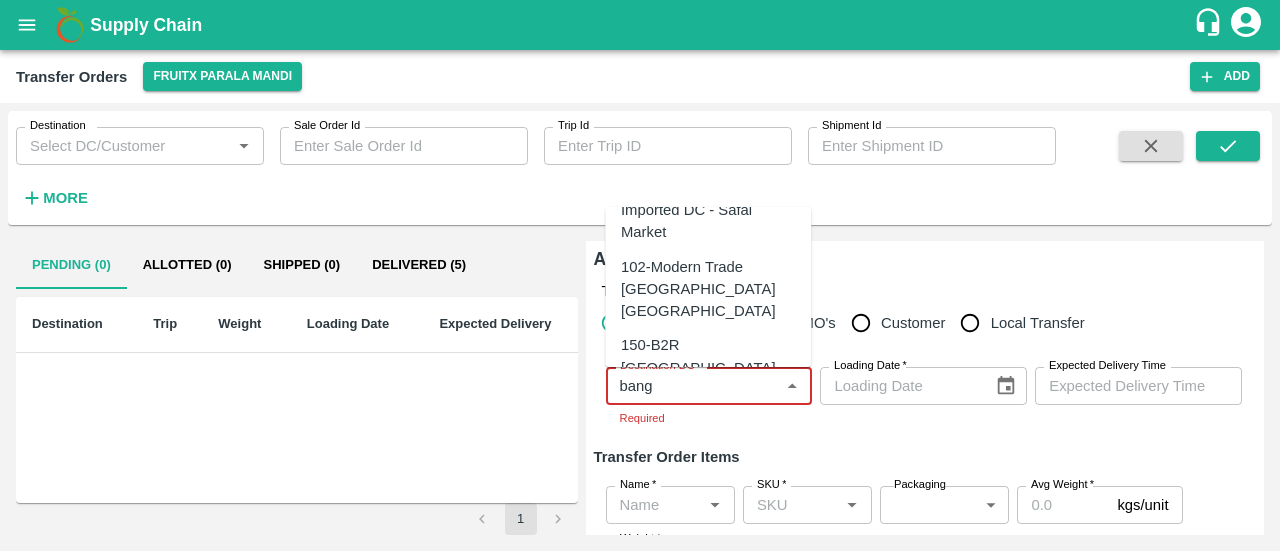 scroll, scrollTop: 286, scrollLeft: 0, axis: vertical 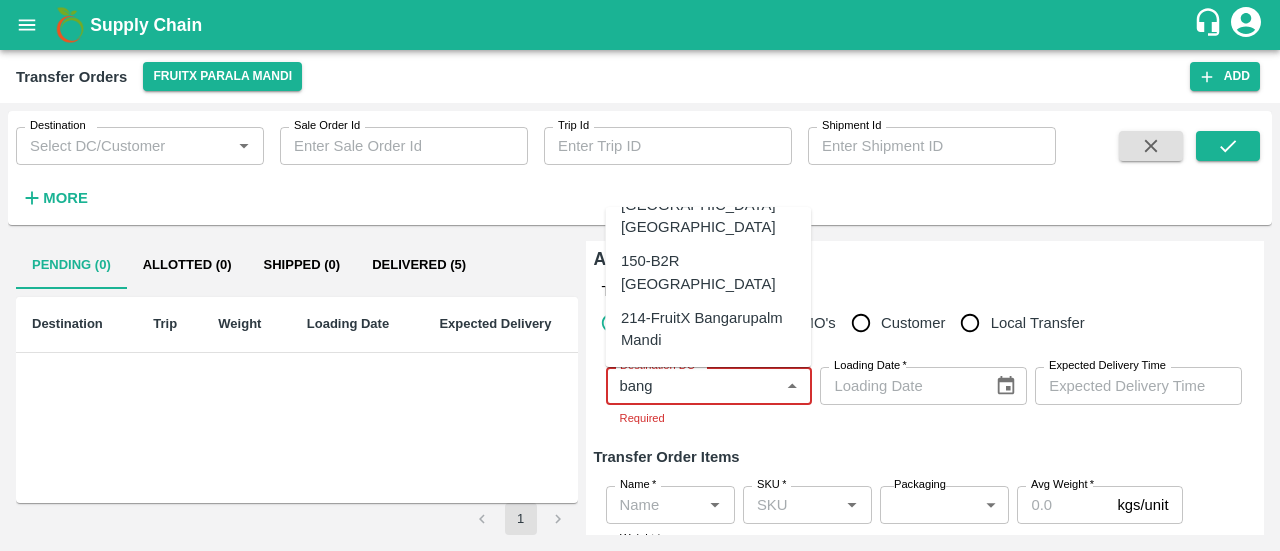 type on "bang" 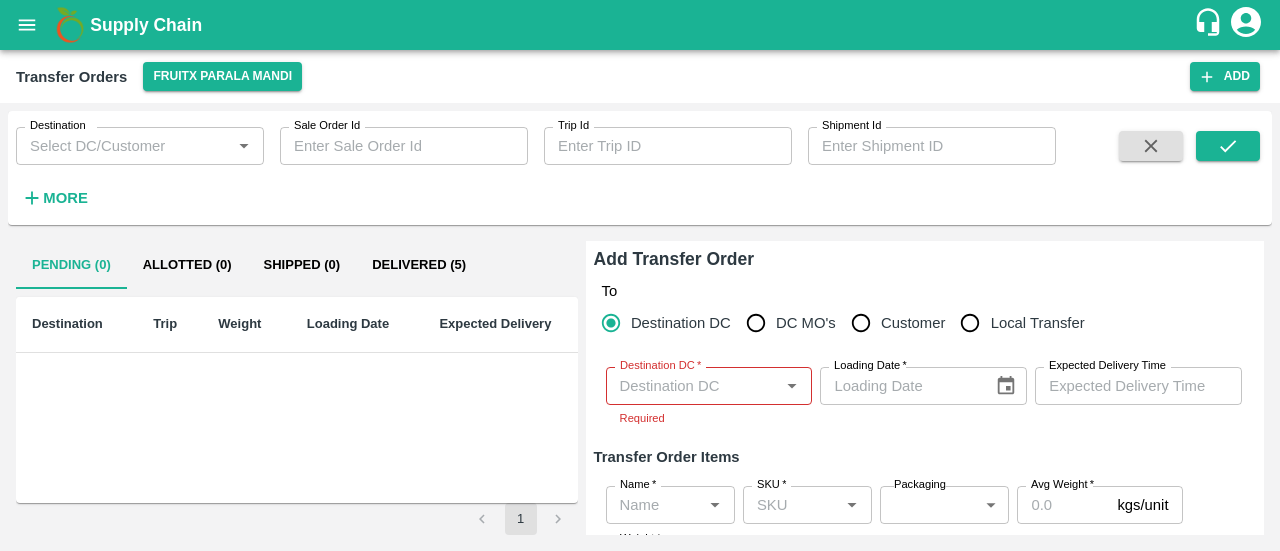click on "Destination Trip Weight Loading Date Expected Delivery" at bounding box center [297, 400] 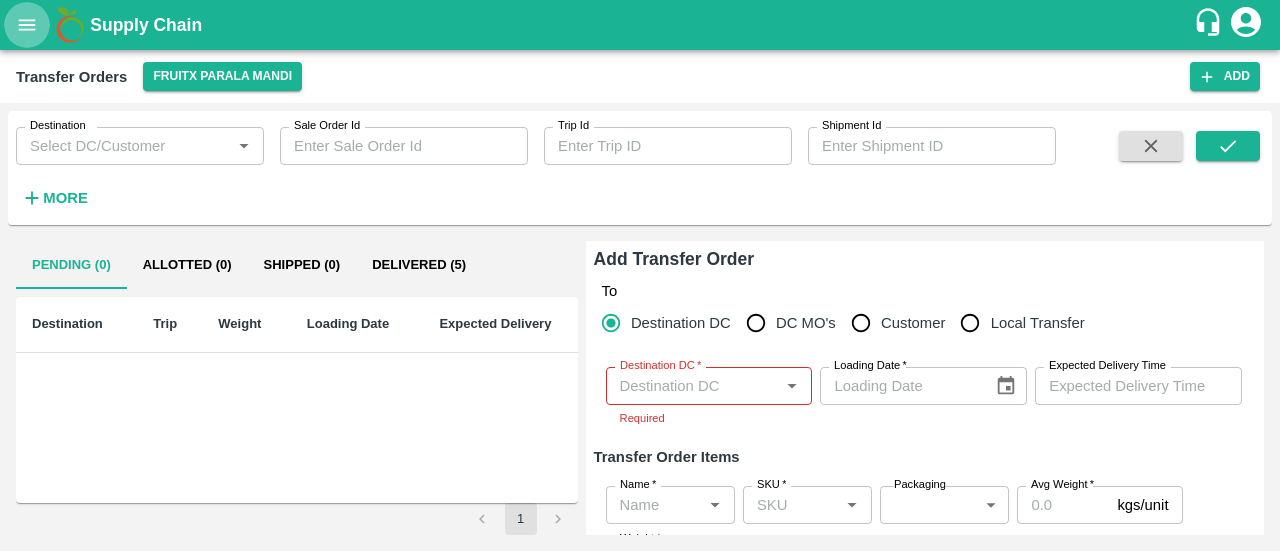 click 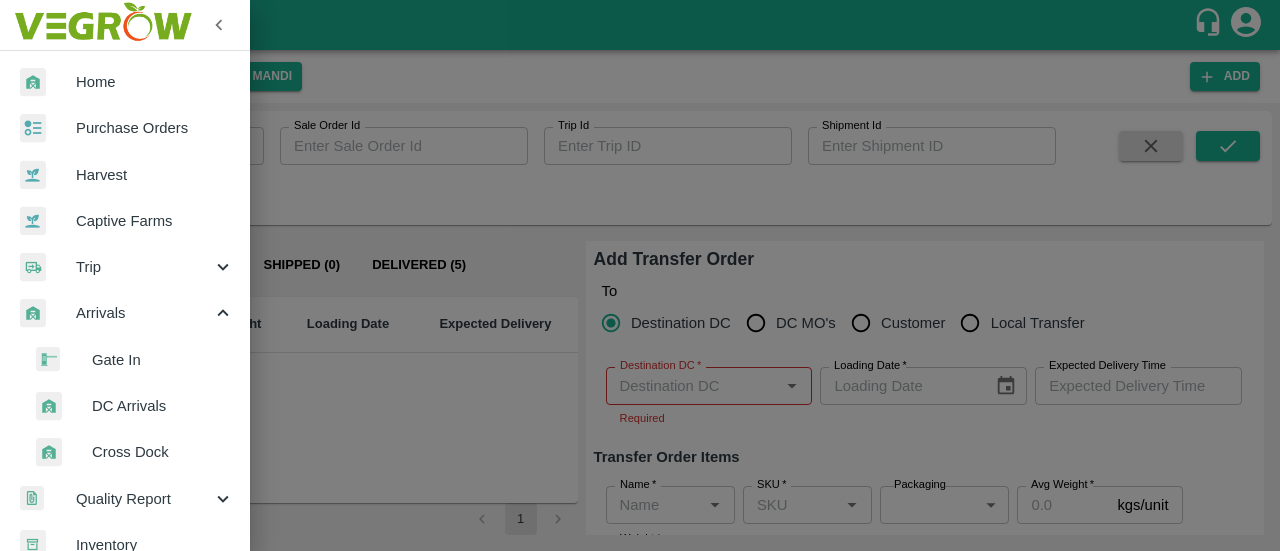 click at bounding box center [640, 275] 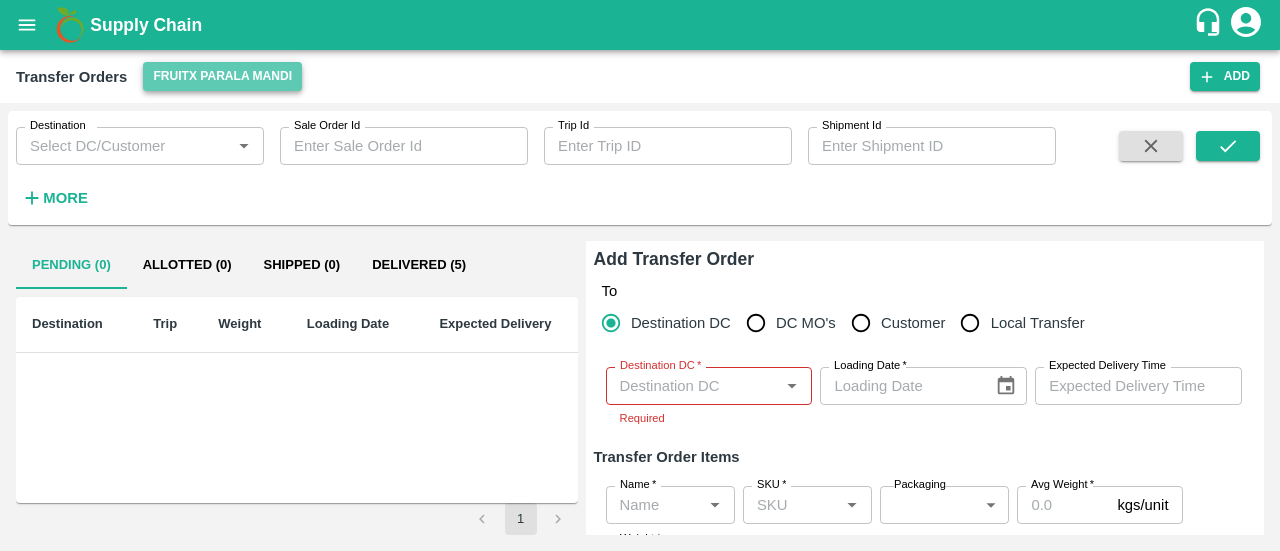 click on "FruitX Parala Mandi" at bounding box center [222, 76] 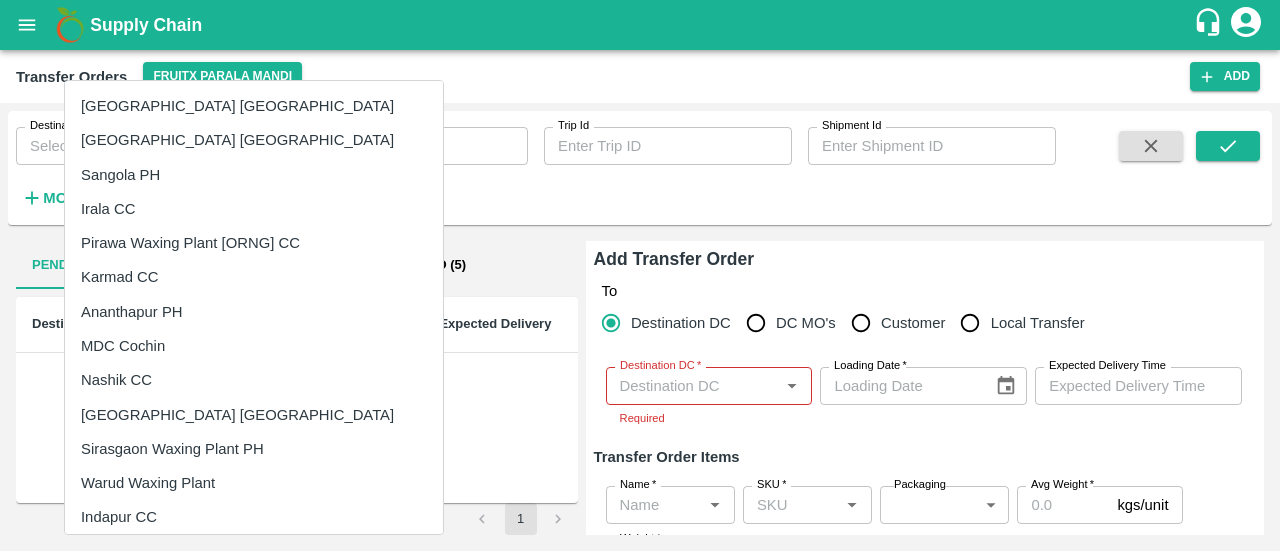 scroll, scrollTop: 0, scrollLeft: 0, axis: both 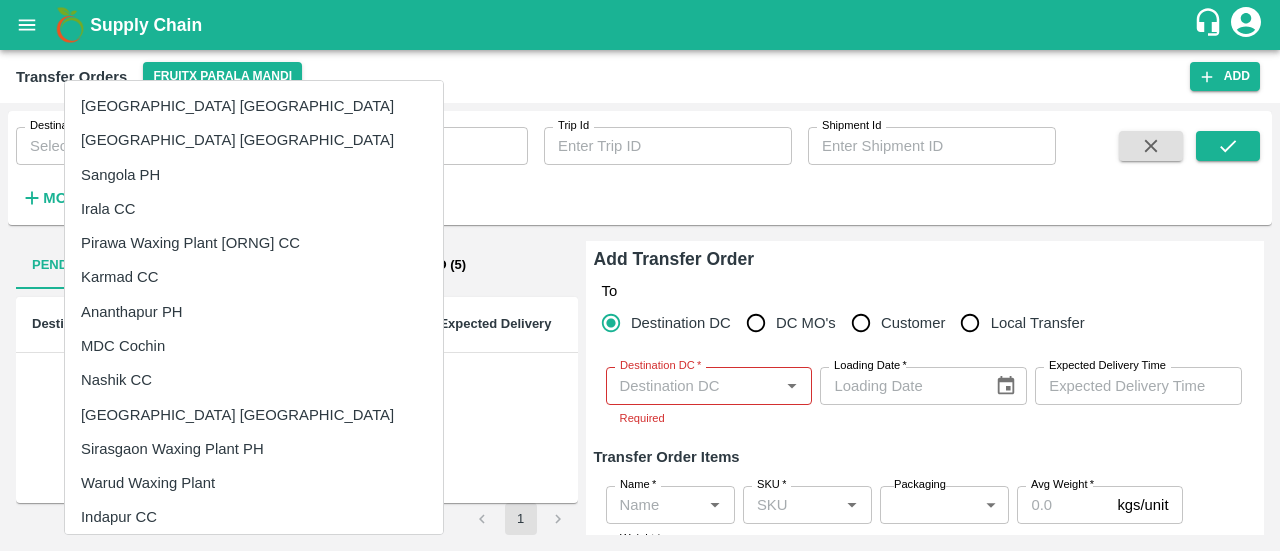 click at bounding box center (640, 275) 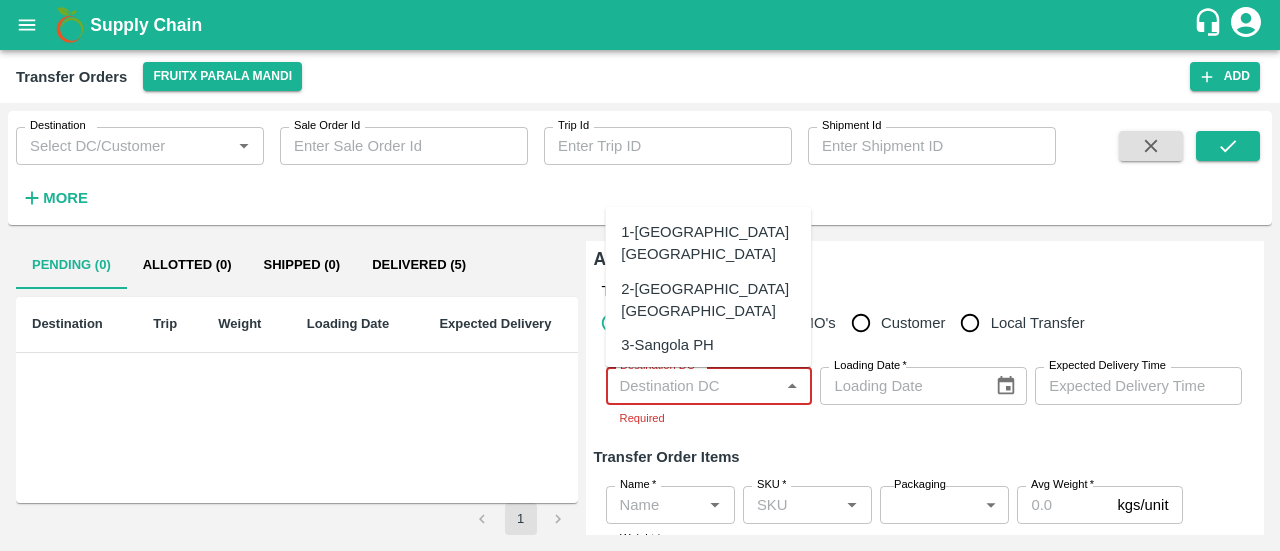 click on "Destination DC   *" at bounding box center [693, 386] 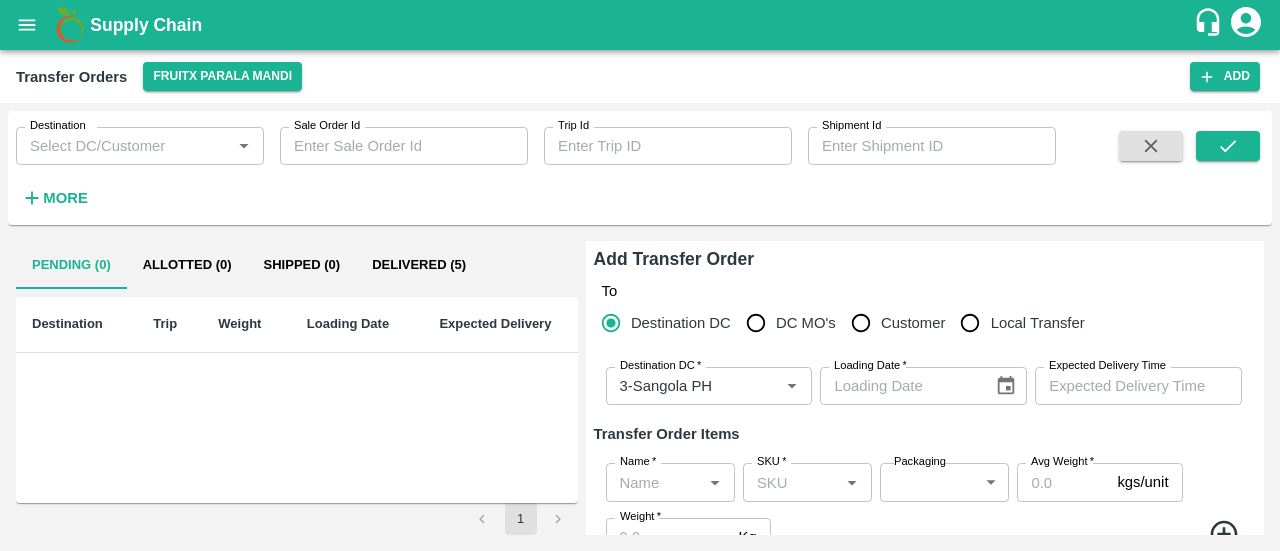 click on "To Destination [GEOGRAPHIC_DATA] [GEOGRAPHIC_DATA] MO's Customer Local Transfer" at bounding box center (851, 312) 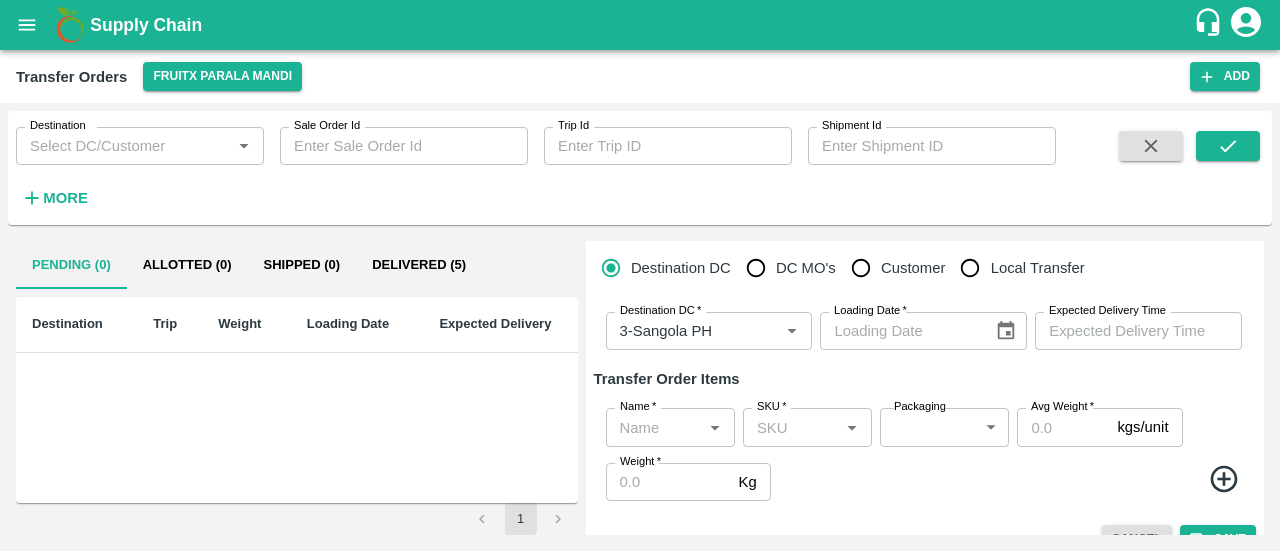 scroll, scrollTop: 54, scrollLeft: 0, axis: vertical 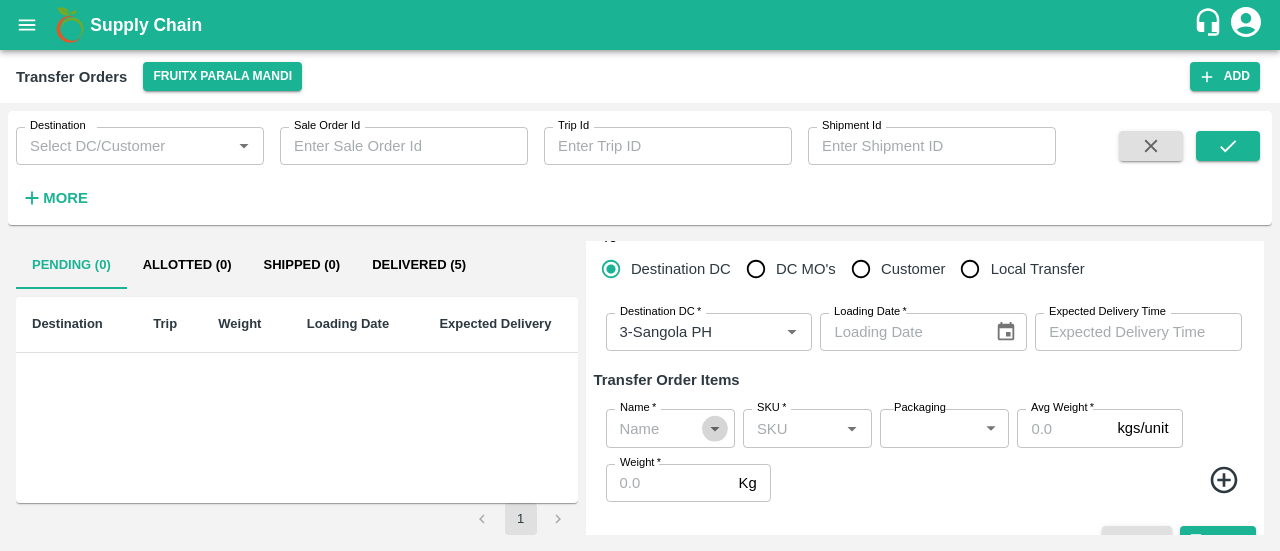 click 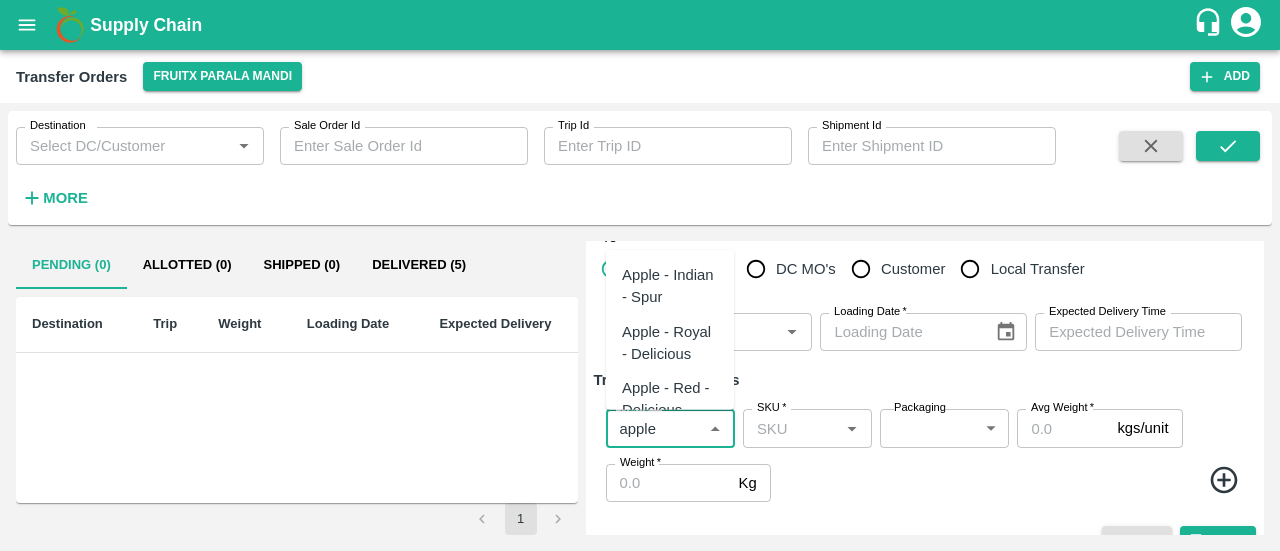 click on "Apple - Indian - Spur" at bounding box center [670, 286] 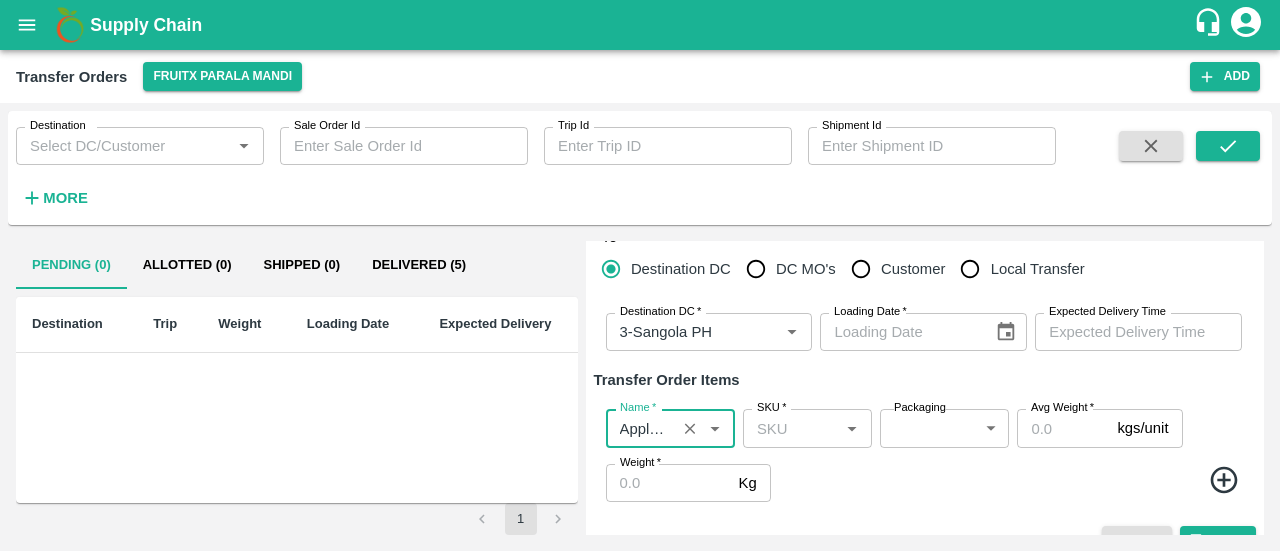 click on "SKU   *" at bounding box center (807, 428) 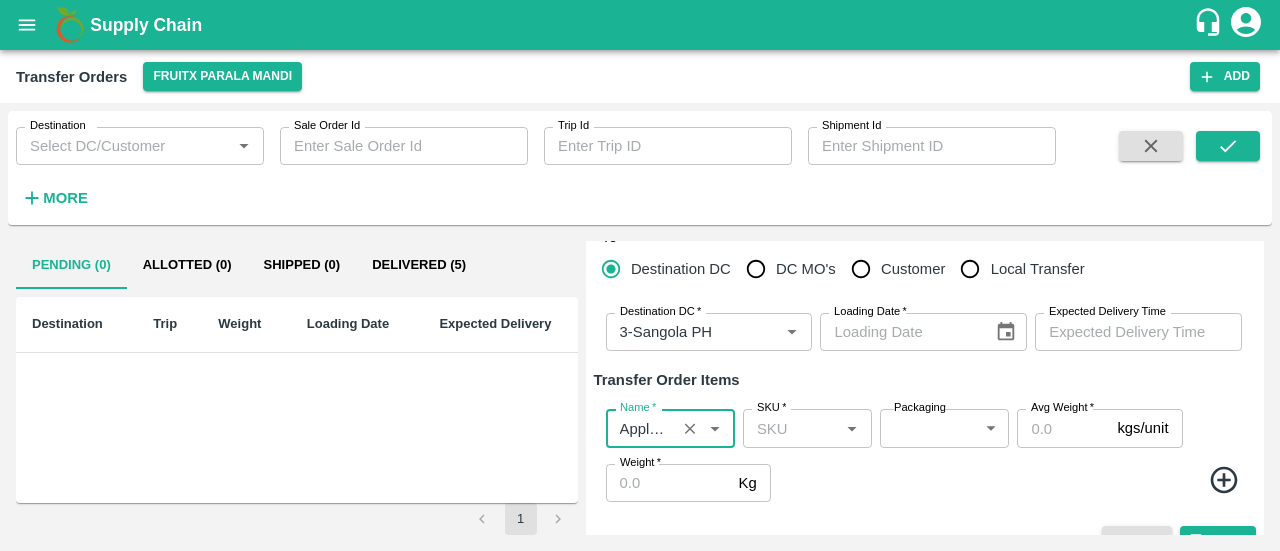 type on "Apple - Indian - Spur" 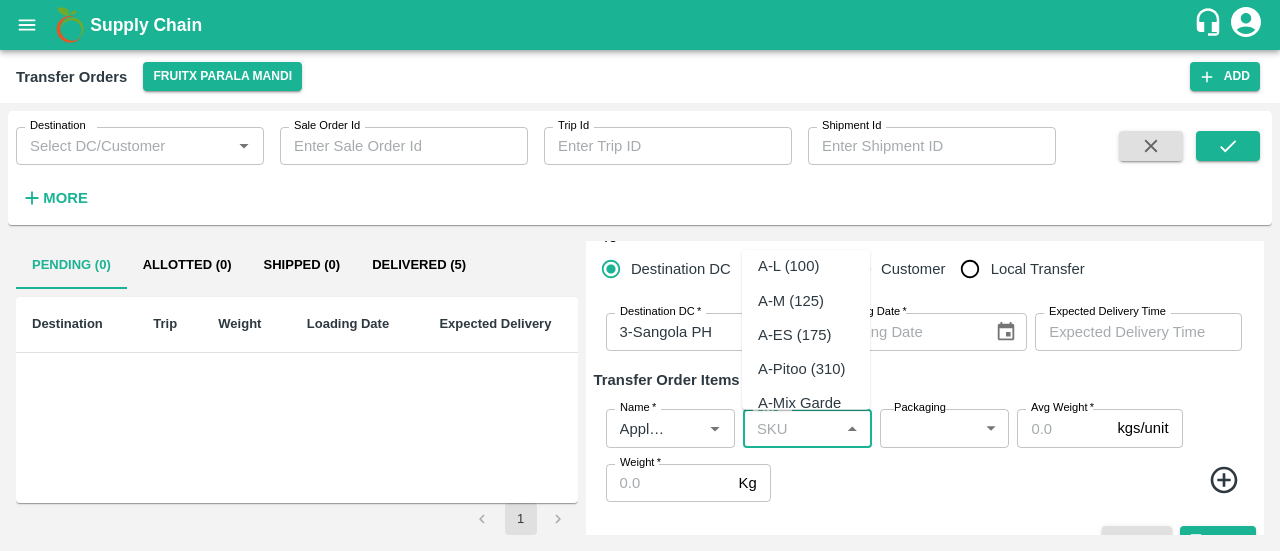 scroll, scrollTop: 2497, scrollLeft: 0, axis: vertical 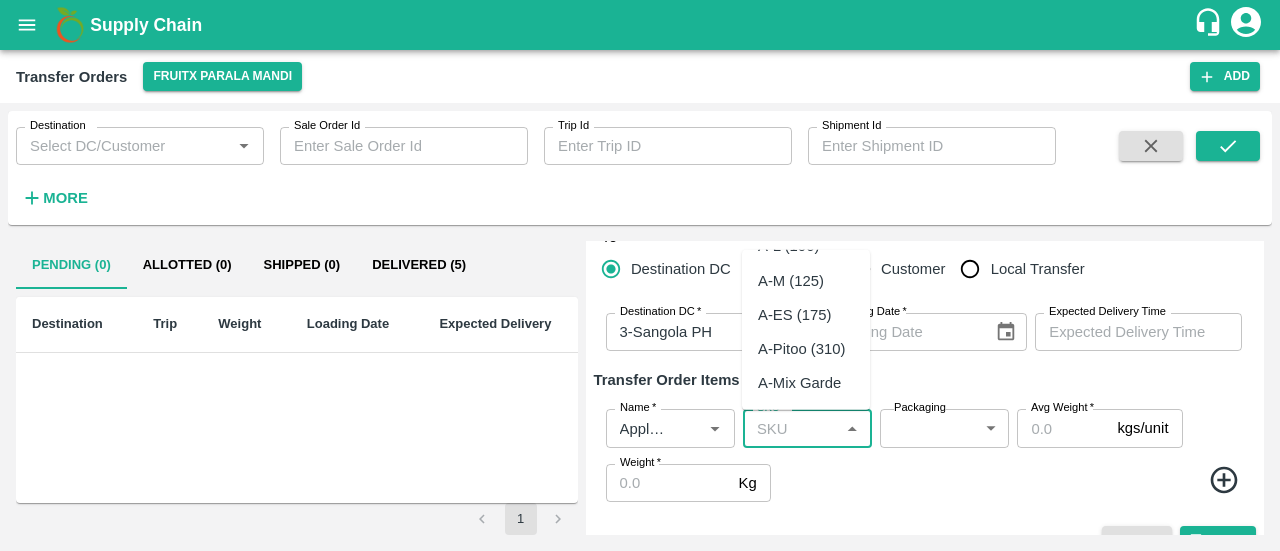 click on "A-M (125)" at bounding box center (791, 280) 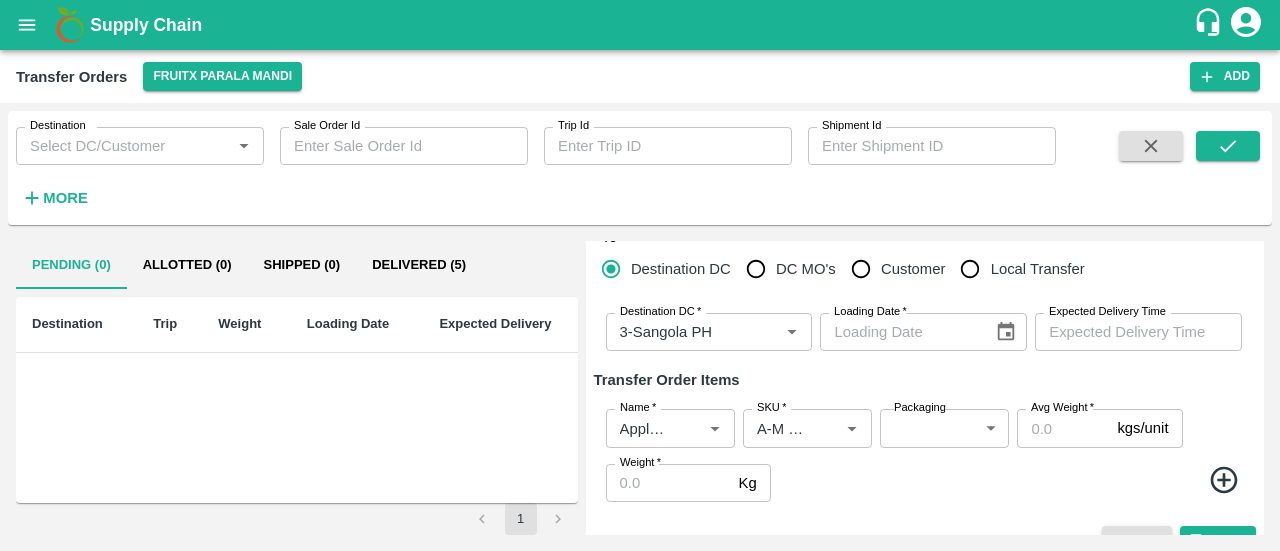 click on "Packaging" at bounding box center (920, 408) 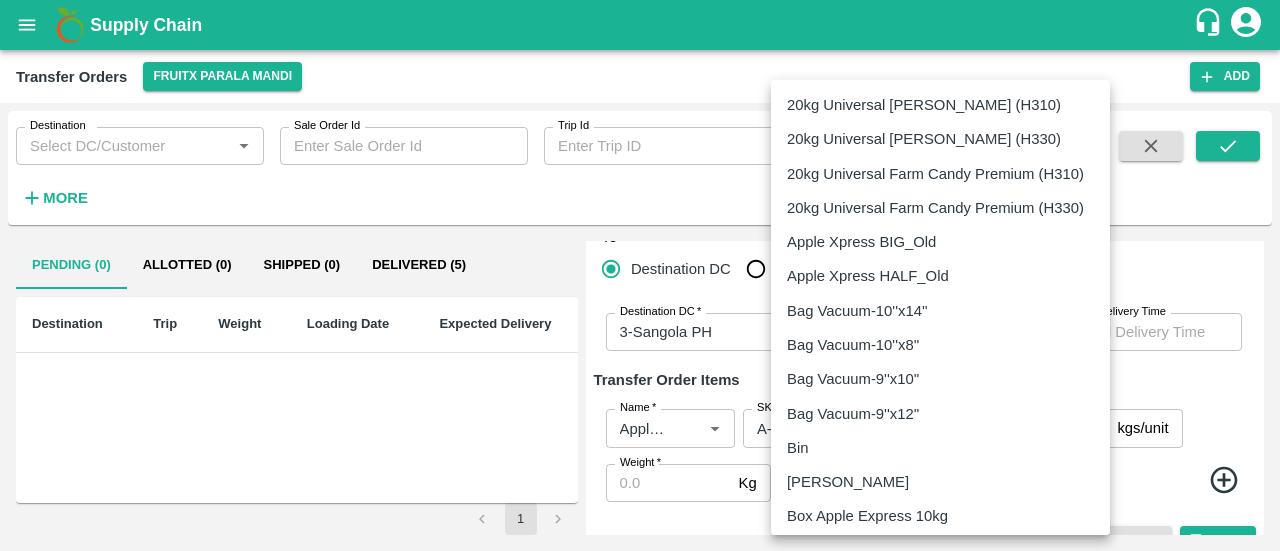 click on "Supply Chain Transfer Orders FruitX Parala Mandi Add Destination Destination   * Sale Order Id Sale Order Id Trip Id Trip Id Shipment Id Shipment Id More Pending (0) Allotted (0) Shipped (0) Delivered (5) Destination Trip Weight Loading Date Expected Delivery 1 Add Transfer Order To Destination [GEOGRAPHIC_DATA] [GEOGRAPHIC_DATA] MO's Customer Local Transfer Destination DC   * Destination DC   * Loading Date   * Loading Date Expected Delivery Time Expected Delivery Time Transfer Order Items Name   * Name   * SKU   * SKU   * Packaging ​ Packaging Avg Weight   * kgs/unit Avg Weight Weight   * Kg Weight Cancel Save [GEOGRAPHIC_DATA] [GEOGRAPHIC_DATA] [GEOGRAPHIC_DATA] [GEOGRAPHIC_DATA] [GEOGRAPHIC_DATA] PH [GEOGRAPHIC_DATA] CC Pirawa Waxing Plant [ORNG] CC Karmad CC [GEOGRAPHIC_DATA] PH MDC [GEOGRAPHIC_DATA] [GEOGRAPHIC_DATA] CC [GEOGRAPHIC_DATA] [GEOGRAPHIC_DATA] [GEOGRAPHIC_DATA] Waxing Plant PH Warud Waxing Plant Indapur CC Sangli PH Lingsur CC Jeewana CC FFH [GEOGRAPHIC_DATA] [GEOGRAPHIC_DATA] Padru CC [GEOGRAPHIC_DATA] PH Kothakota PH Tembhurni PH Shrigonda PH FruitX Warud Mandi FruitX Jeewana Mandi 23-24 Bagoda Satellite CC FruitX Warangal Mandi FruitX Tirupati Mandi Bin" at bounding box center (640, 275) 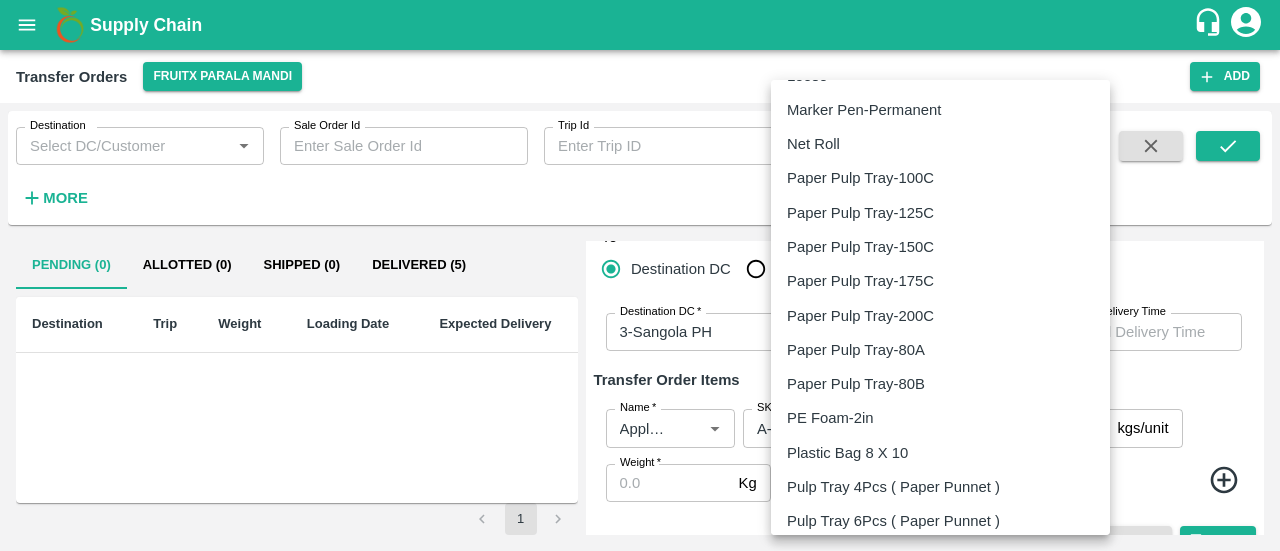 scroll, scrollTop: 1240, scrollLeft: 0, axis: vertical 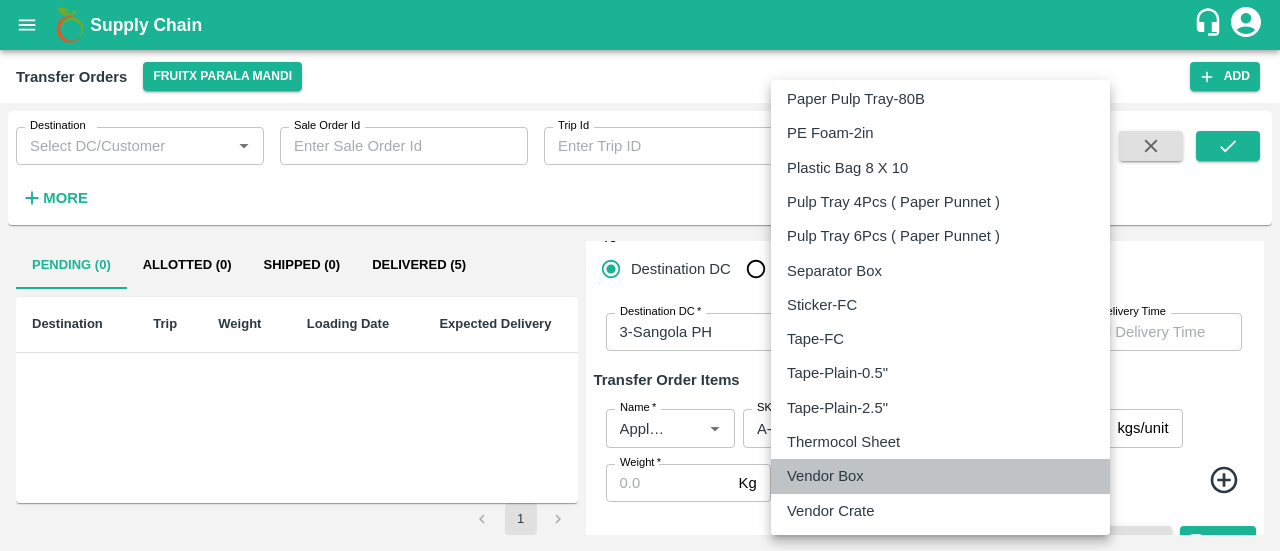 click on "Vendor Box" at bounding box center (825, 476) 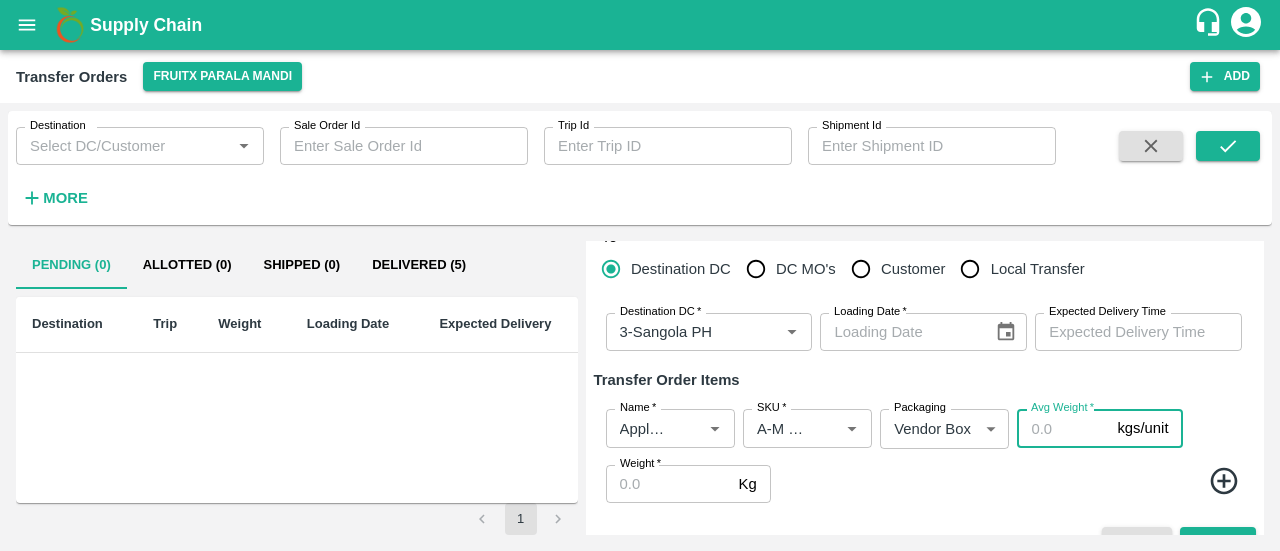 click on "Avg Weight   *" at bounding box center [1063, 428] 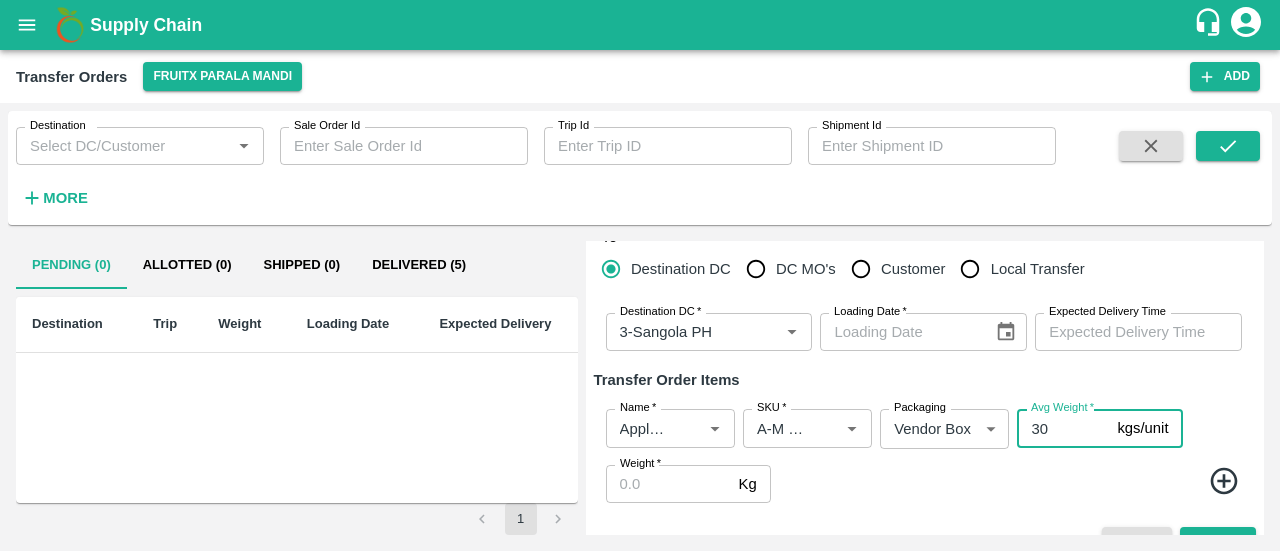 type on "3" 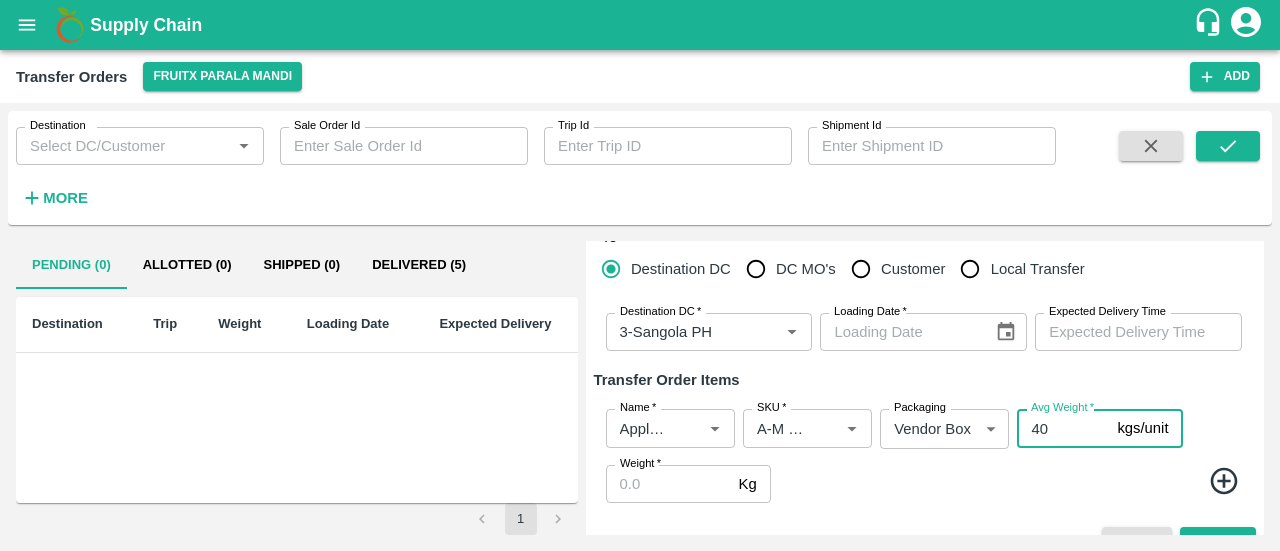type on "40" 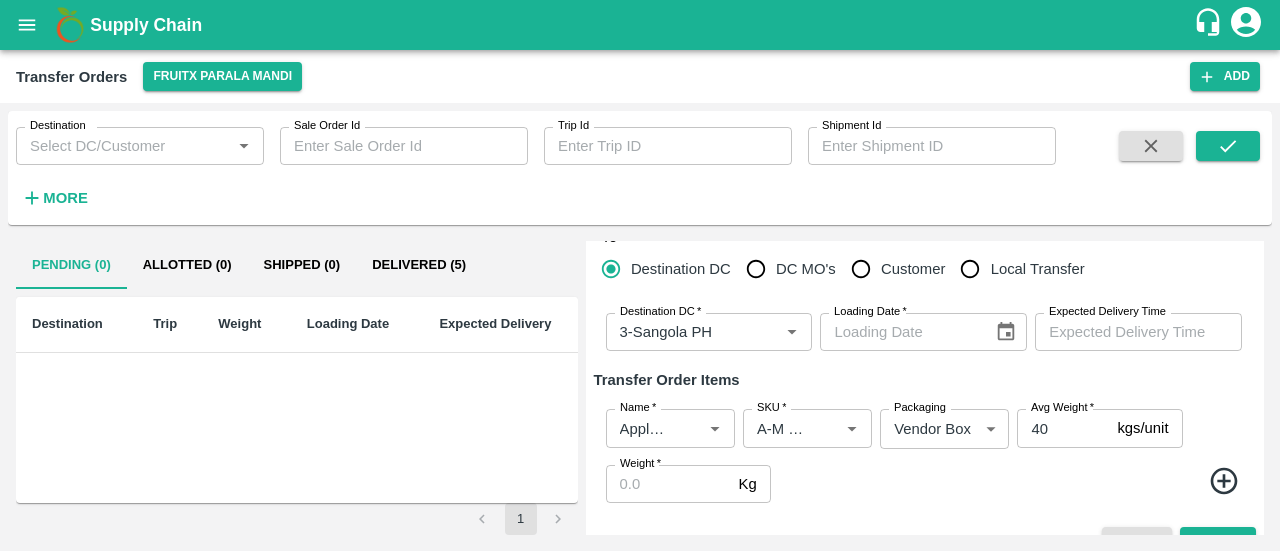 click at bounding box center [1011, 484] 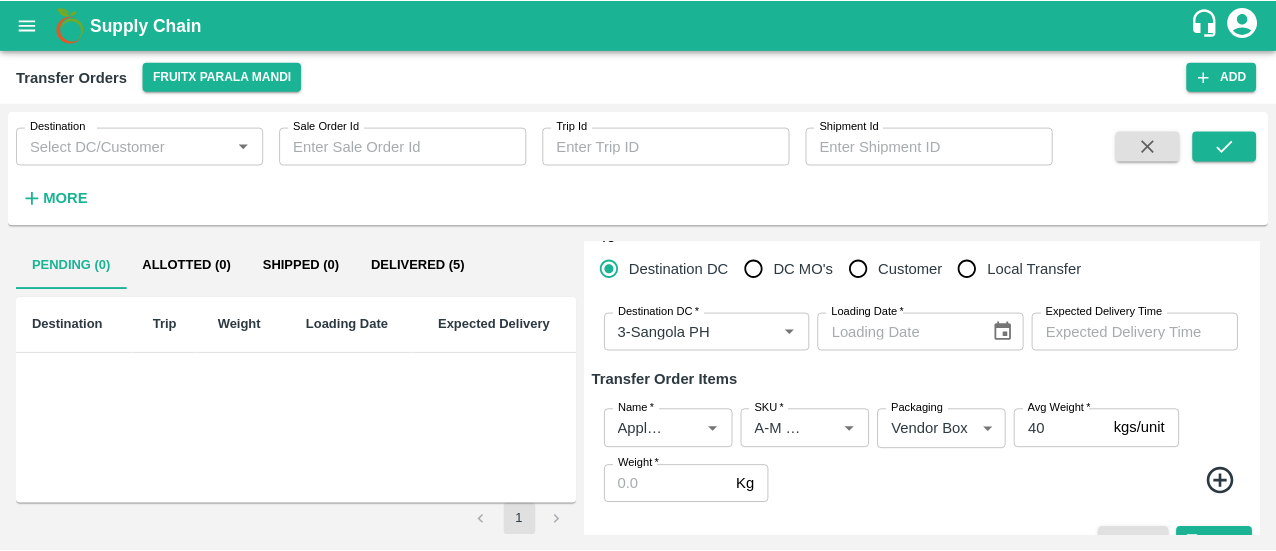 scroll, scrollTop: 86, scrollLeft: 0, axis: vertical 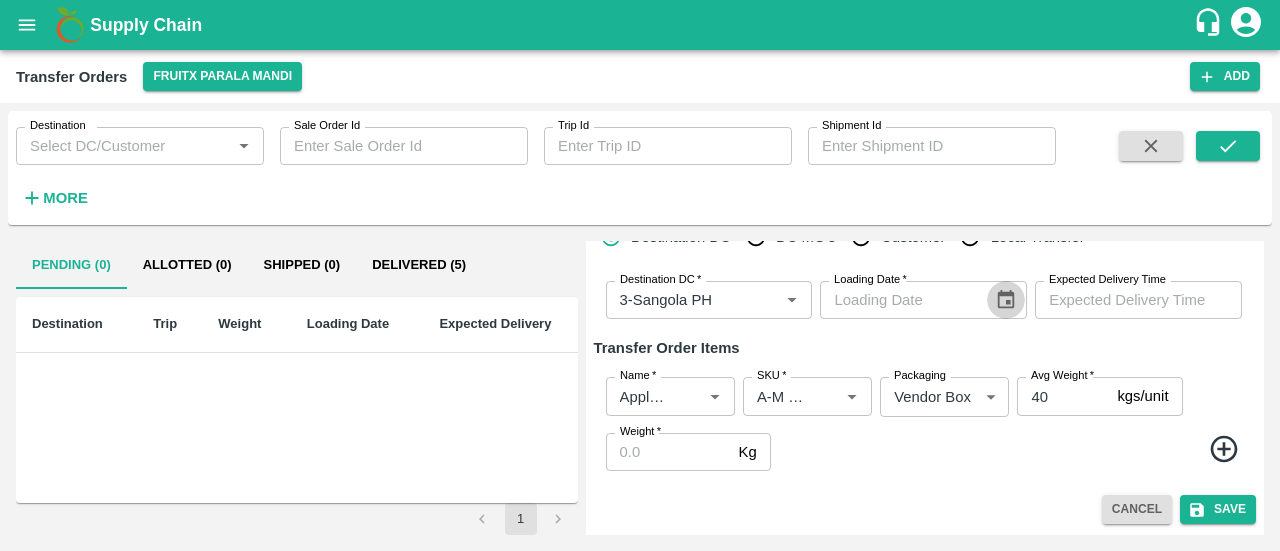 click at bounding box center [1006, 300] 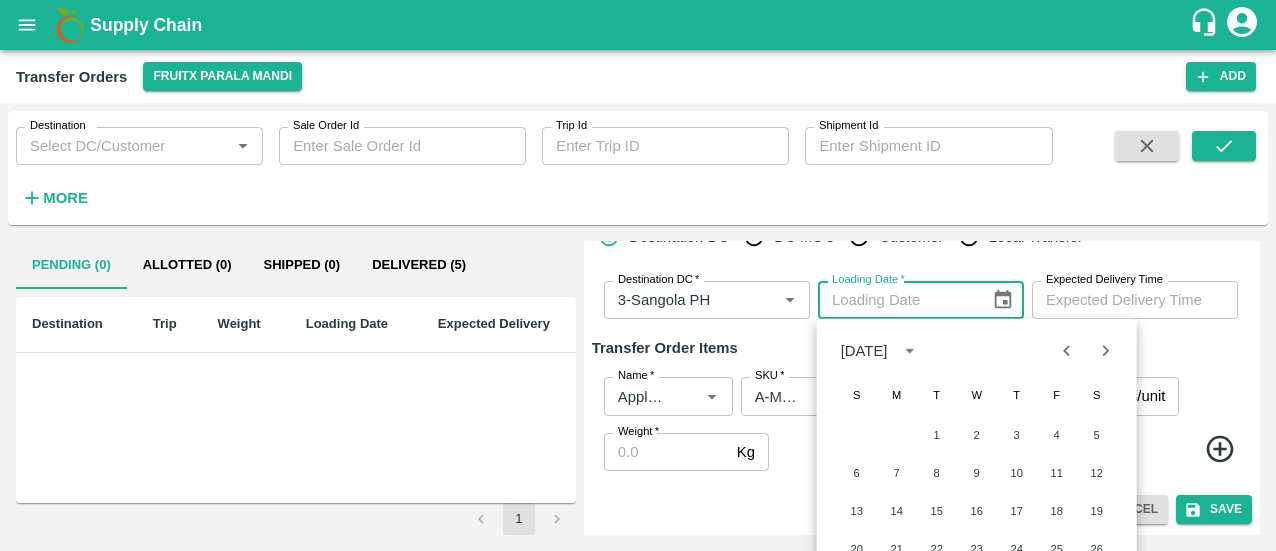 click on "Transfer Order Items" at bounding box center [922, 348] 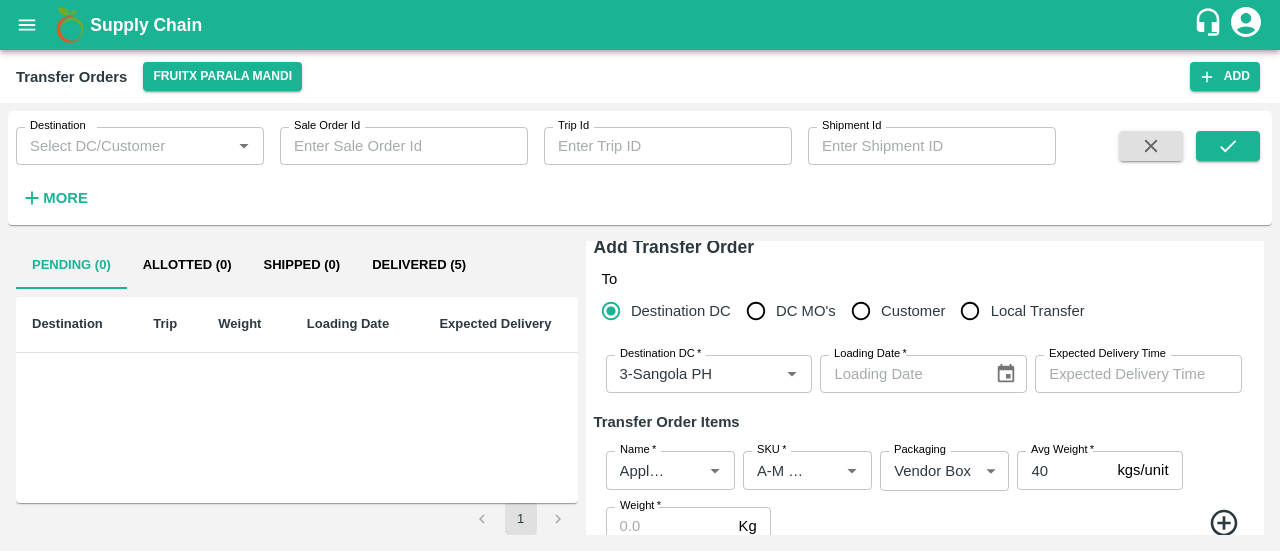 scroll, scrollTop: 86, scrollLeft: 0, axis: vertical 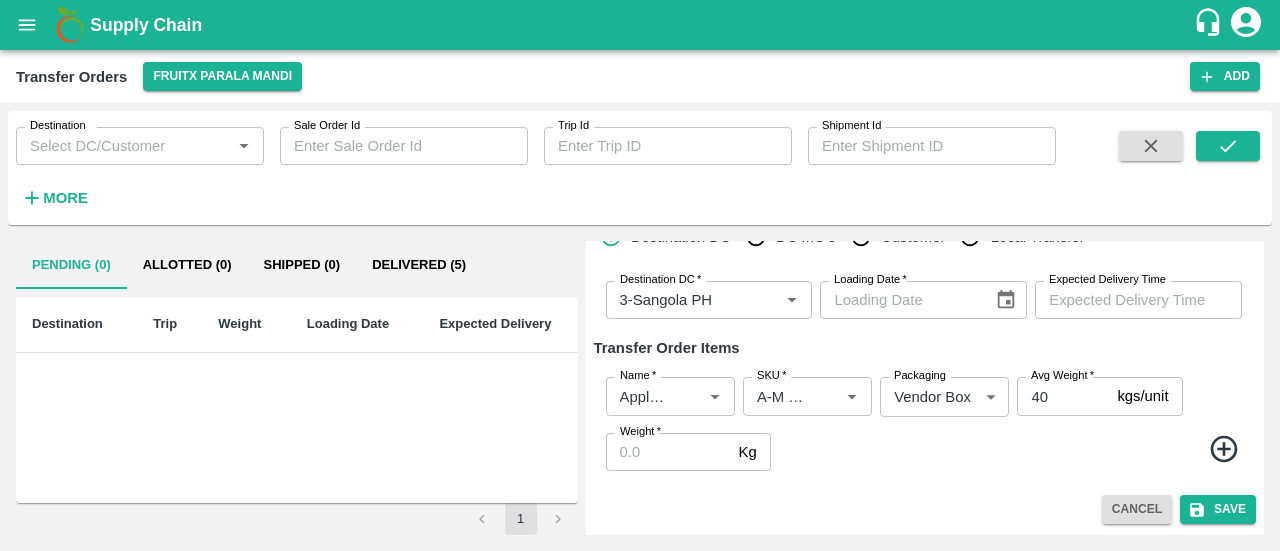 click on "Cancel" at bounding box center (1137, 509) 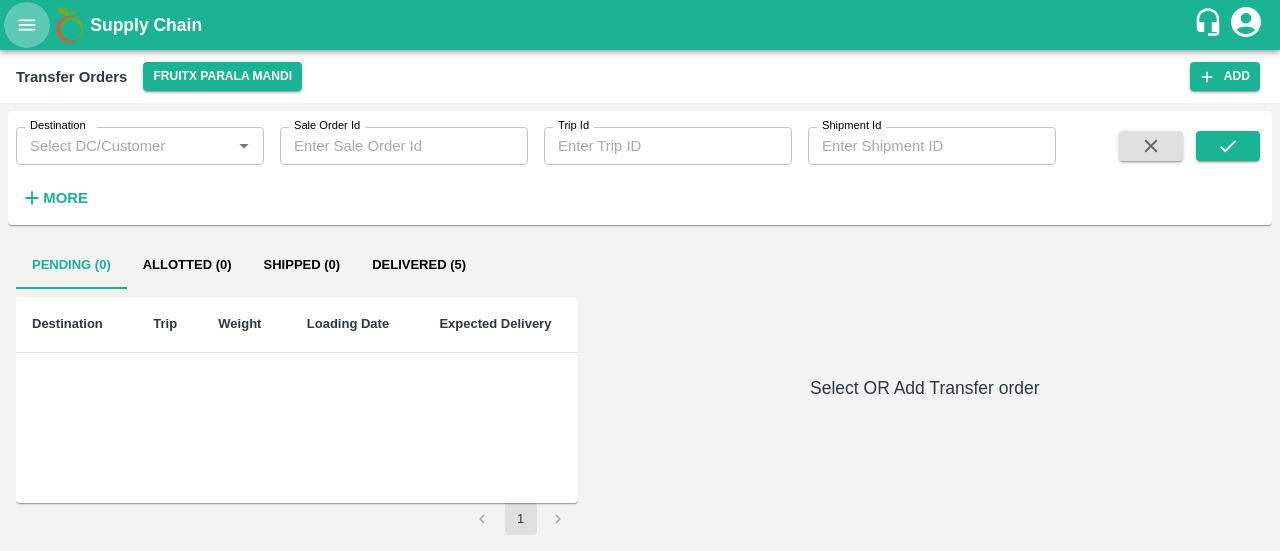 click at bounding box center (27, 25) 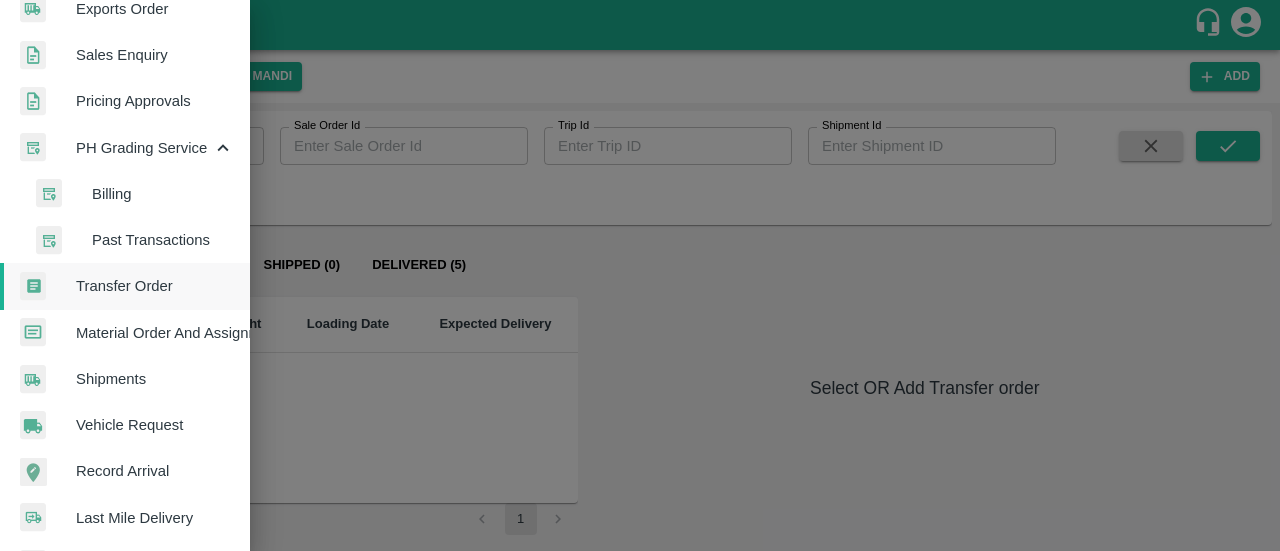 scroll, scrollTop: 676, scrollLeft: 0, axis: vertical 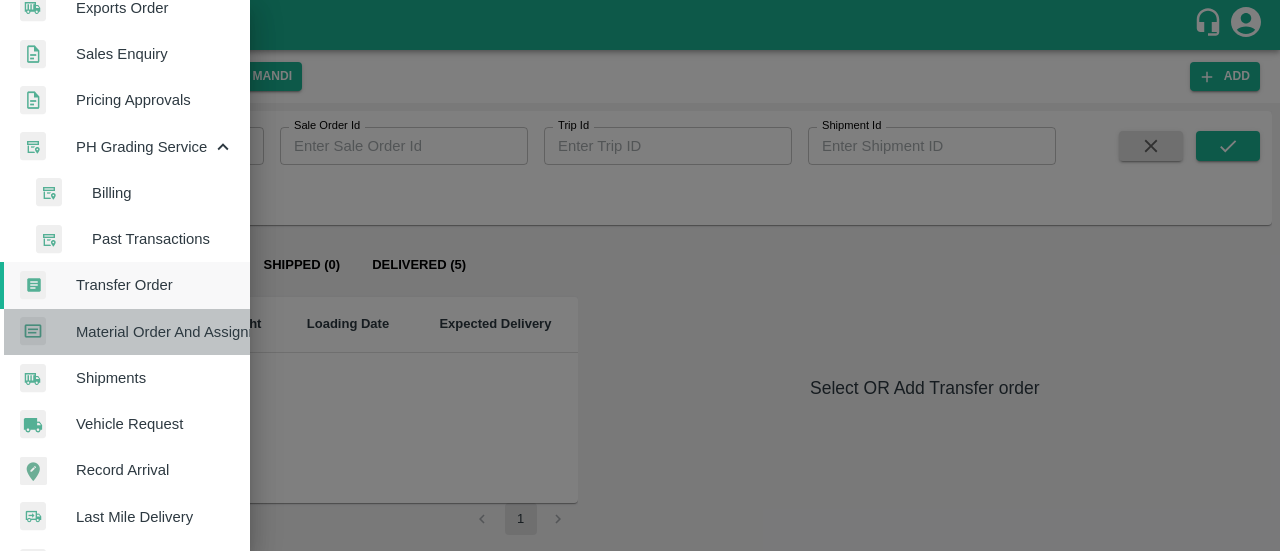 click on "Material Order And Assignment" at bounding box center (125, 332) 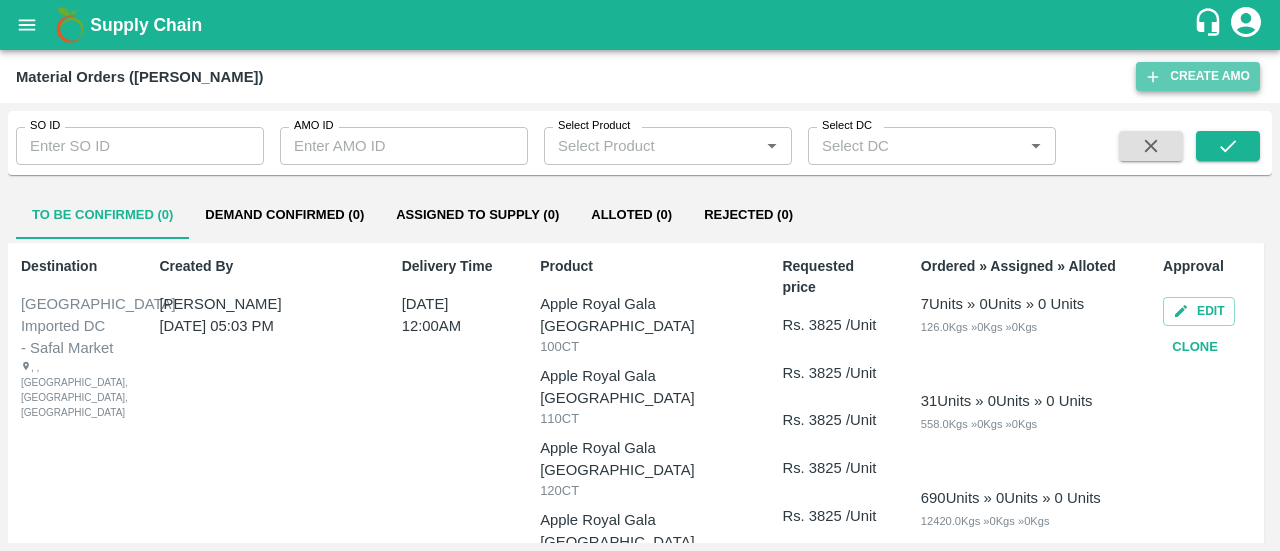 click on "Create AMO" at bounding box center (1198, 76) 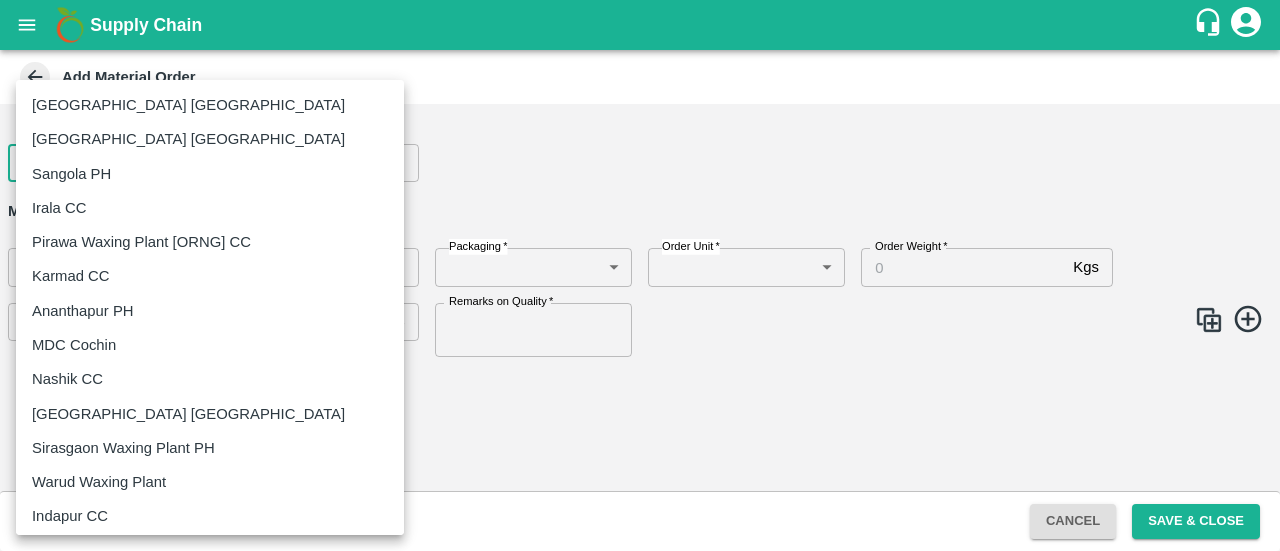 click on "Supply Chain Add Material Order DC   * ​ DC Date & time of delivery   * Date & time of delivery Material Order Items Product   * Product   * SKU   * SKU   * Packaging   * ​ Packaging Order Unit   * ​ Order Unit Order Weight   * Kgs Order Weight Average Weight   * Kg/Unit Average Weight Price Rs. / Units Price Remarks on Quality   * Remarks on Quality Cancel Save & Close [GEOGRAPHIC_DATA] [GEOGRAPHIC_DATA] [GEOGRAPHIC_DATA] [GEOGRAPHIC_DATA] [GEOGRAPHIC_DATA] PH [GEOGRAPHIC_DATA] CC Pirawa Waxing Plant [[GEOGRAPHIC_DATA]] CC Karmad CC [GEOGRAPHIC_DATA] PH [GEOGRAPHIC_DATA] [GEOGRAPHIC_DATA] [GEOGRAPHIC_DATA] CC [GEOGRAPHIC_DATA] [GEOGRAPHIC_DATA] [GEOGRAPHIC_DATA] [GEOGRAPHIC_DATA] PH Warud [GEOGRAPHIC_DATA] Indapur CC Sangli PH Lingsur CC Jeewana CC FFH [GEOGRAPHIC_DATA] [GEOGRAPHIC_DATA] [GEOGRAPHIC_DATA] CC [GEOGRAPHIC_DATA] [GEOGRAPHIC_DATA] PH Tembhurni PH Shrigonda PH FruitX Warud Mandi FruitX Jeewana Mandi 23-24 Bagoda Satellite CC FruitX Warangal Mandi FruitX Tirupati Mandi FruitX Bangarupalm Mandi FruitX Tirupati juicing Mandi FruitX Nashik Mandi 24-25 FruitX Rohru Mandi FruitX Paratwada Mandi FruitX Narkhanda Mandi FruitX Rohru Mandi 24-25 FruitX Rohru Packhouse Rohru PH Logout" at bounding box center [640, 275] 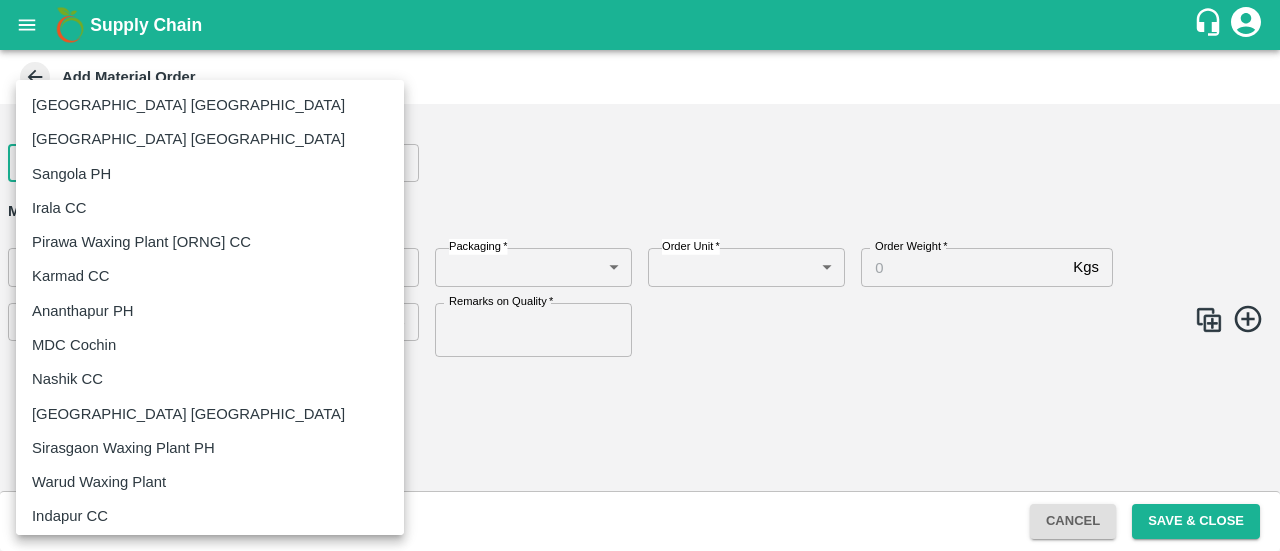 type 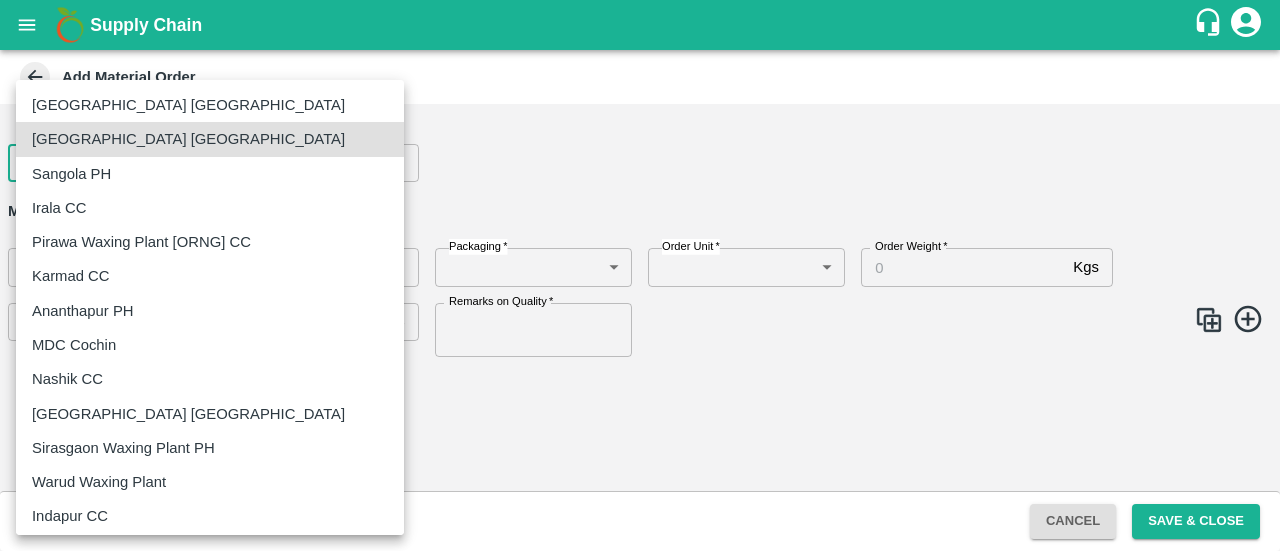 type 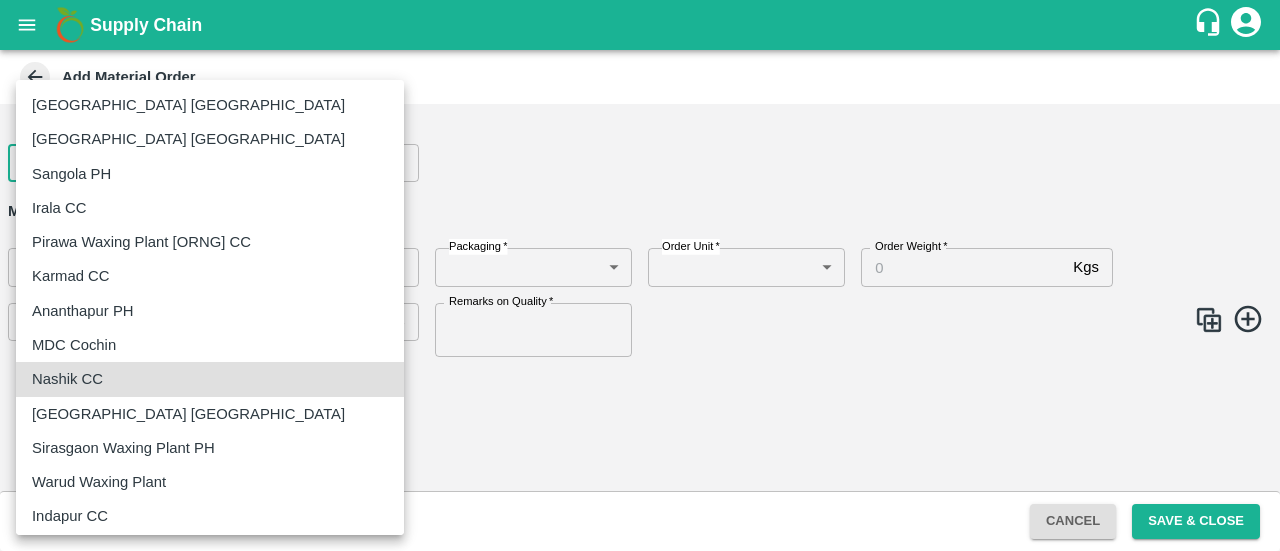 type 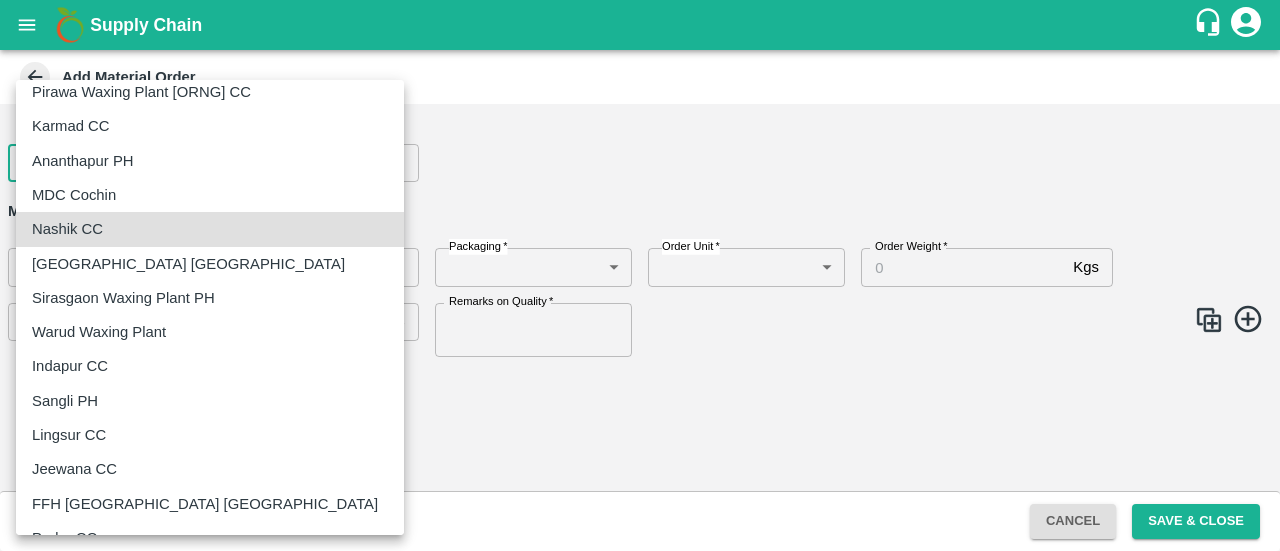 scroll, scrollTop: 0, scrollLeft: 0, axis: both 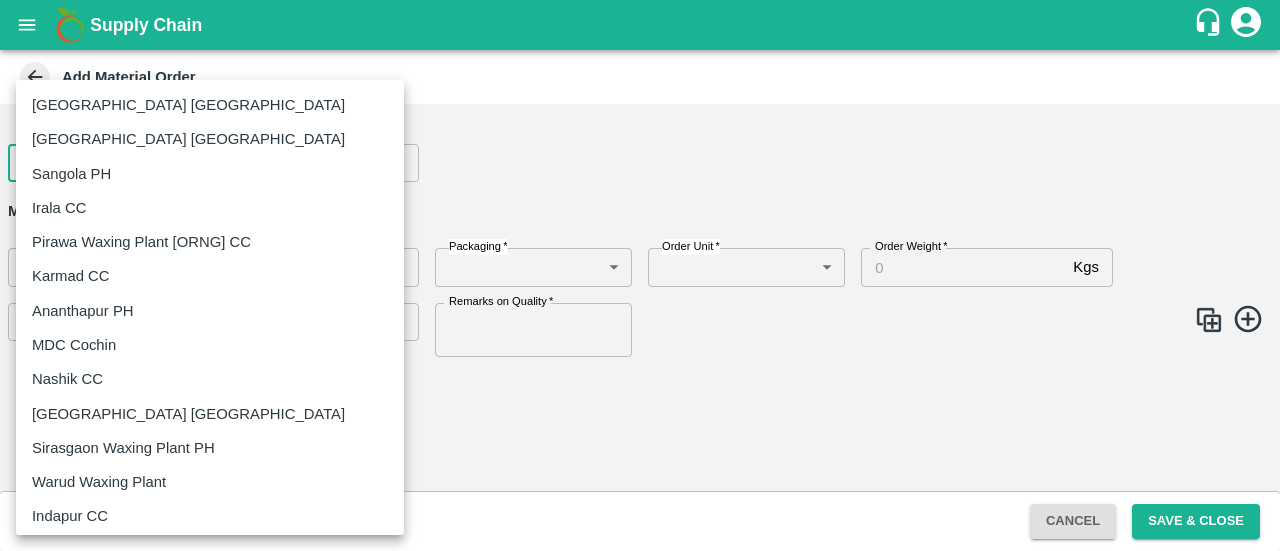 click at bounding box center (640, 275) 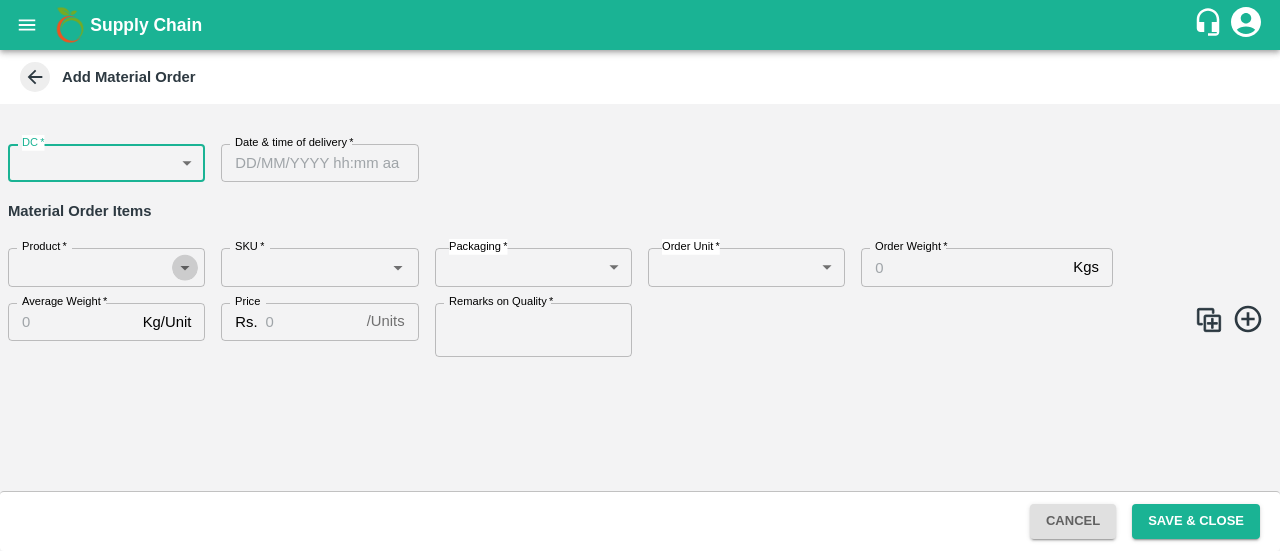 click 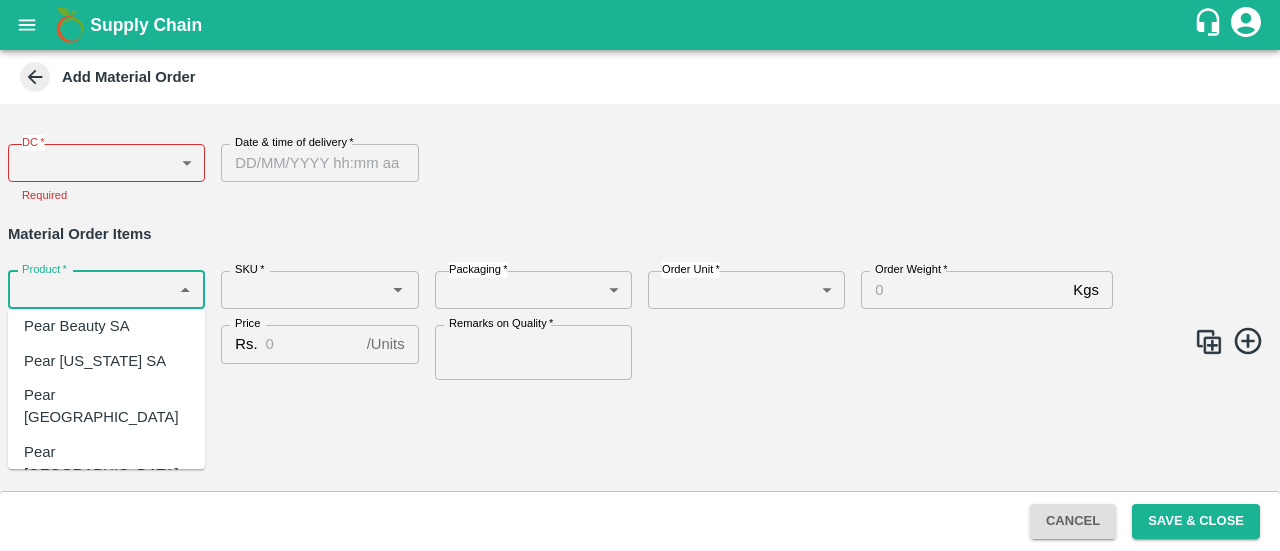 scroll, scrollTop: 2729, scrollLeft: 0, axis: vertical 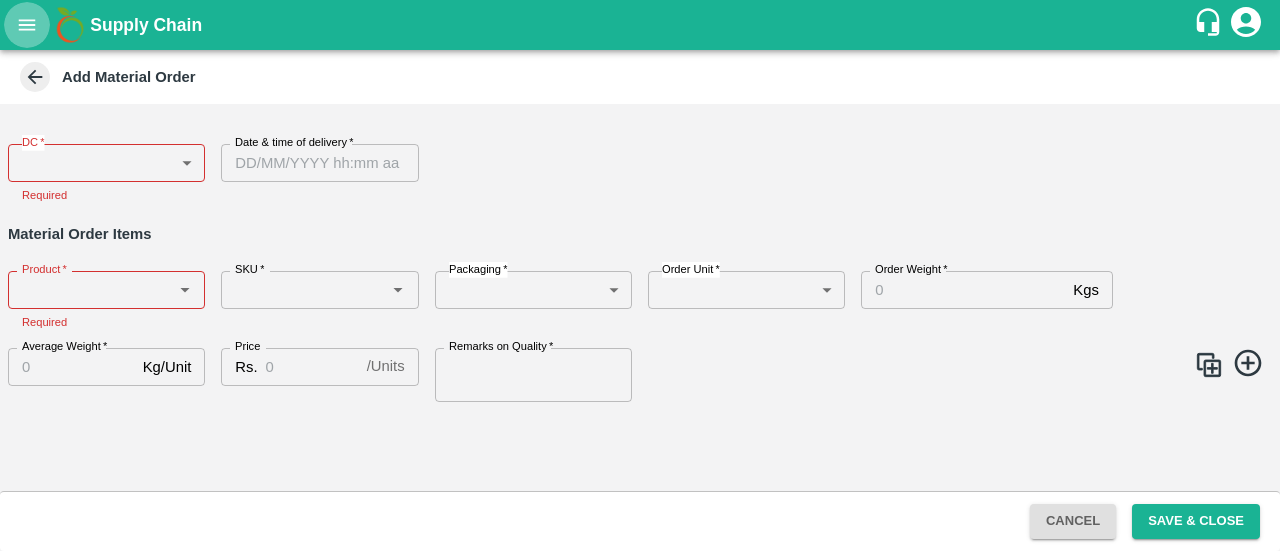 click at bounding box center (27, 25) 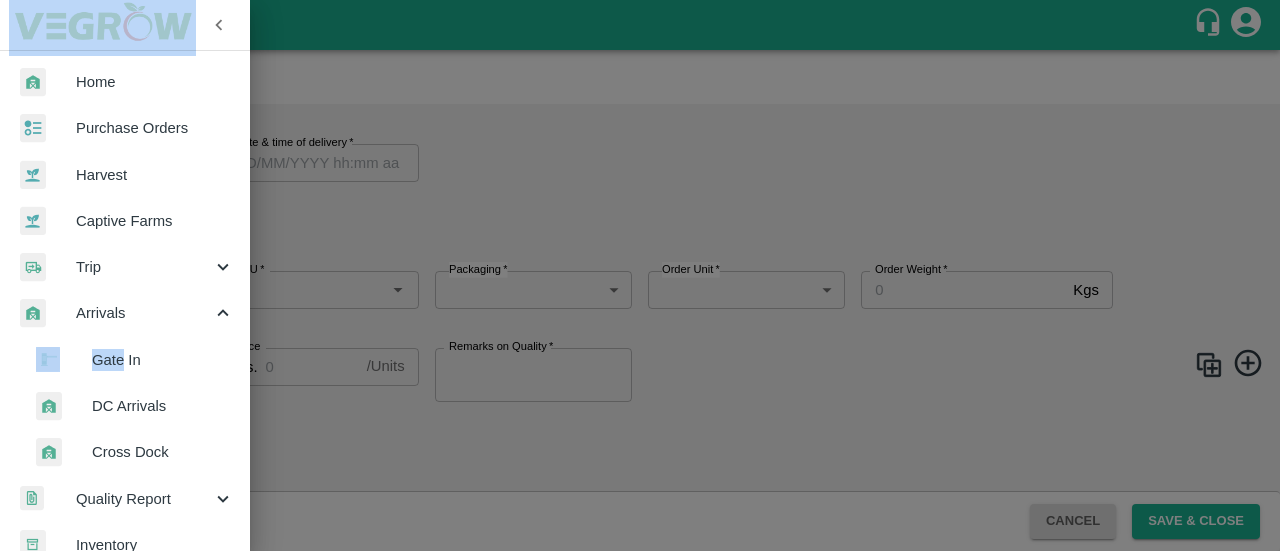 click on "Home Purchase Orders Harvest Captive Farms Trip Arrivals Gate In [GEOGRAPHIC_DATA] Arrivals Cross Dock Quality Report Inventory Inventory Adjustment Sales Order Exports Order Sales Enquiry Pricing Approvals PH Grading Service Billing Past Transactions Transfer Order Material Order And Assignment Shipments Vehicle Request Record Arrival Last Mile Delivery Regrade Trackers Payments Binning Tokens" at bounding box center (640, 275) 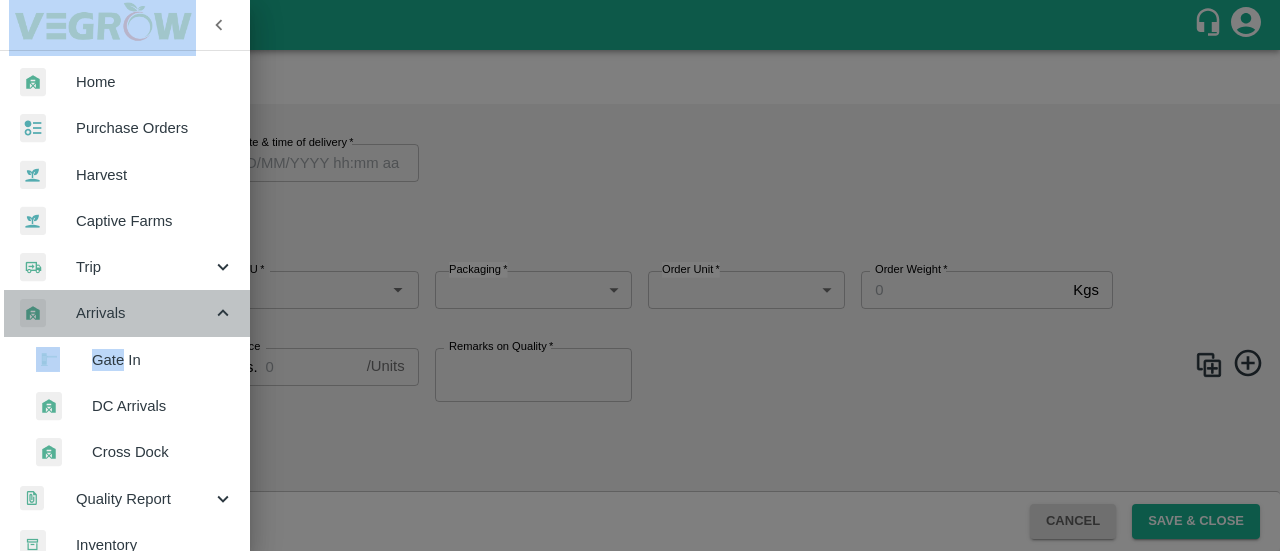 click on "Arrivals" at bounding box center [144, 313] 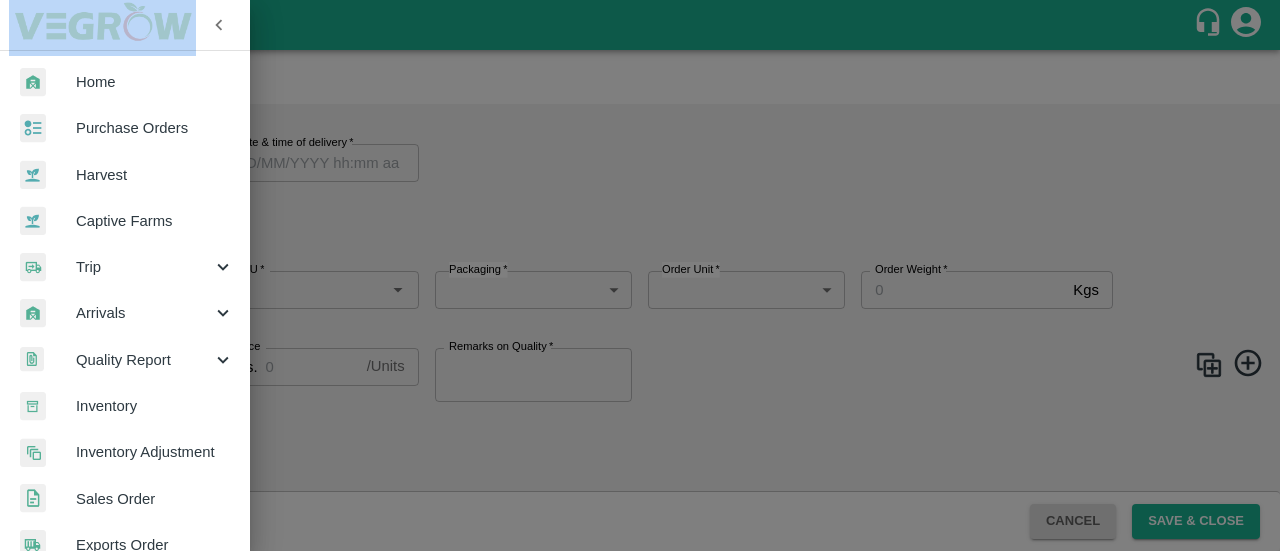click at bounding box center (640, 275) 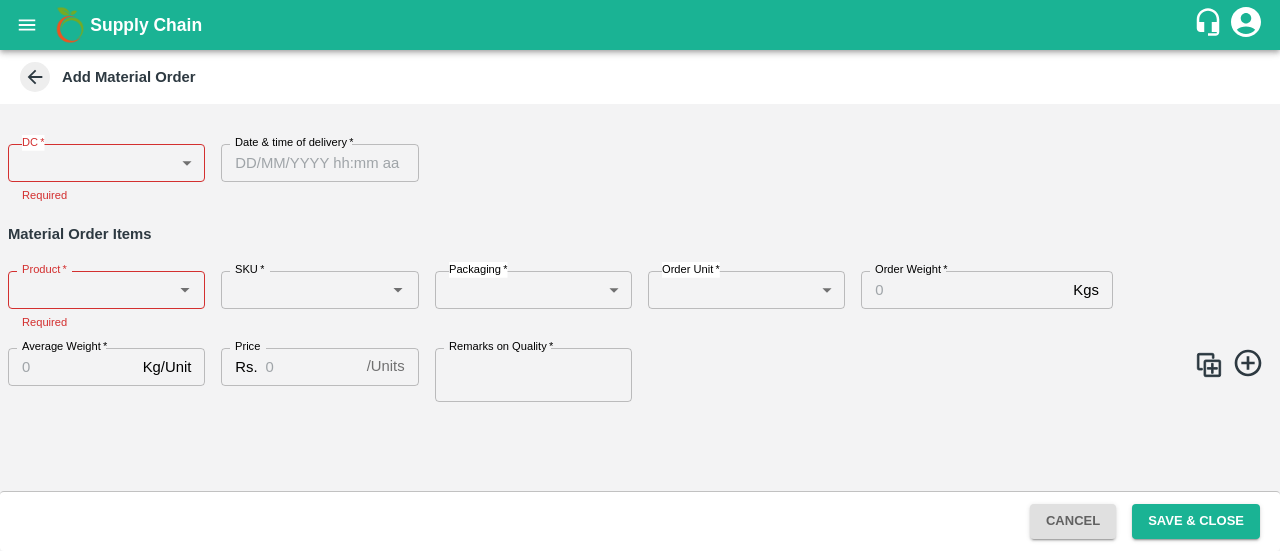 click 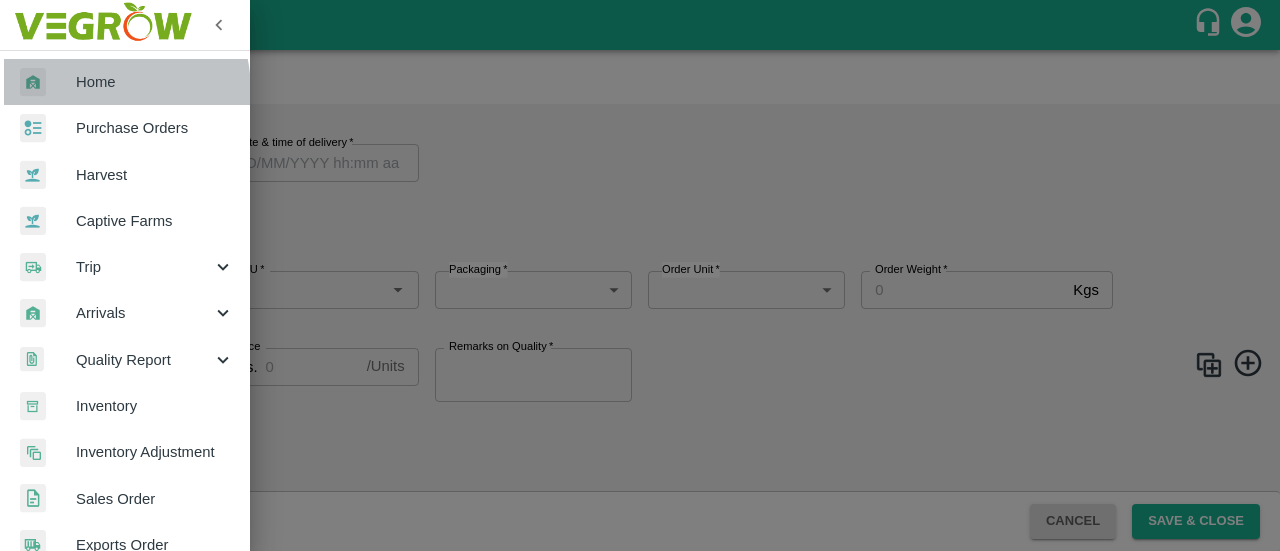 click on "Home" at bounding box center [125, 82] 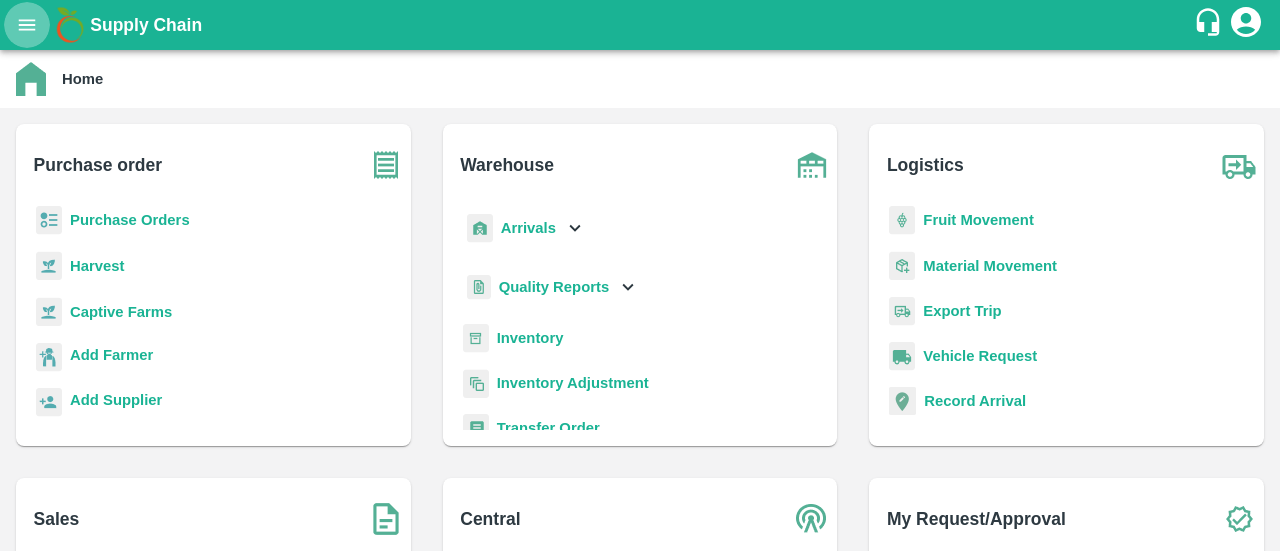 click 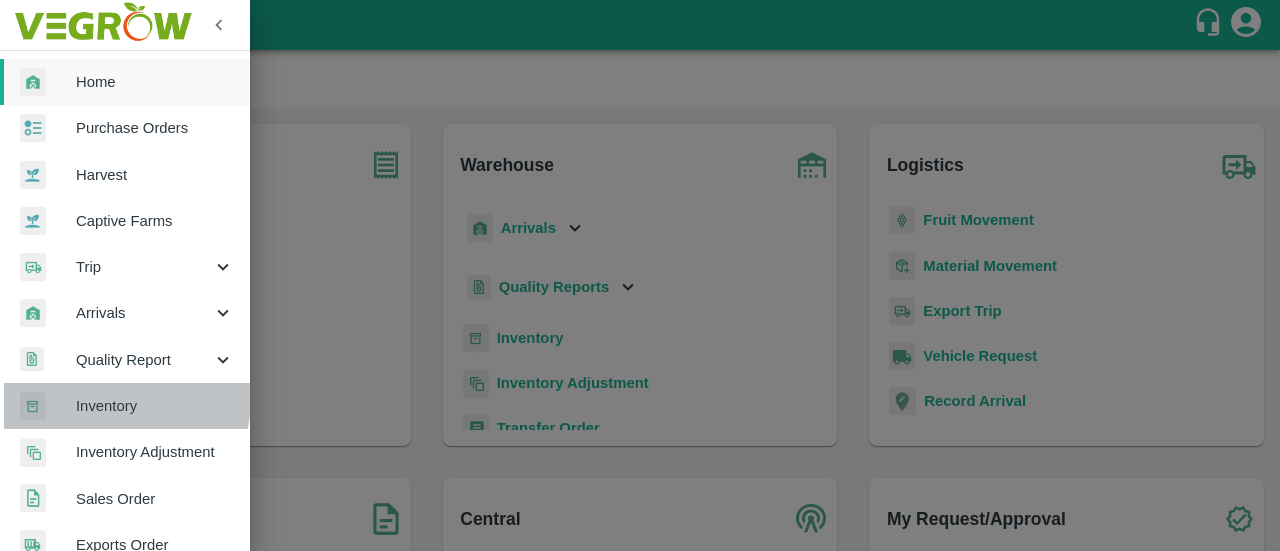 click on "Inventory" at bounding box center [155, 406] 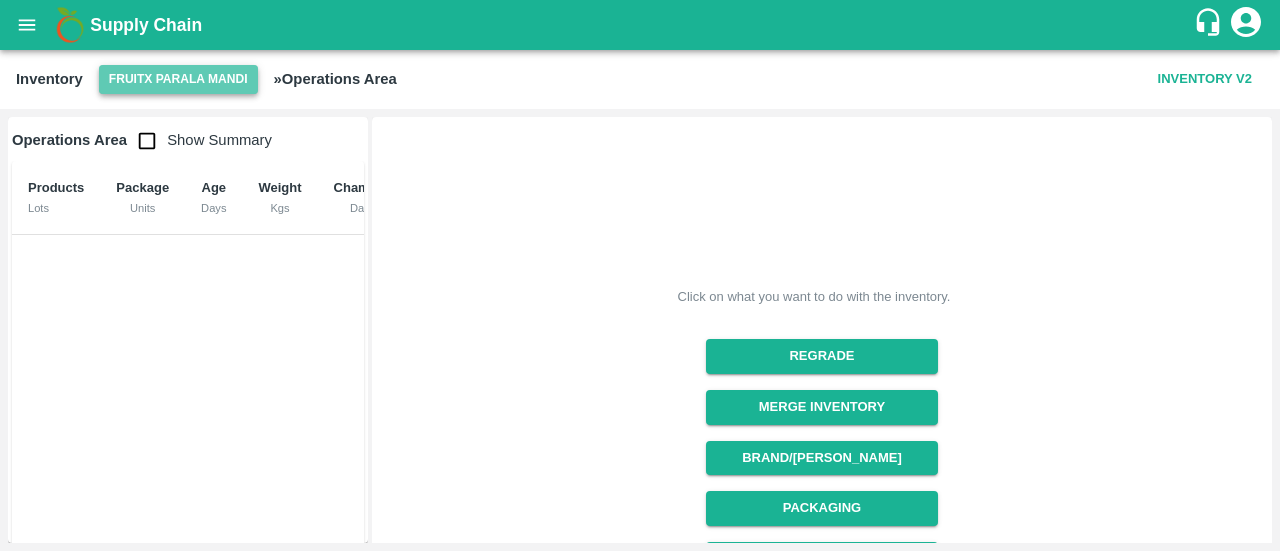 click on "FruitX Parala Mandi" at bounding box center [178, 79] 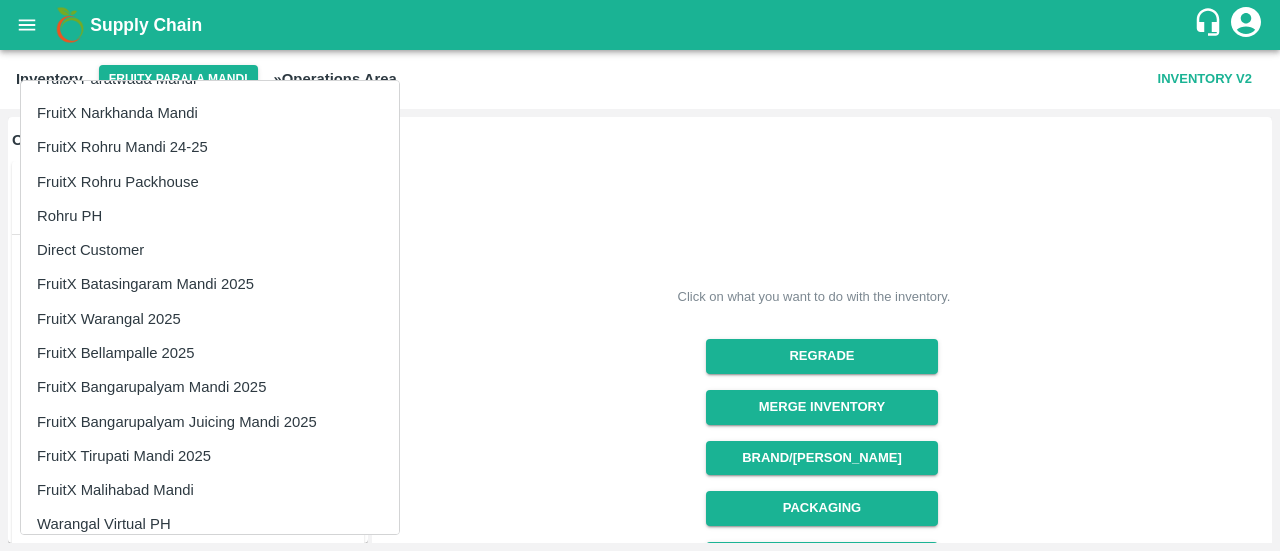 scroll, scrollTop: 1042, scrollLeft: 0, axis: vertical 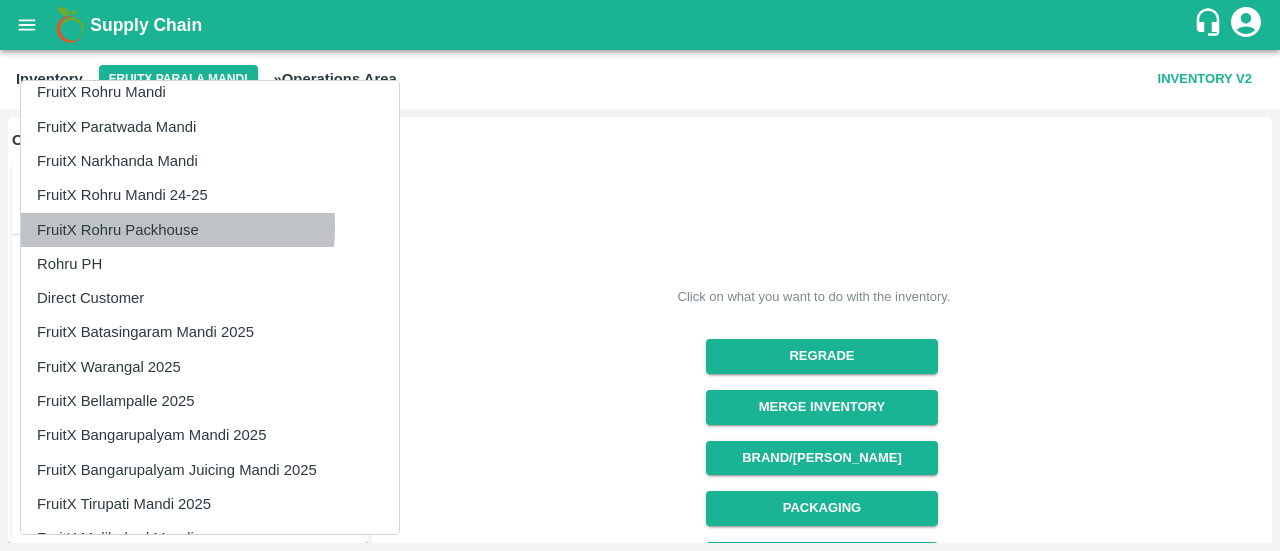 click on "FruitX Rohru Packhouse" at bounding box center (210, 230) 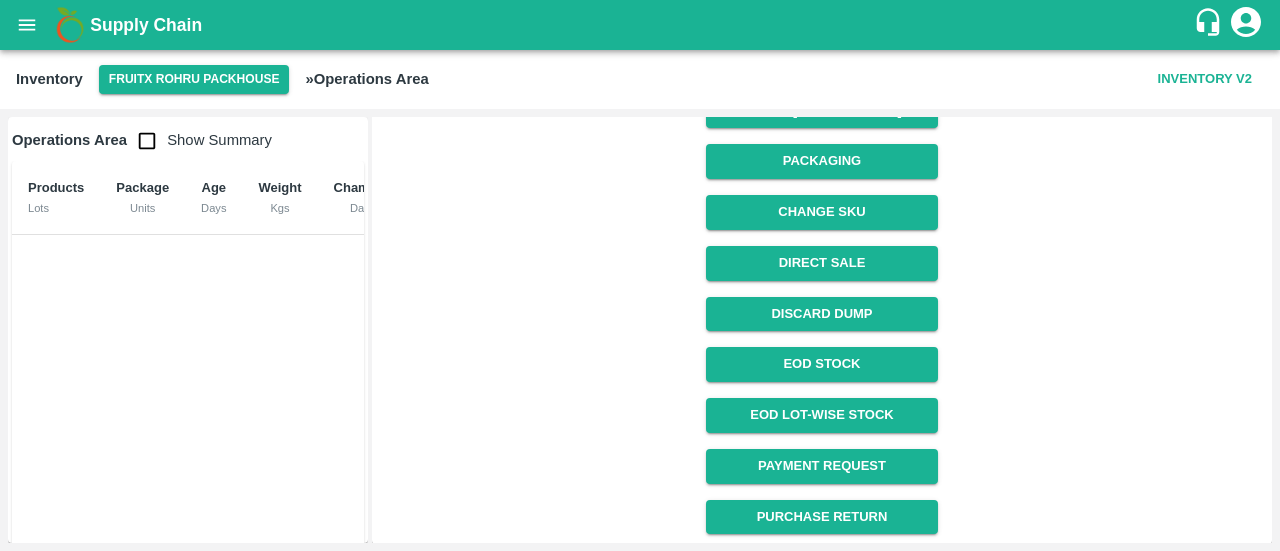 scroll, scrollTop: 347, scrollLeft: 0, axis: vertical 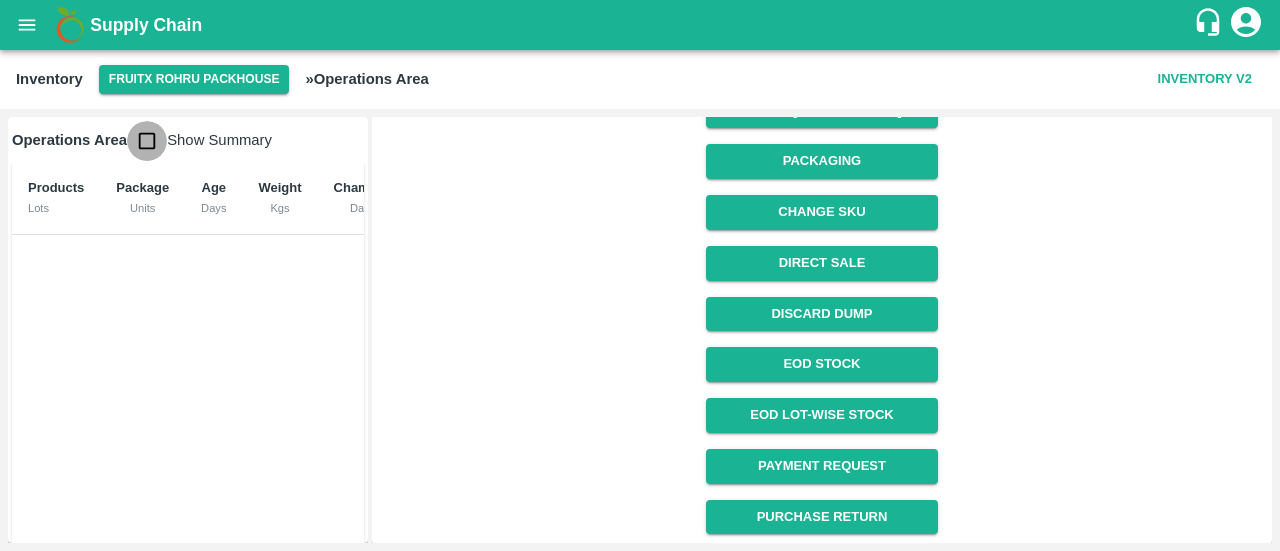 click at bounding box center (147, 141) 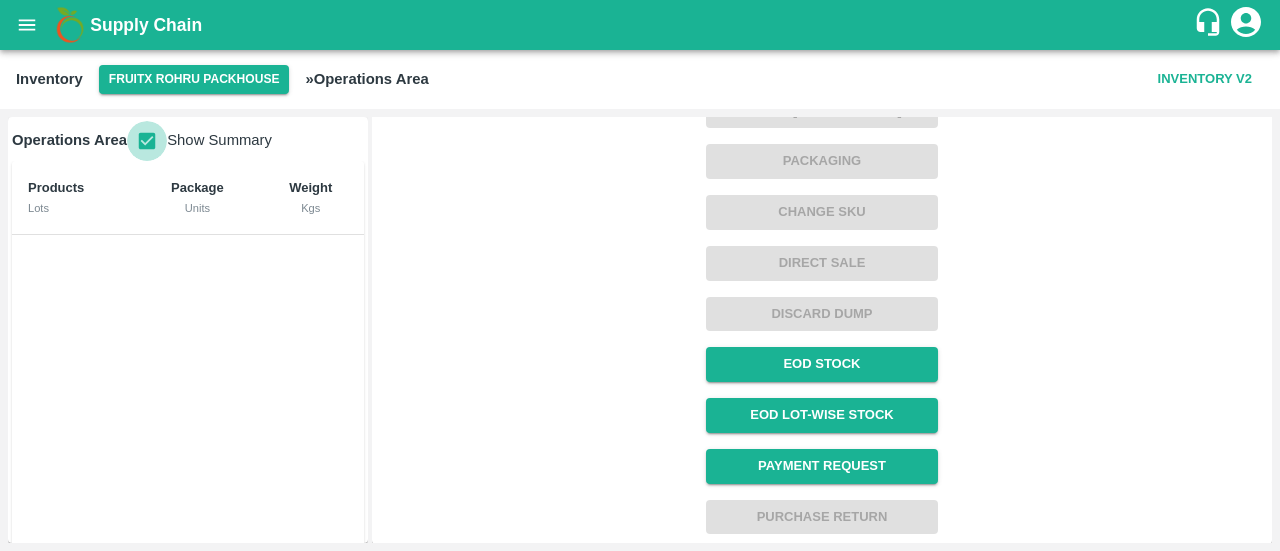 click at bounding box center [147, 141] 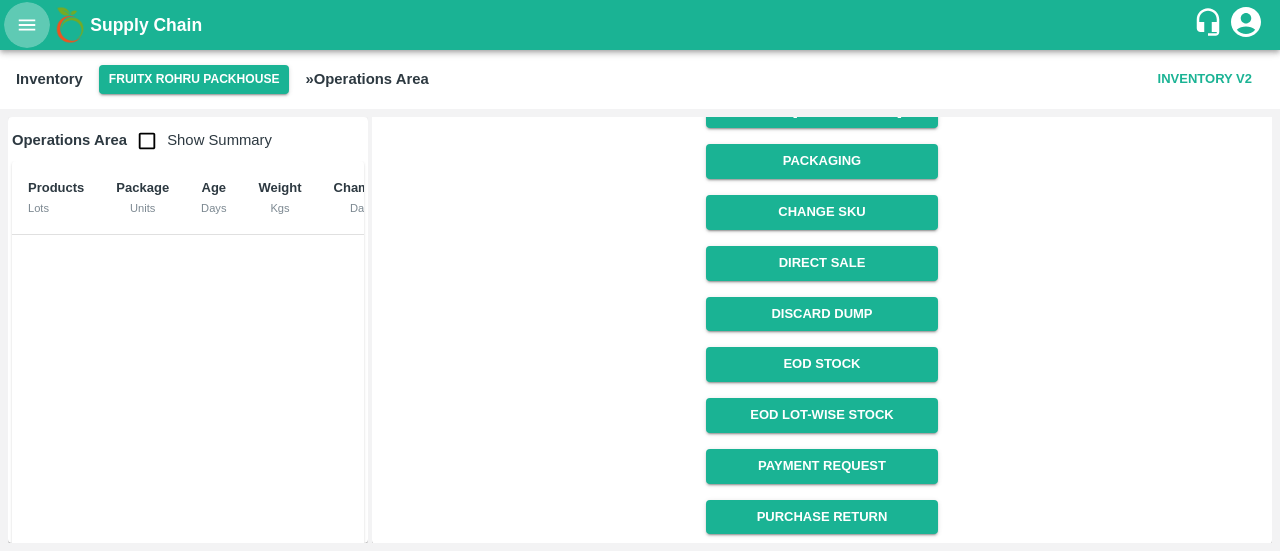click at bounding box center (27, 25) 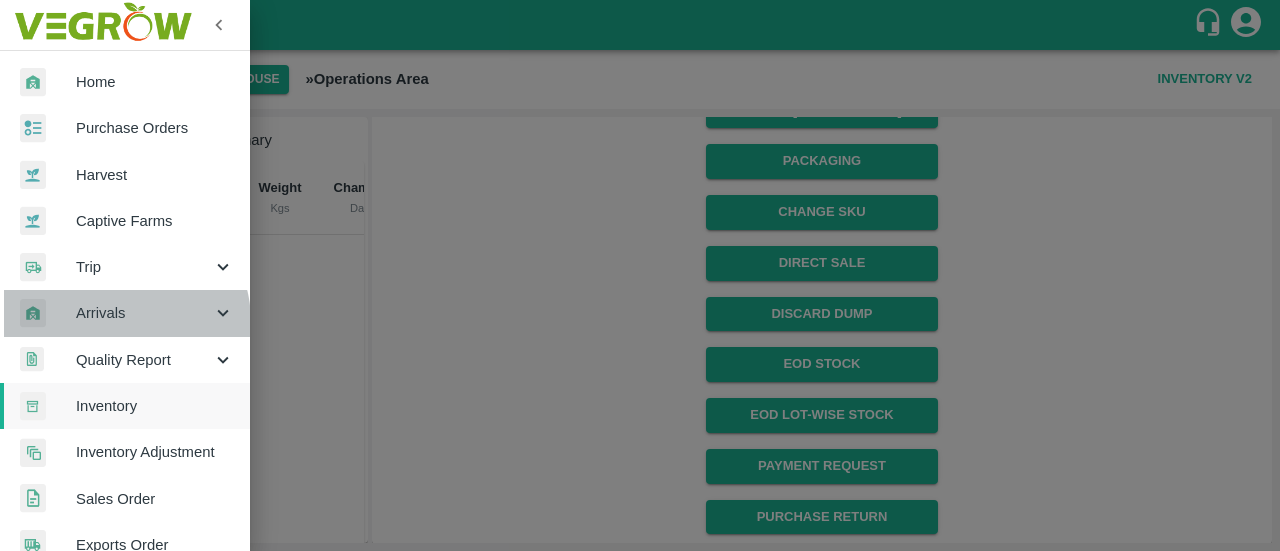 click on "Arrivals" at bounding box center [144, 313] 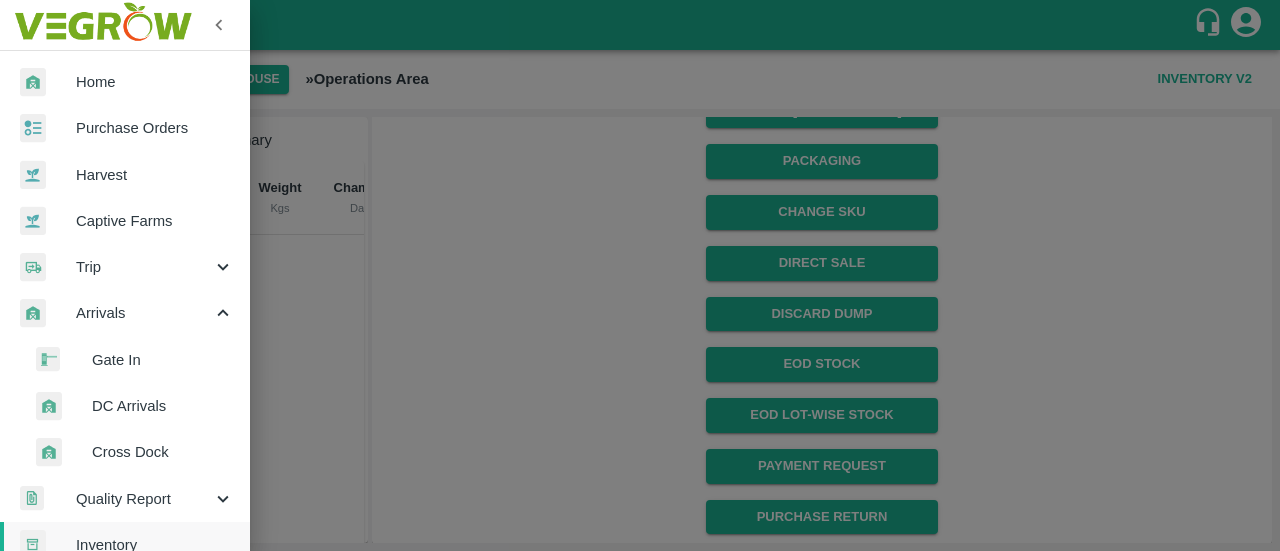 click on "DC Arrivals" at bounding box center [163, 406] 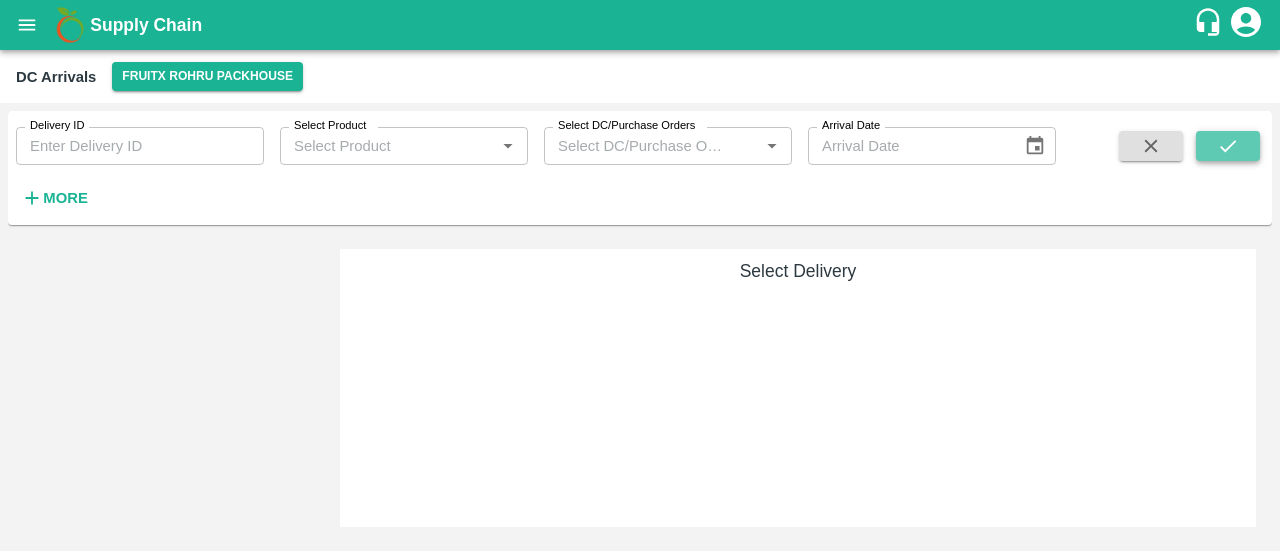 click at bounding box center (1228, 146) 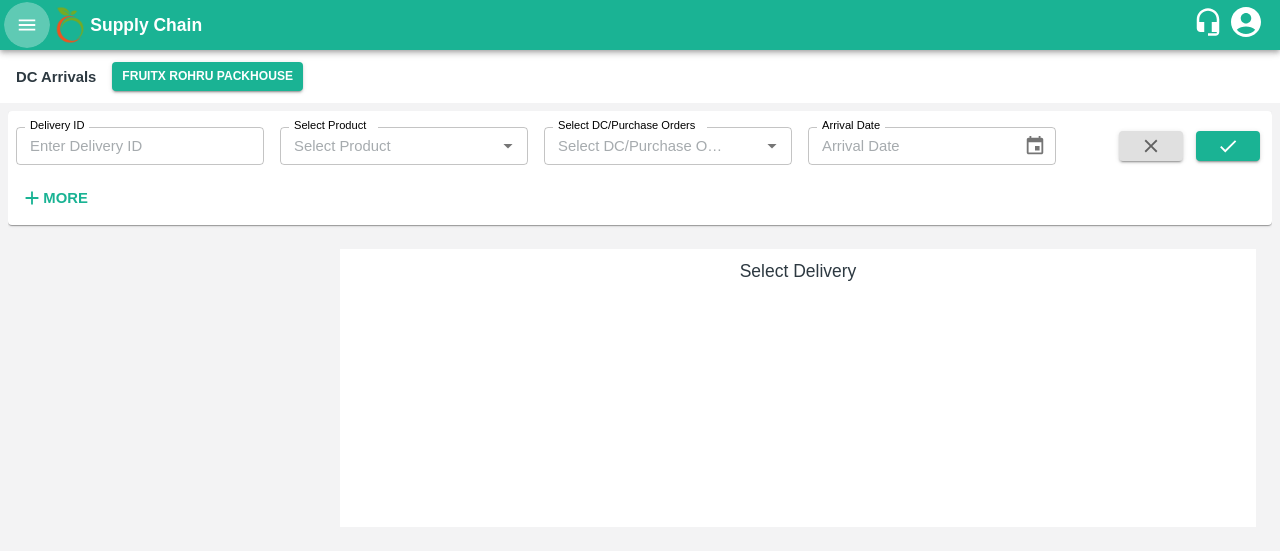 click at bounding box center (27, 25) 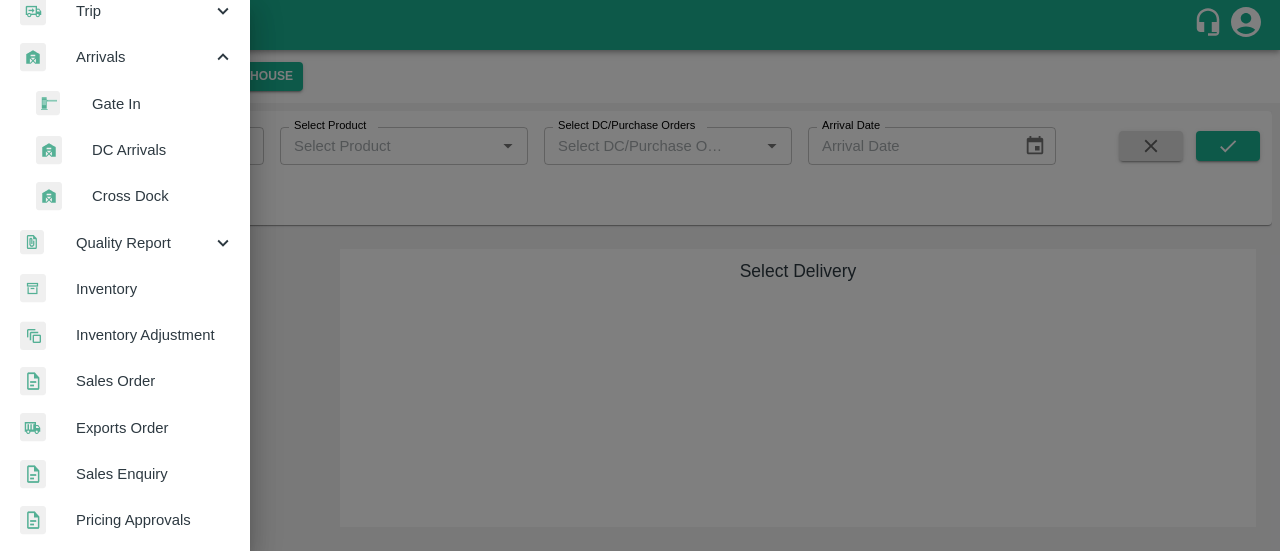 scroll, scrollTop: 284, scrollLeft: 0, axis: vertical 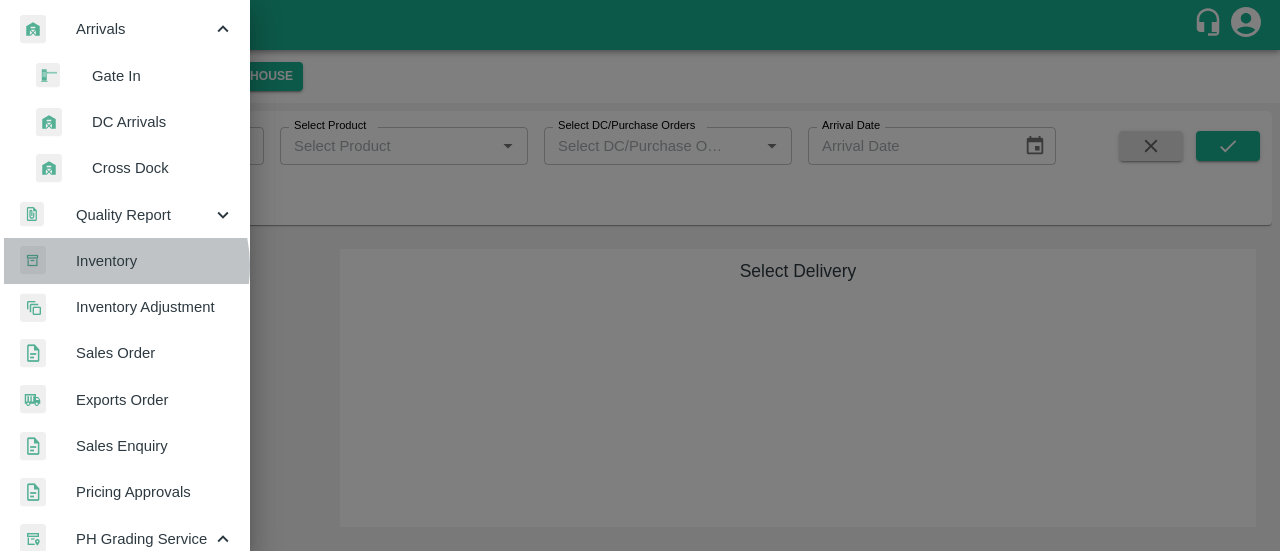 click on "Inventory" at bounding box center (155, 261) 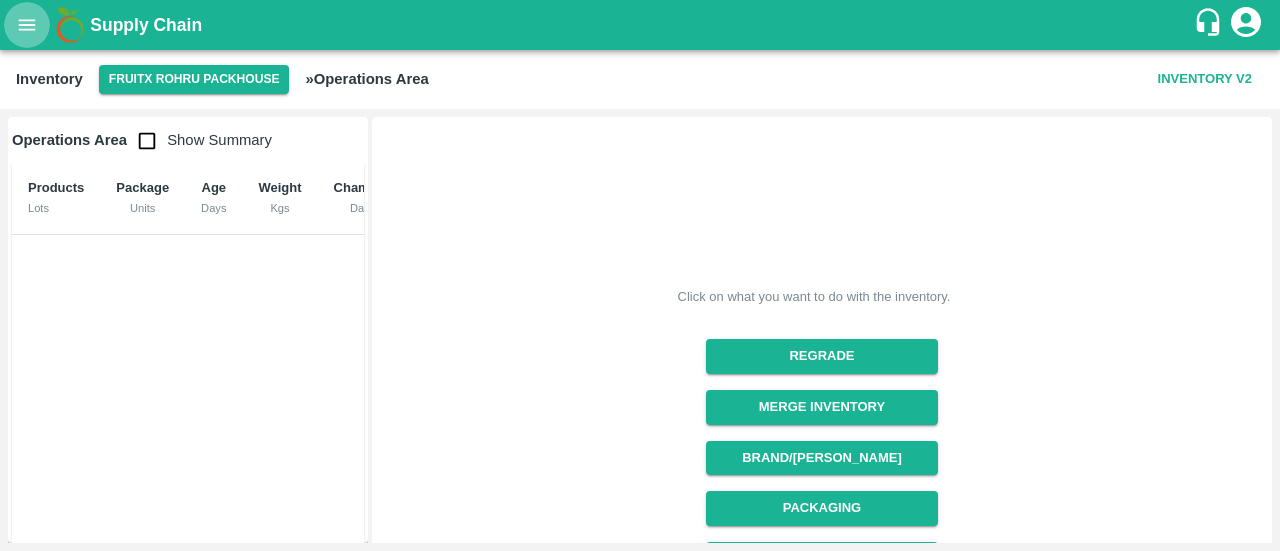 click at bounding box center (27, 25) 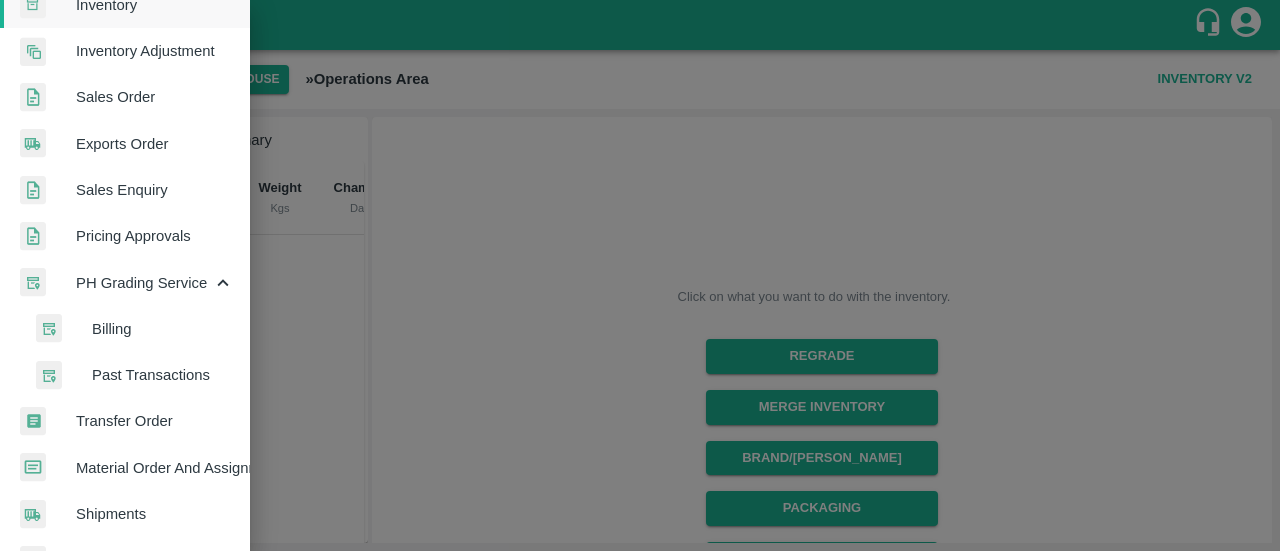 scroll, scrollTop: 538, scrollLeft: 0, axis: vertical 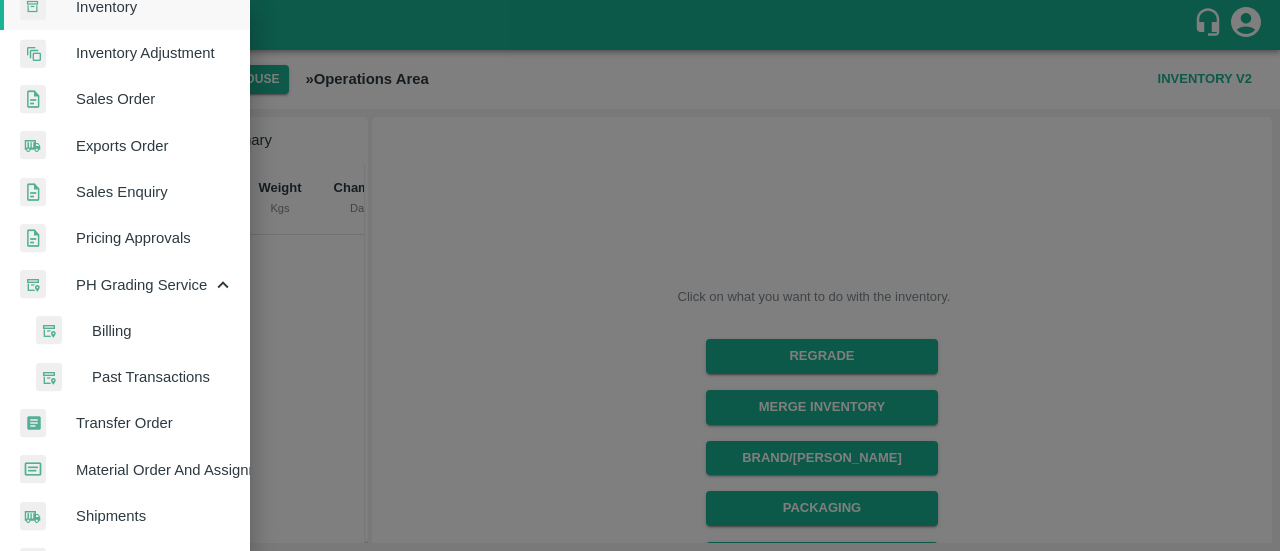 click at bounding box center [640, 275] 